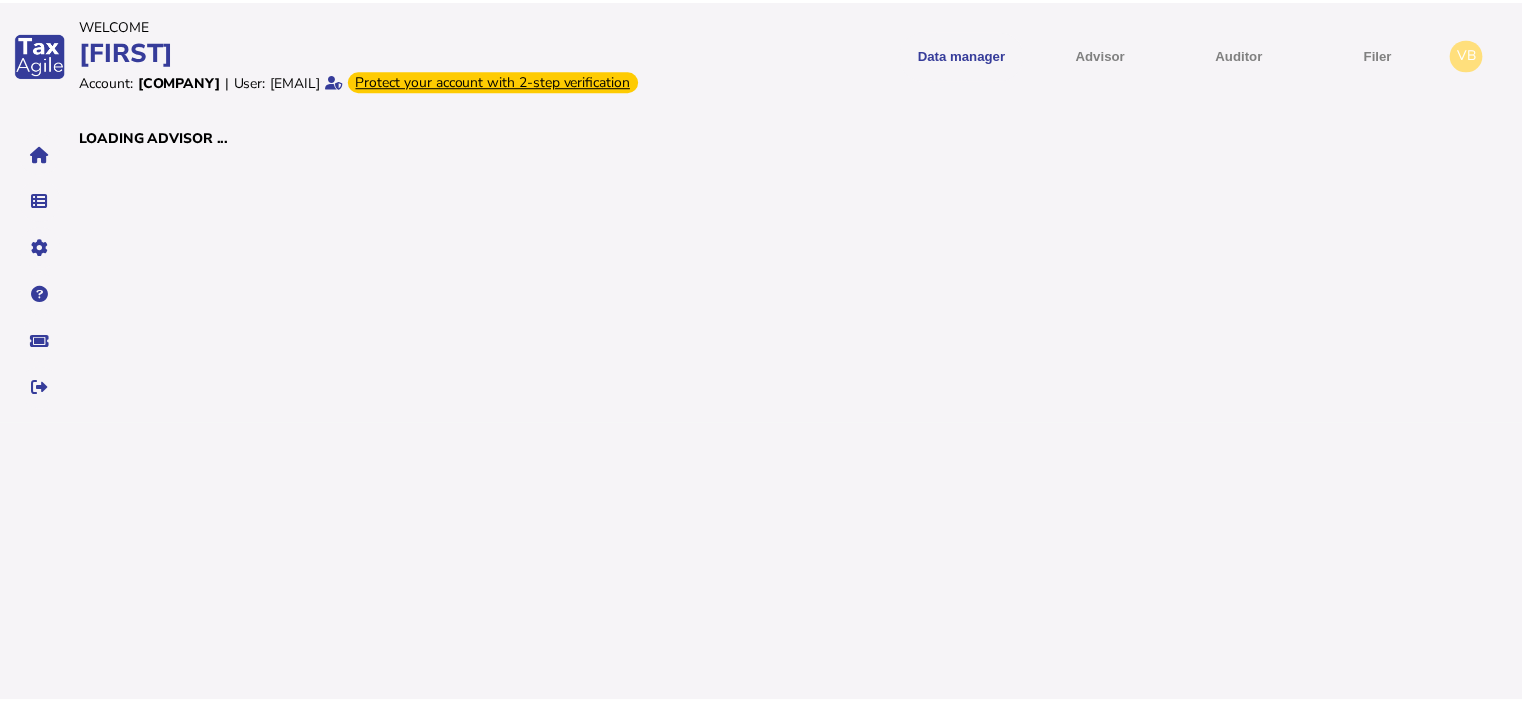 scroll, scrollTop: 0, scrollLeft: 0, axis: both 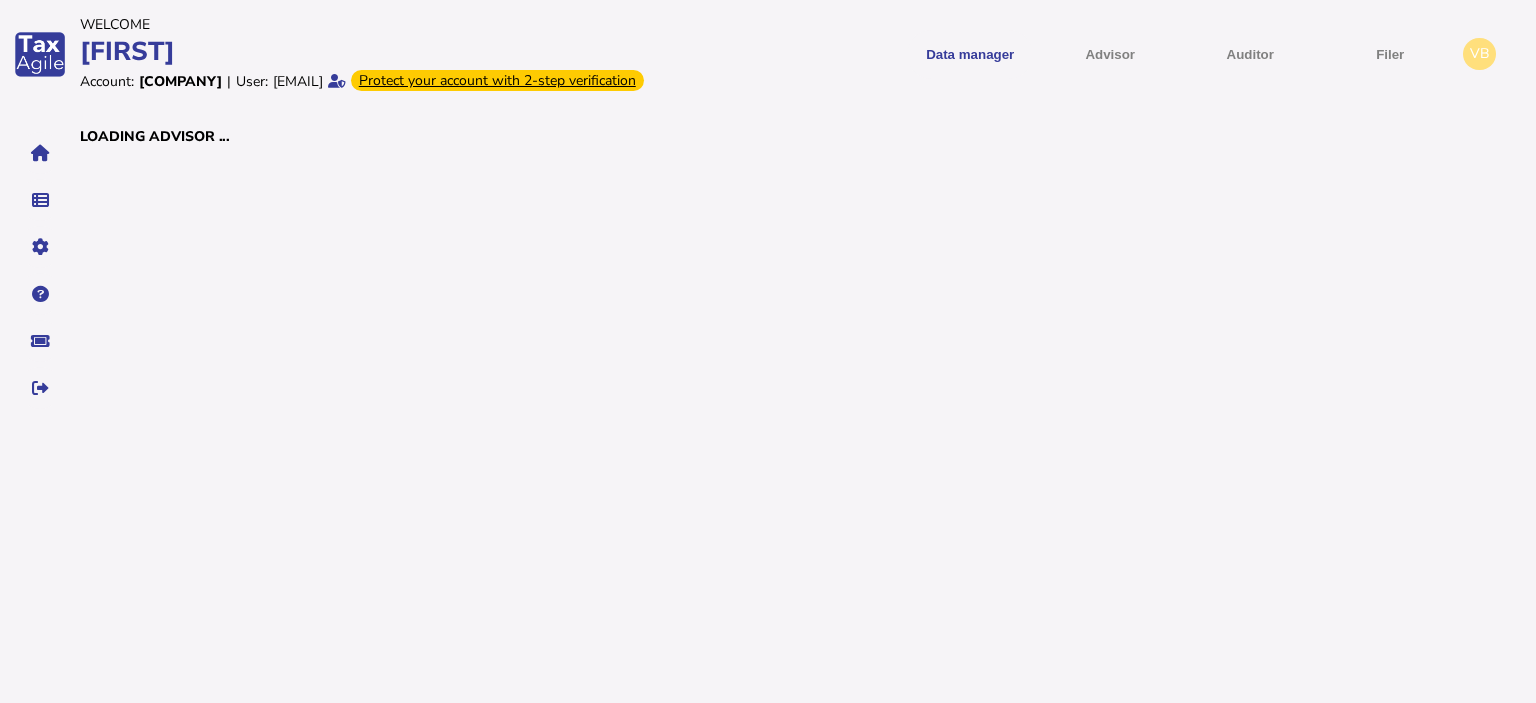 select on "*****" 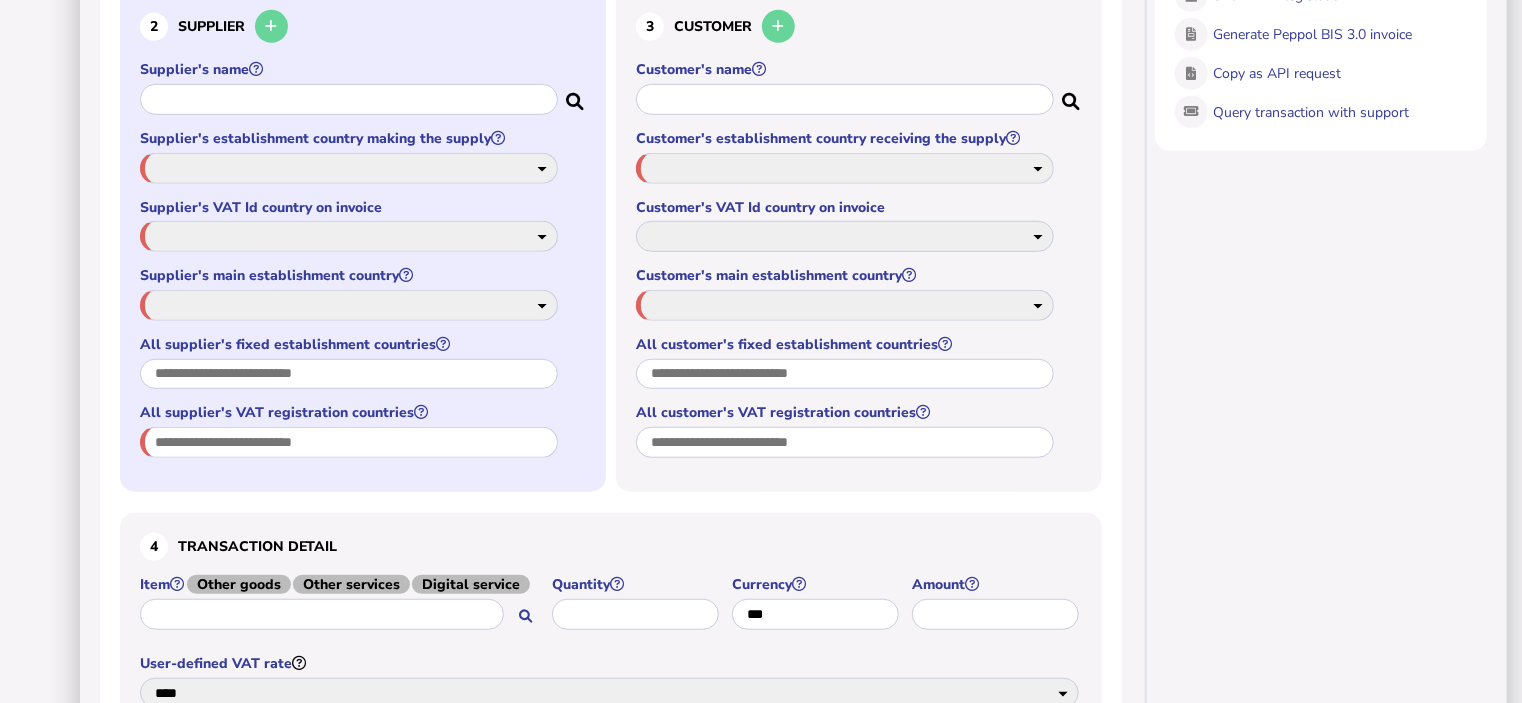 scroll, scrollTop: 600, scrollLeft: 0, axis: vertical 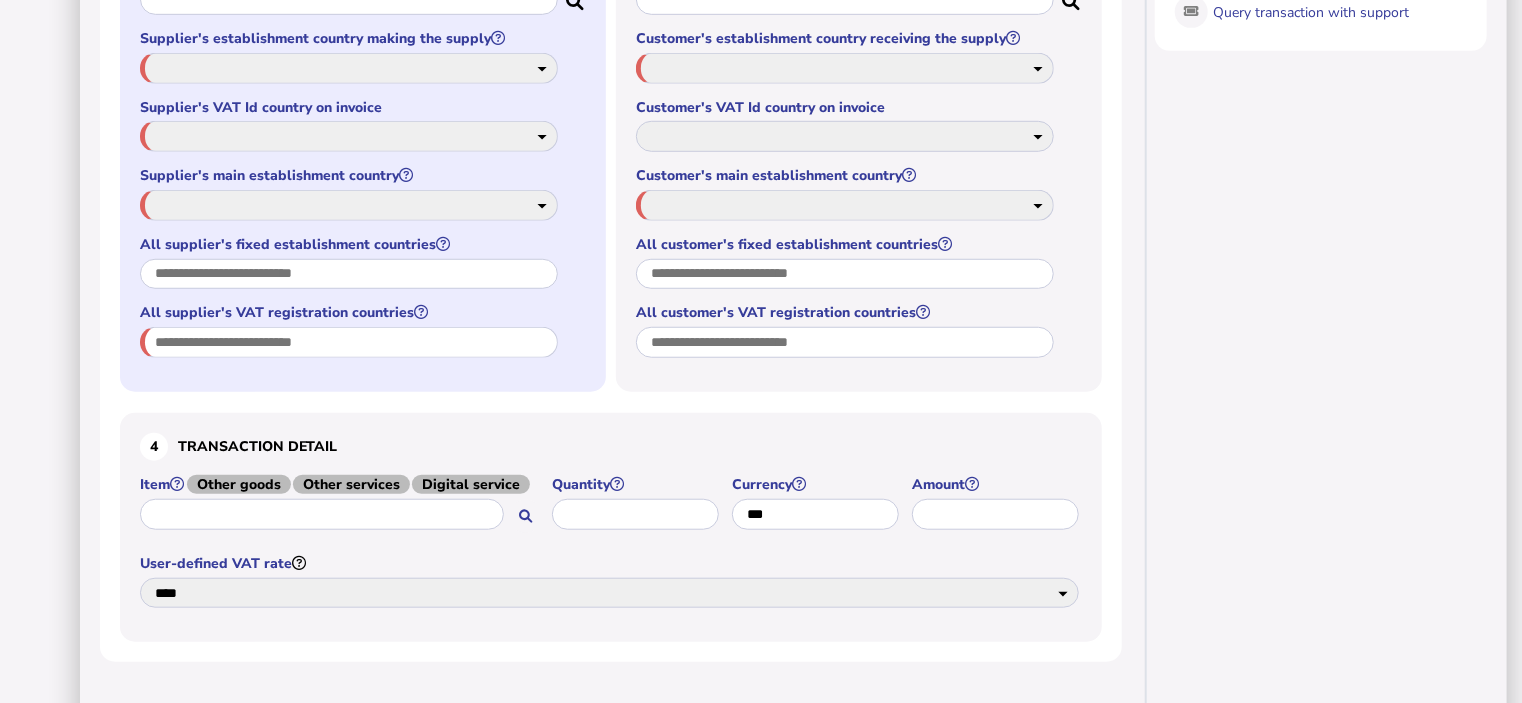 click at bounding box center [349, -1] 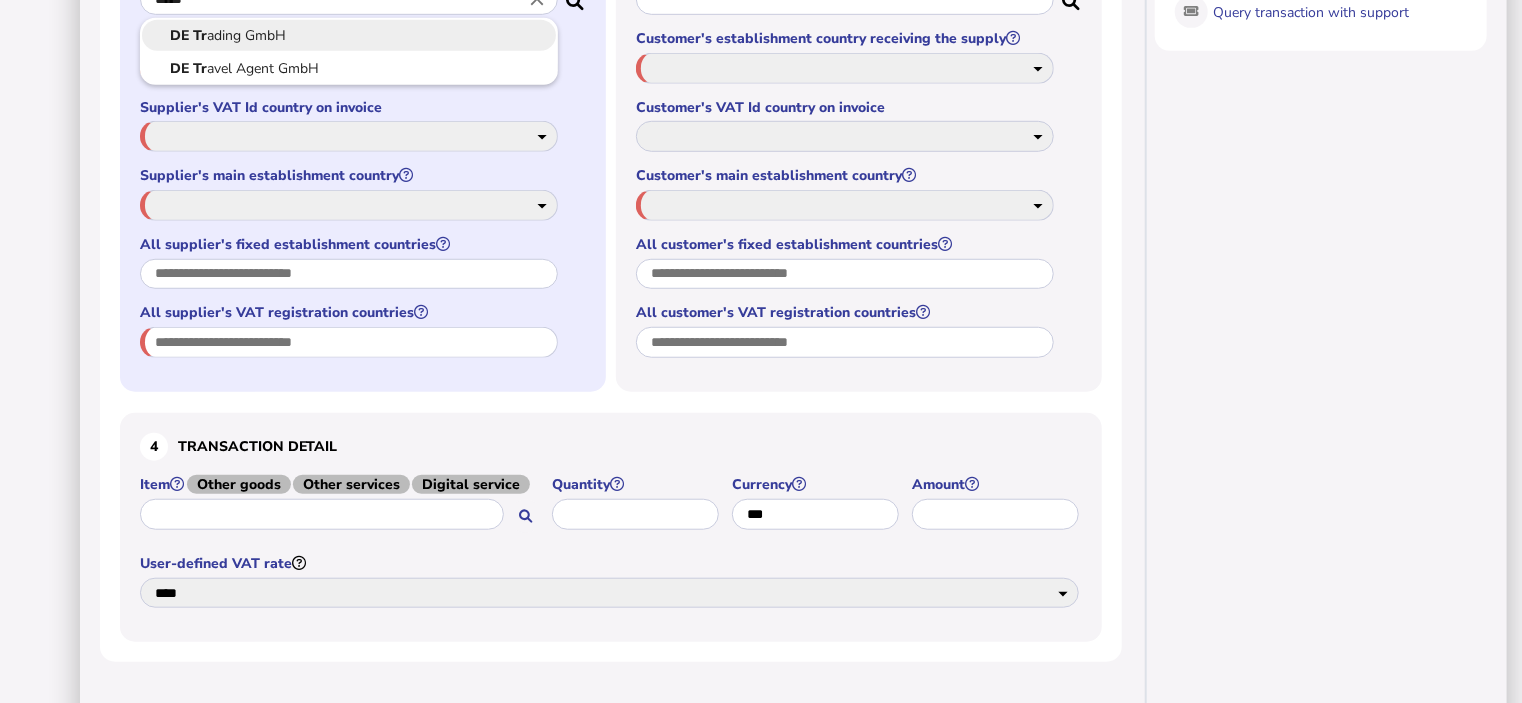 click on "[COUNTRY]   Tr ading GmbH" at bounding box center (349, 35) 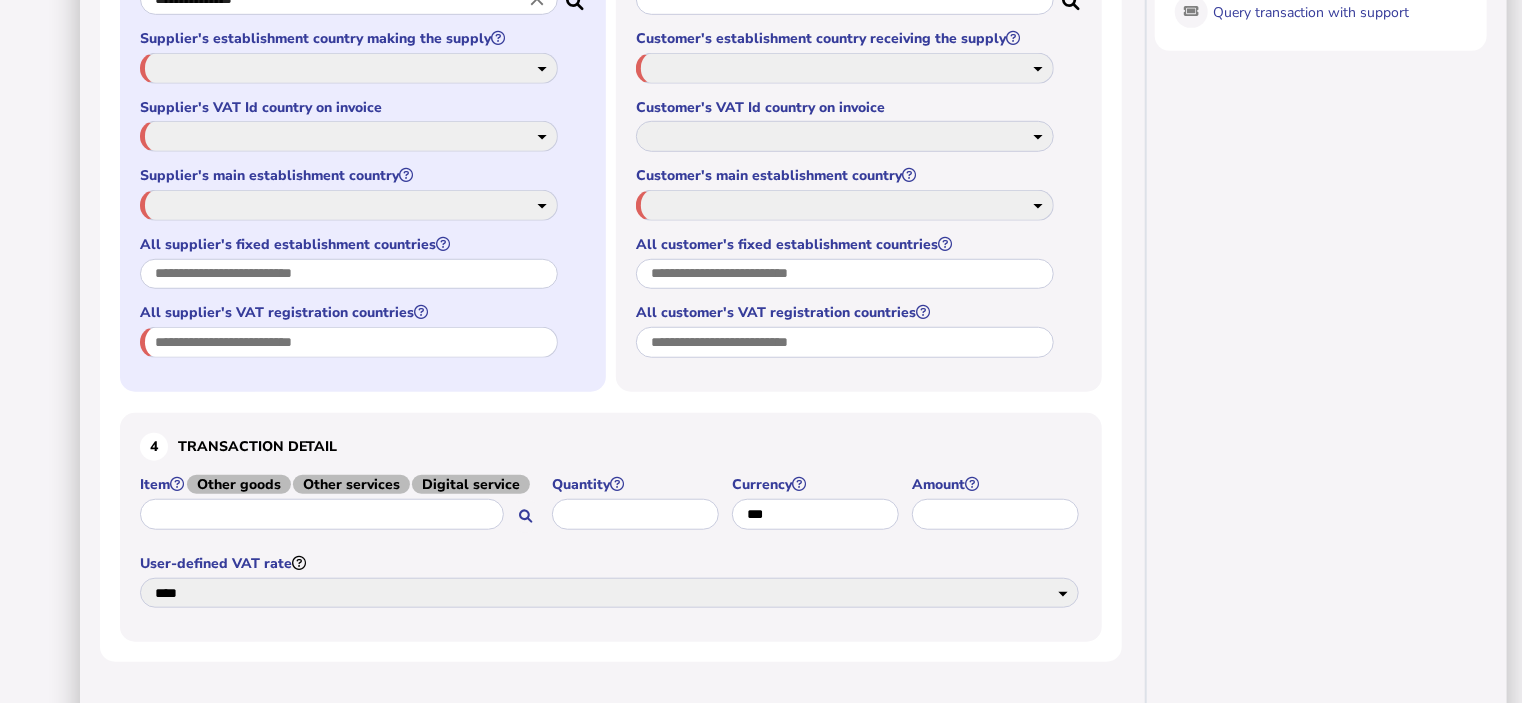 select on "**" 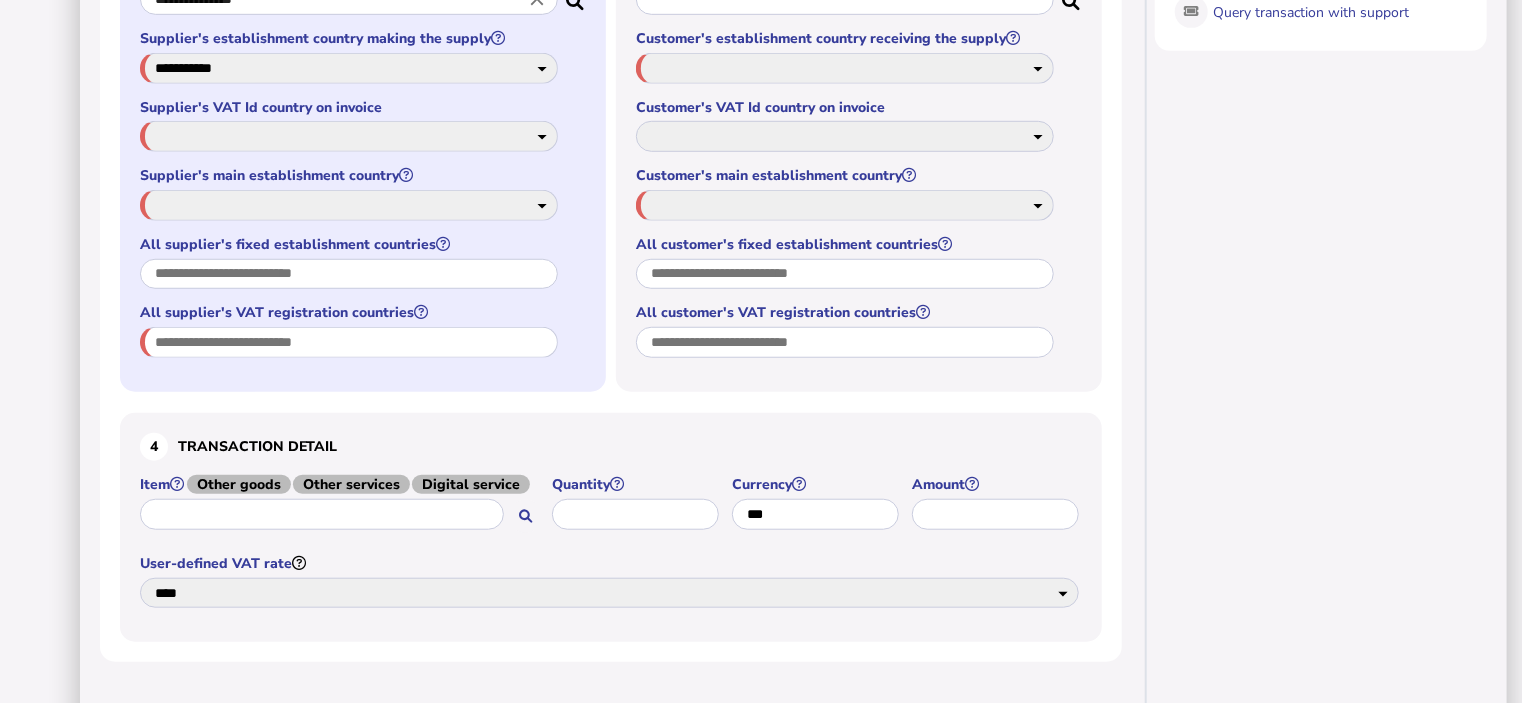 select on "**" 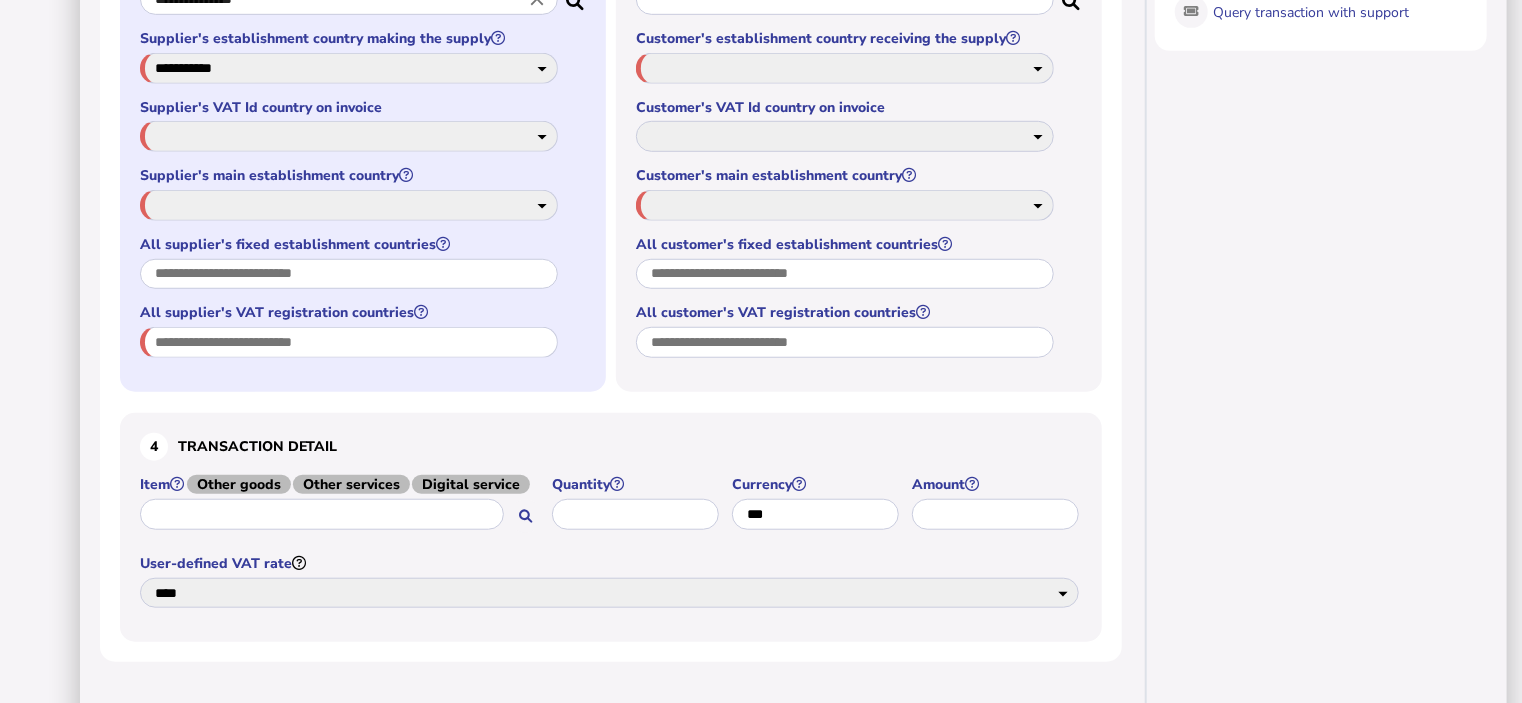 type on "**********" 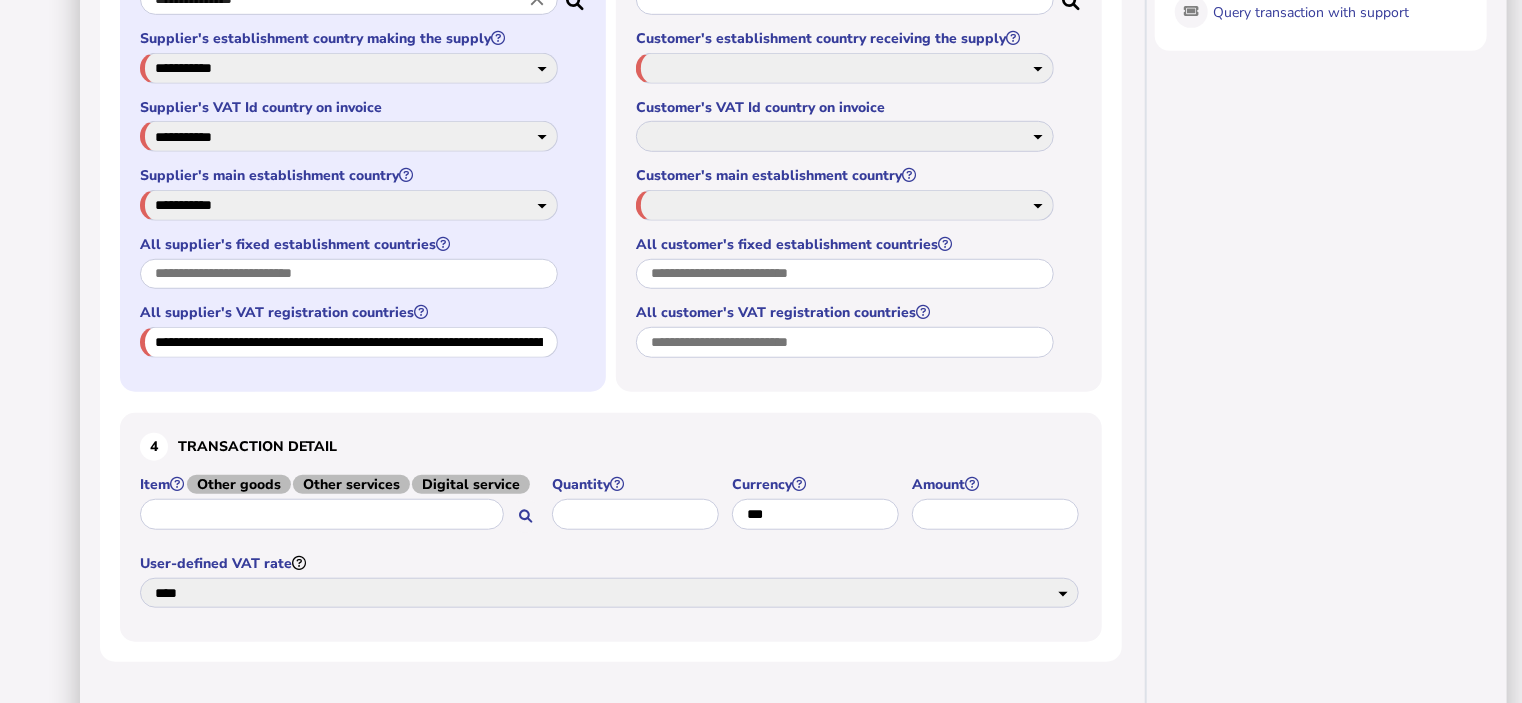 select on "**" 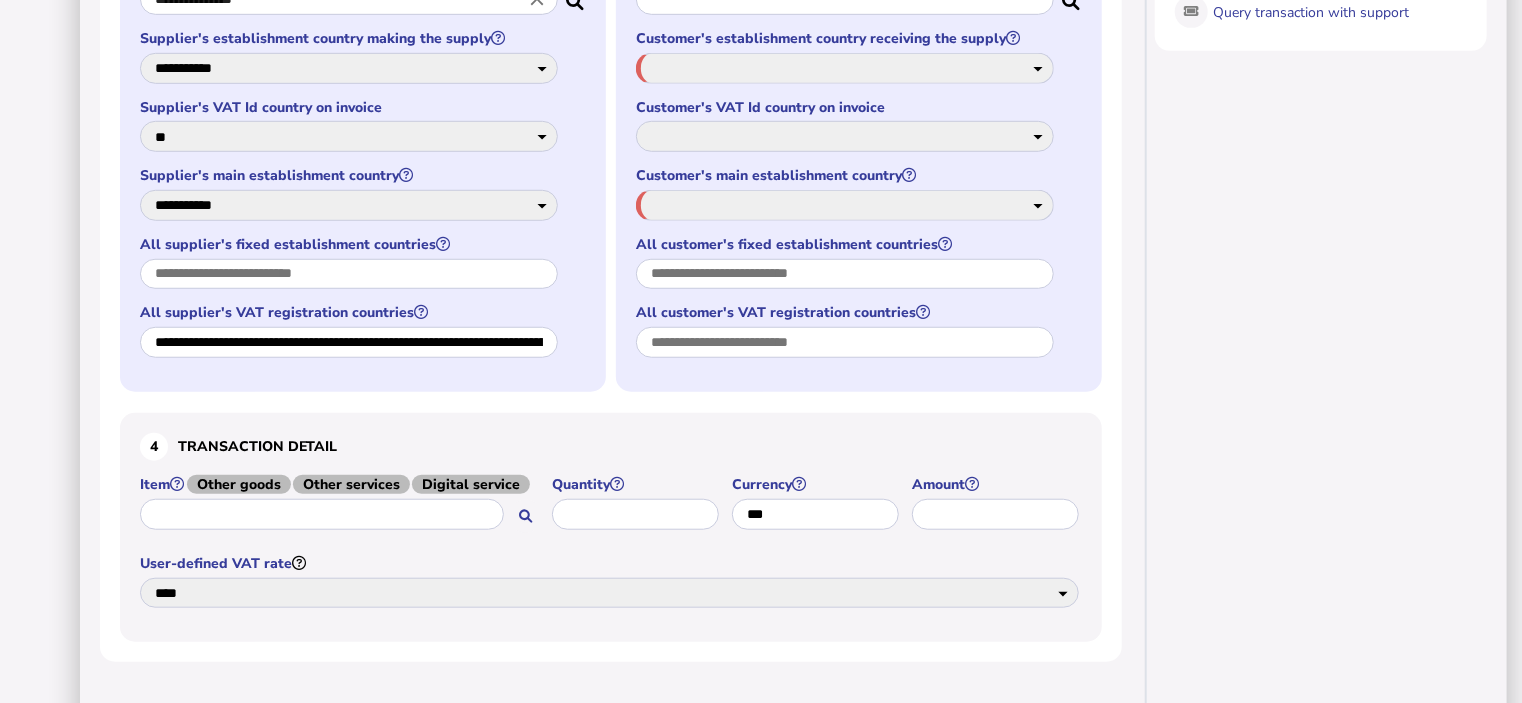 click at bounding box center [845, -1] 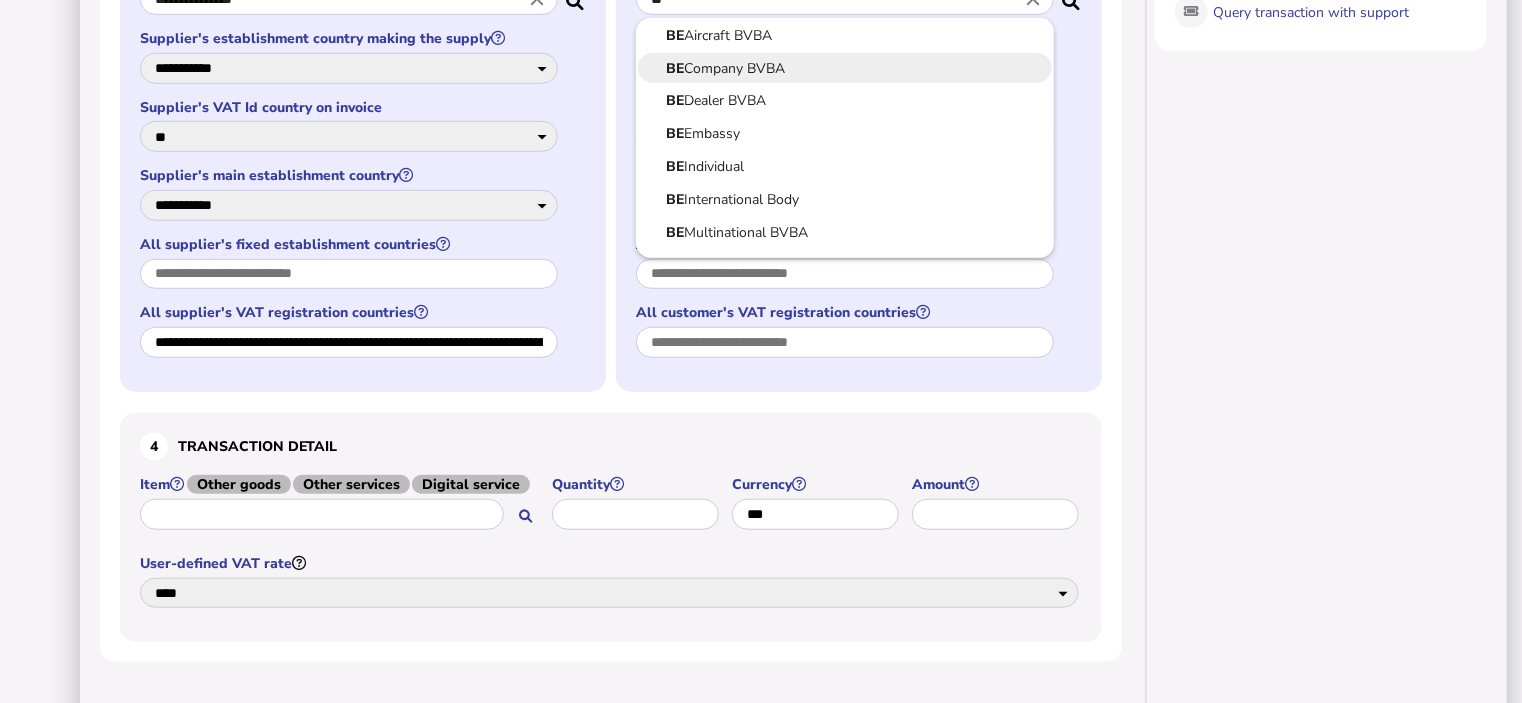 click on "BE  Company BVBA" at bounding box center [845, 68] 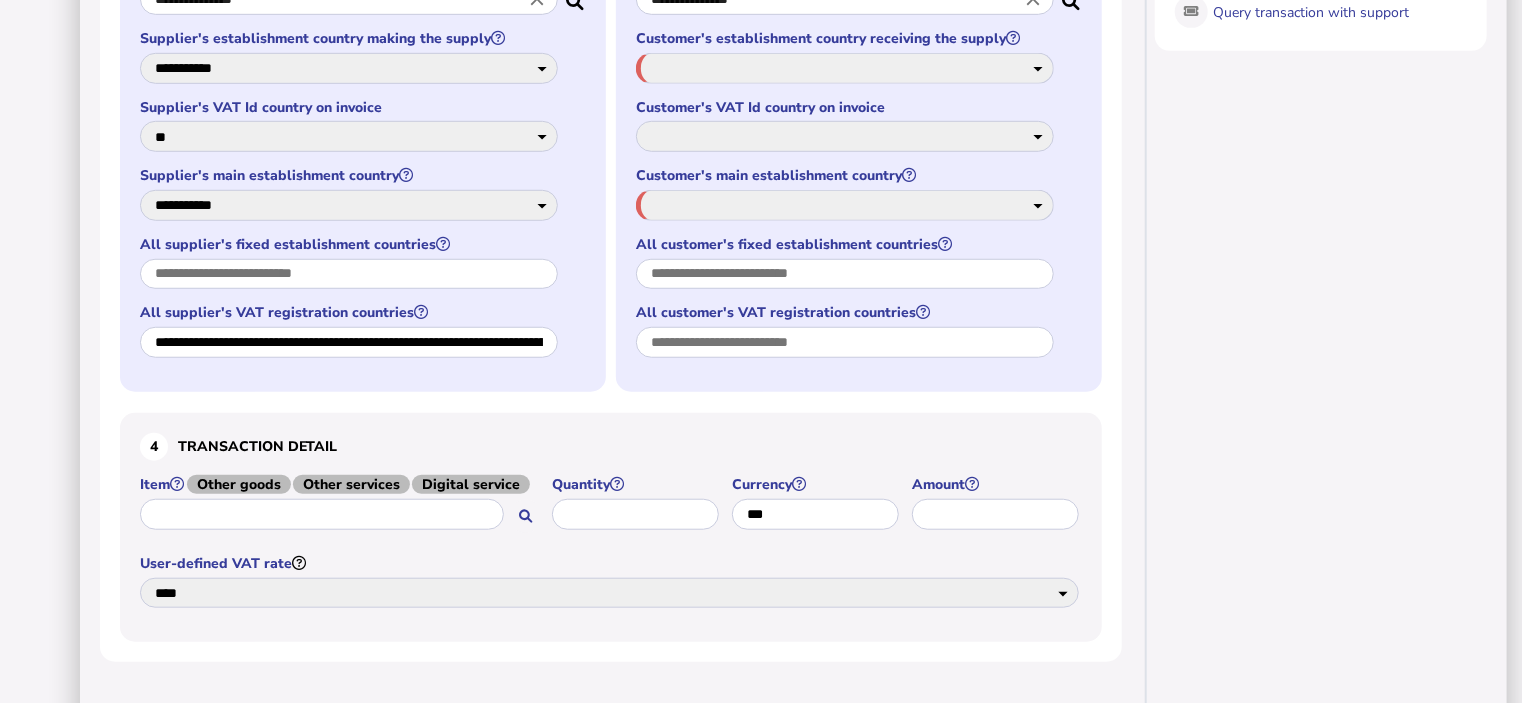 select on "**" 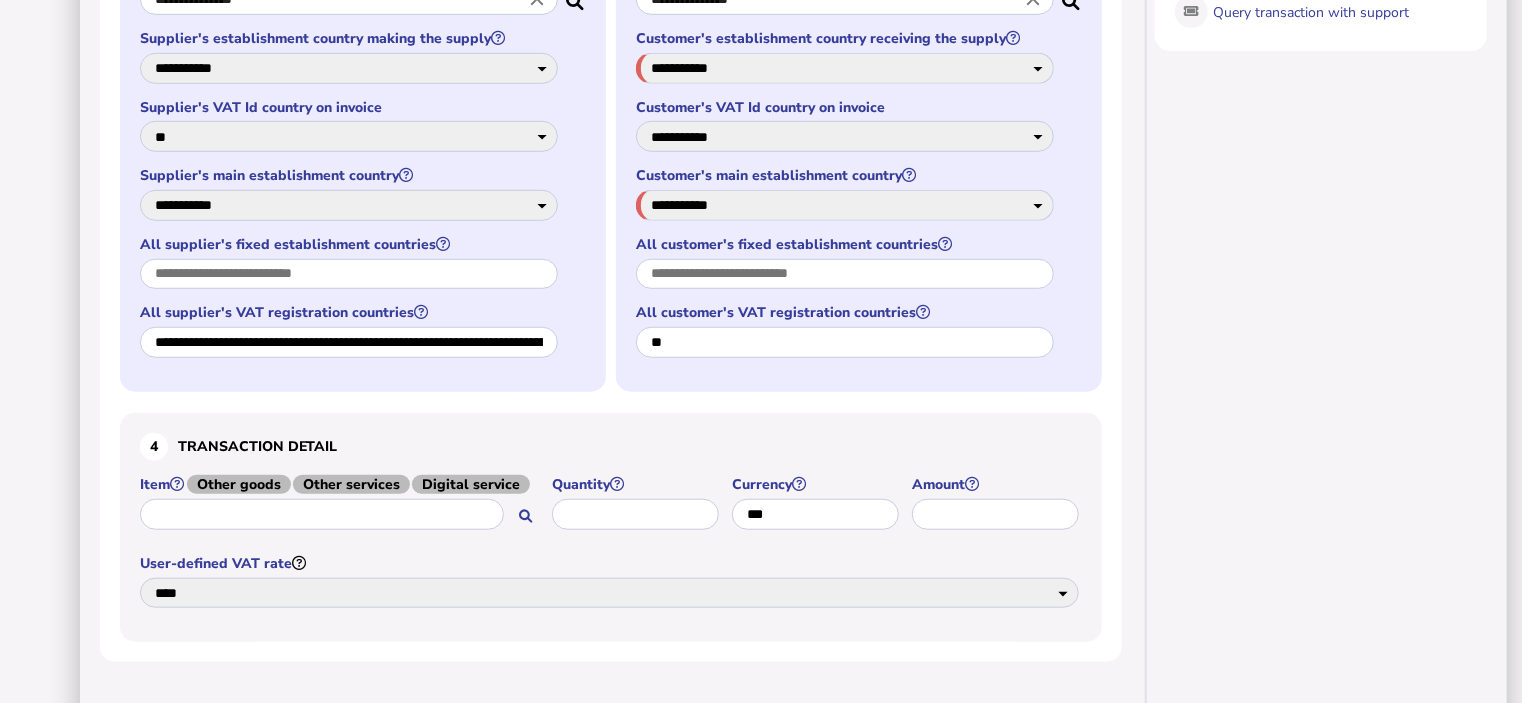 select on "**" 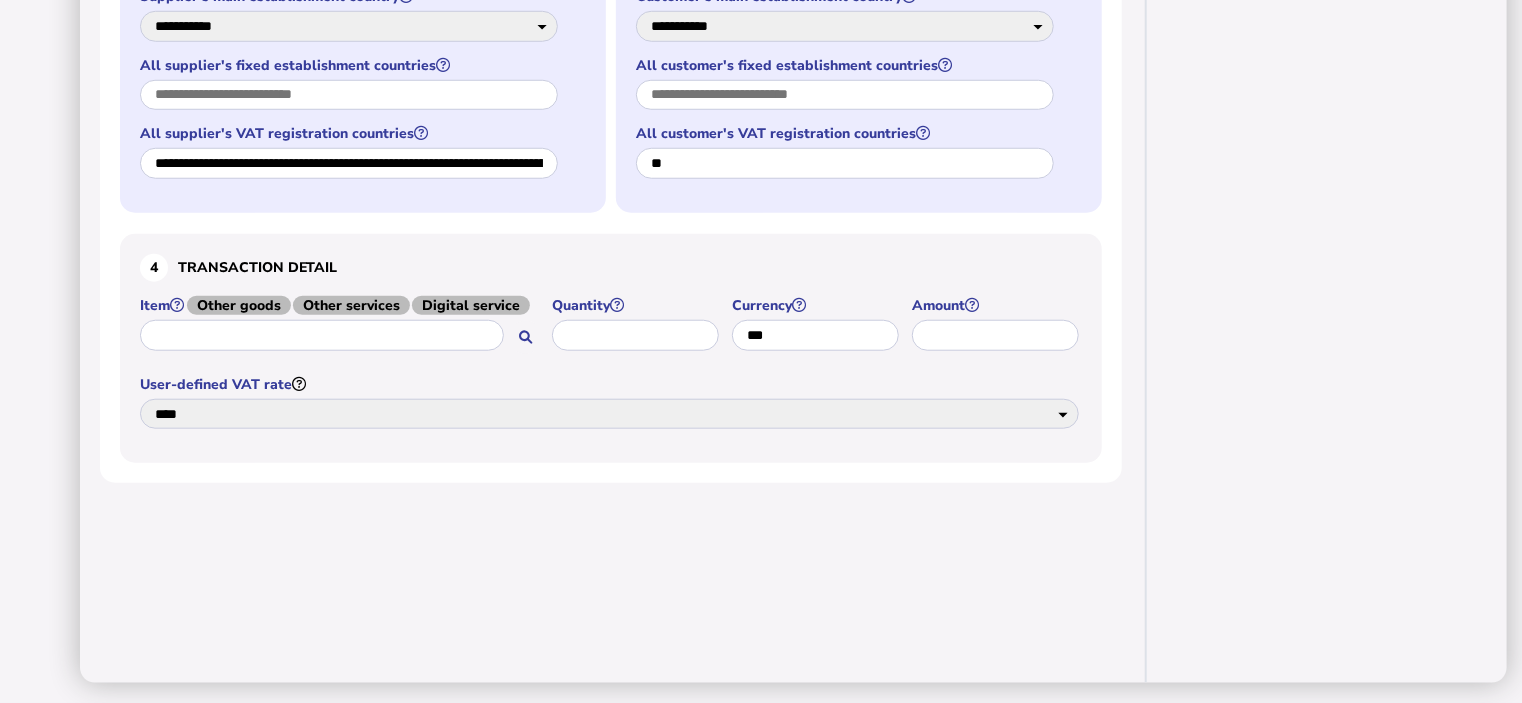 scroll, scrollTop: 1096, scrollLeft: 0, axis: vertical 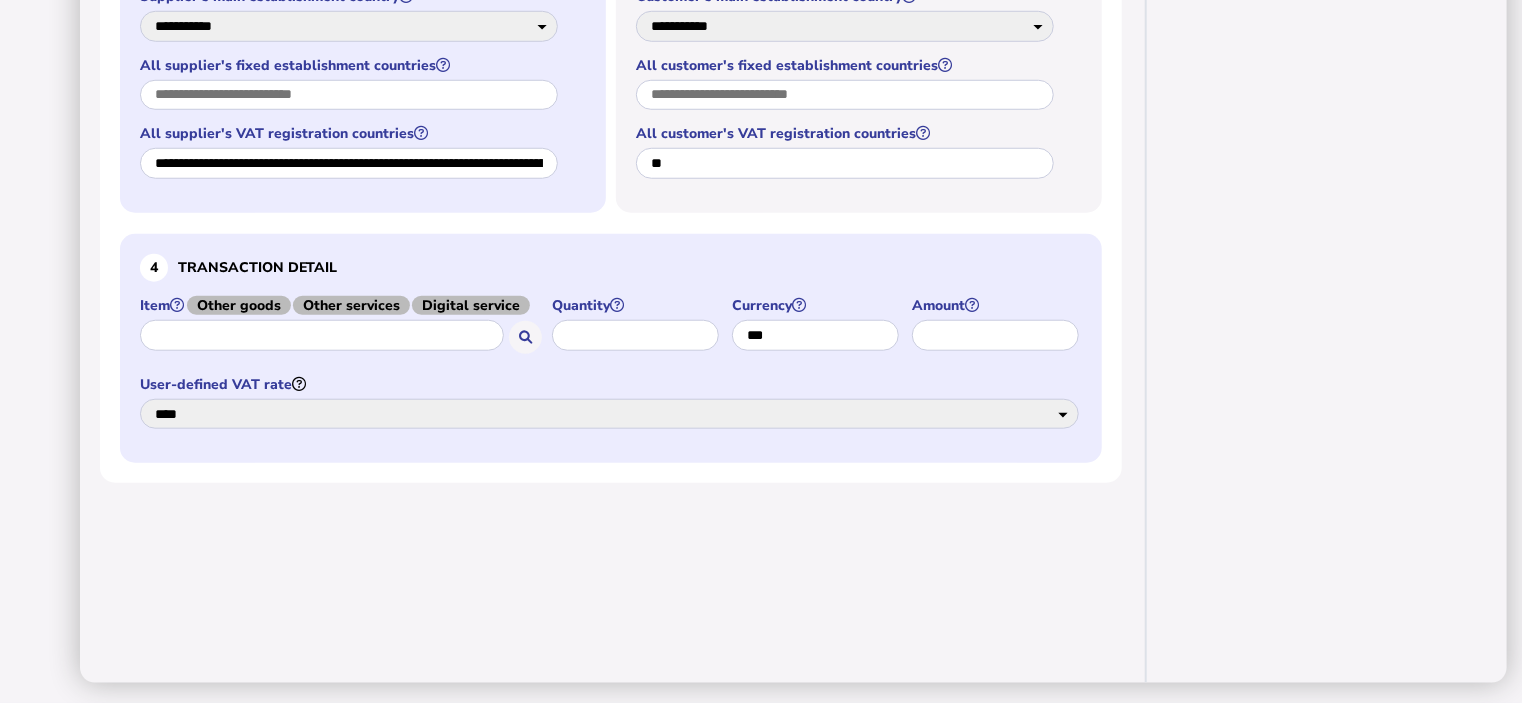 click at bounding box center (322, 335) 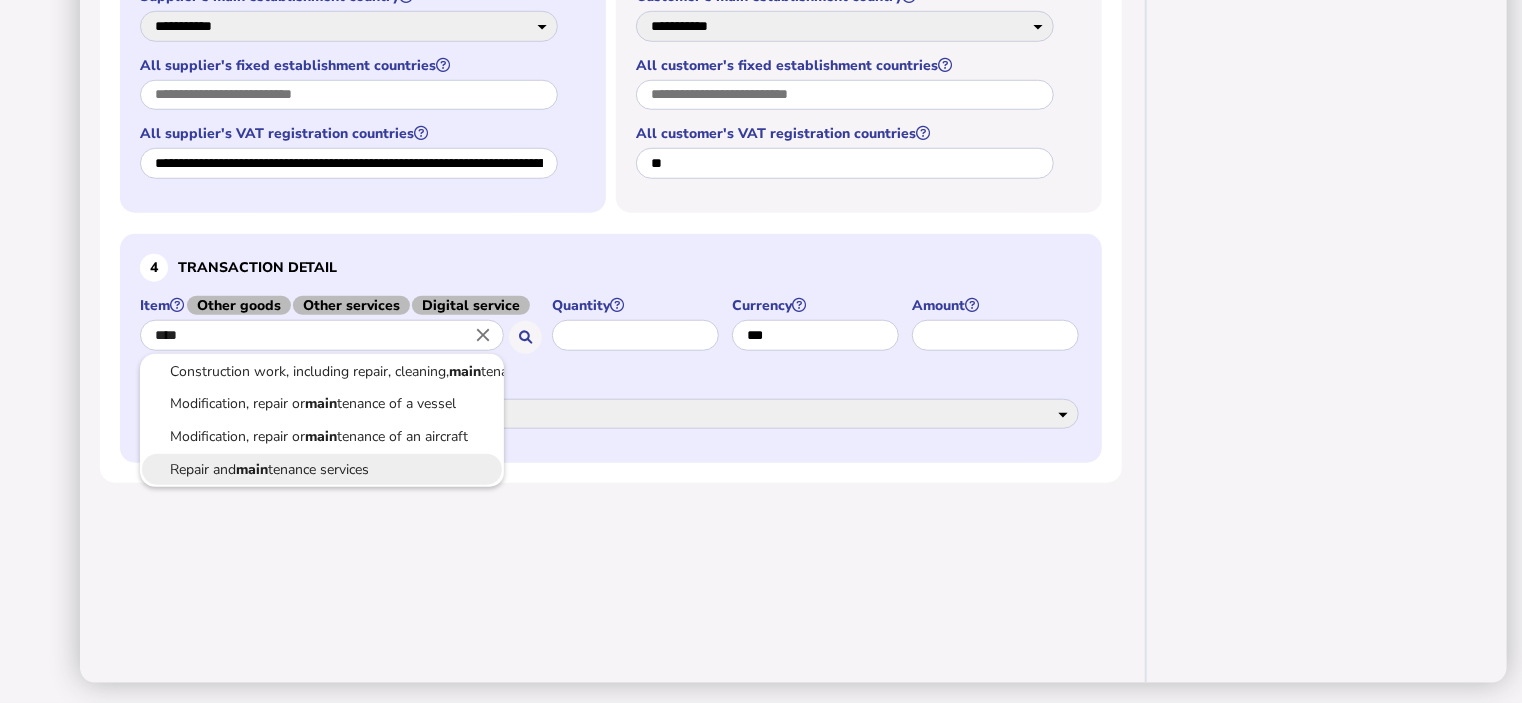 click on "Repair and  main tenance services" at bounding box center [322, 469] 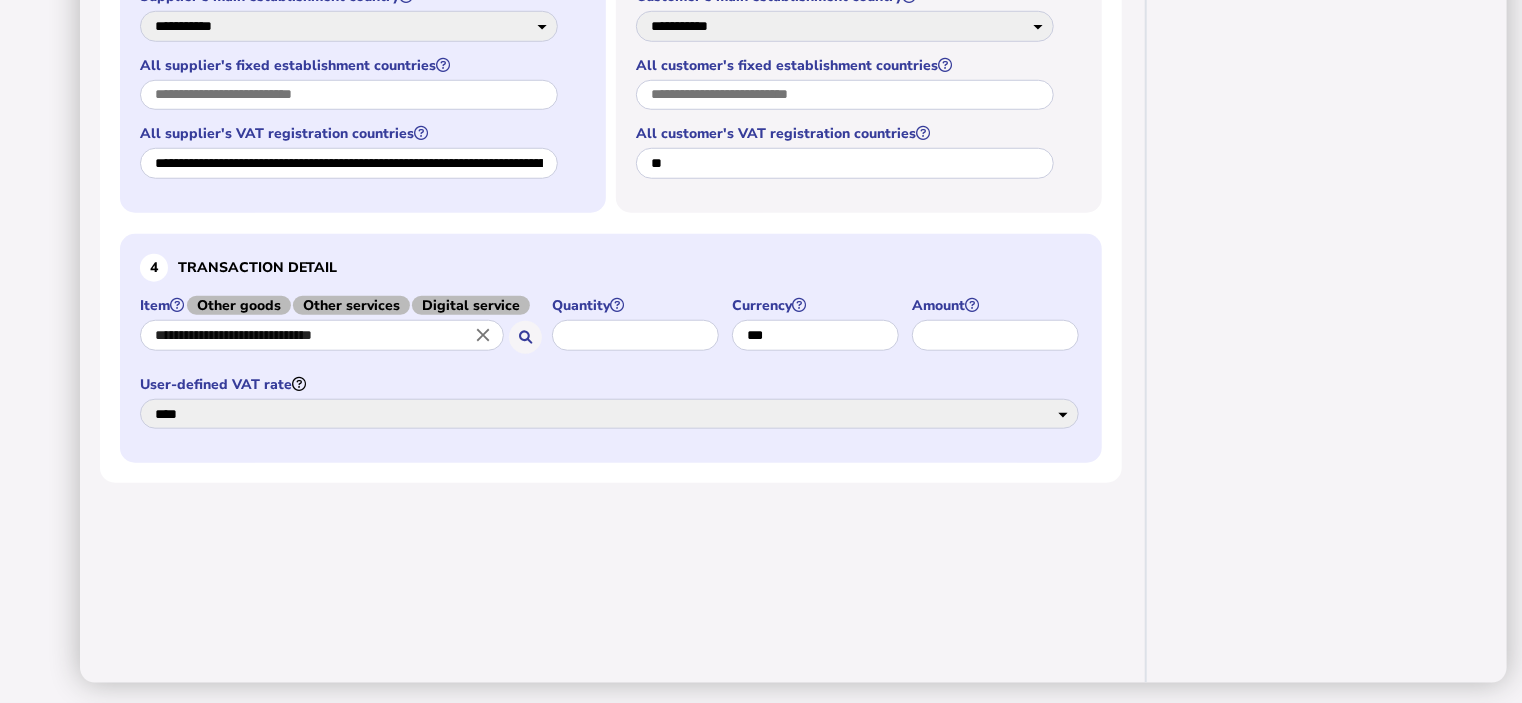 click on "User-defined VAT rate" at bounding box center [611, 384] 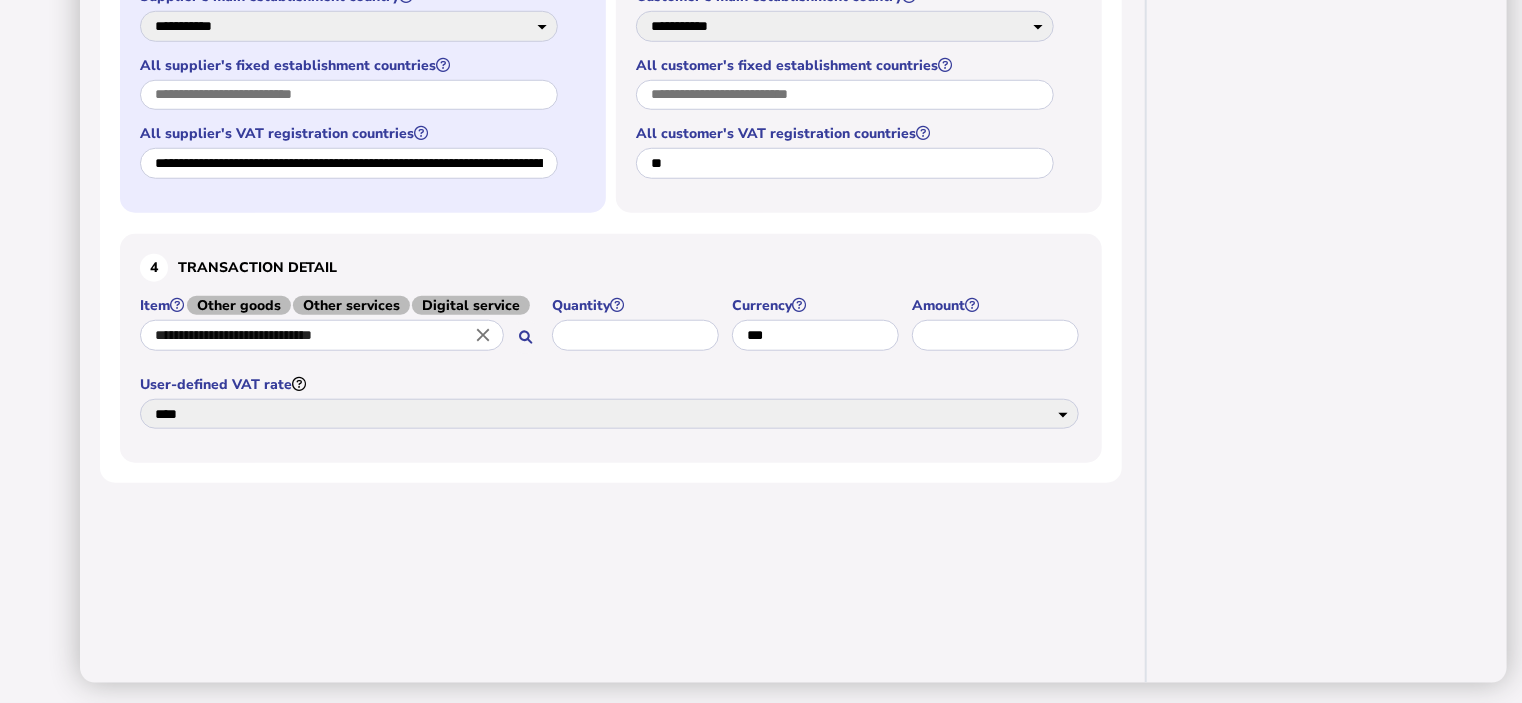 click at bounding box center (611, 573) 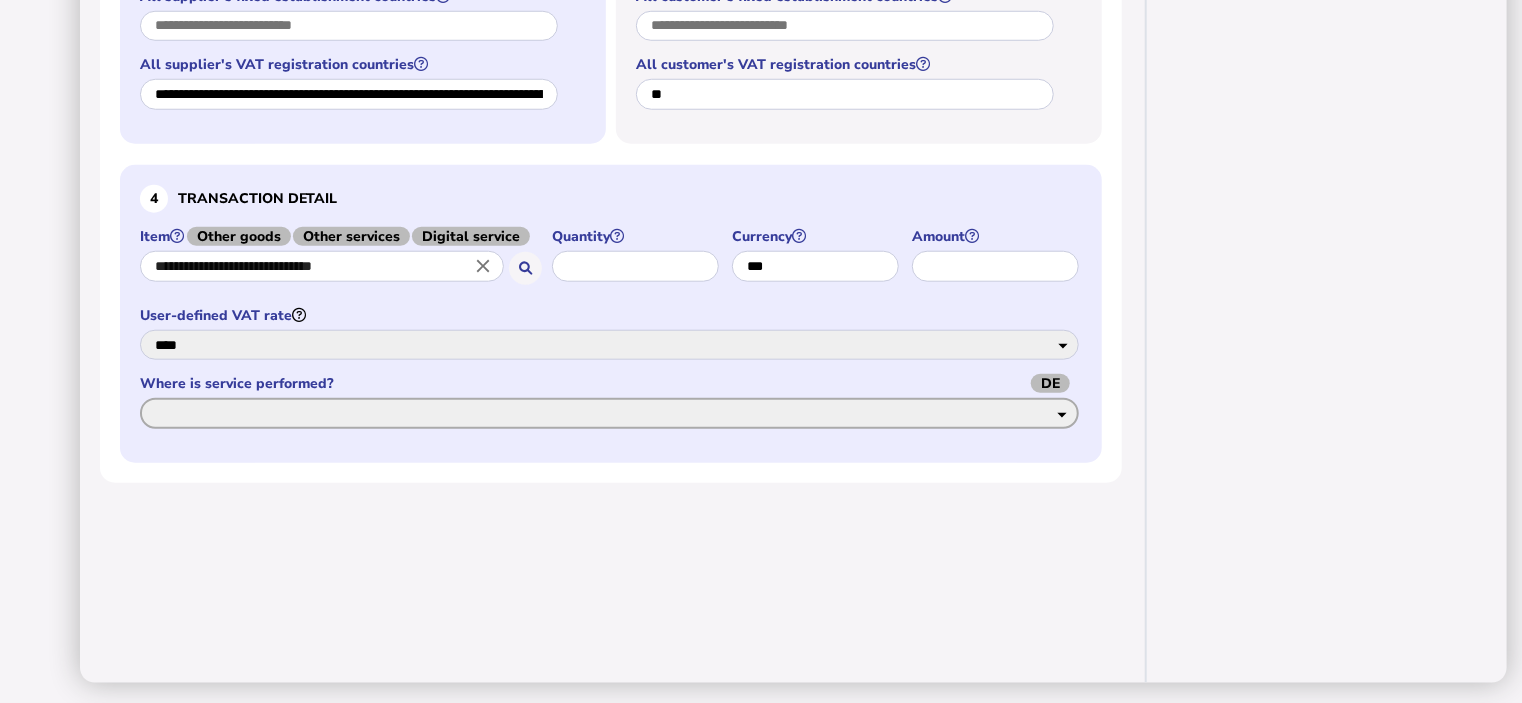 click on "**********" at bounding box center [609, 413] 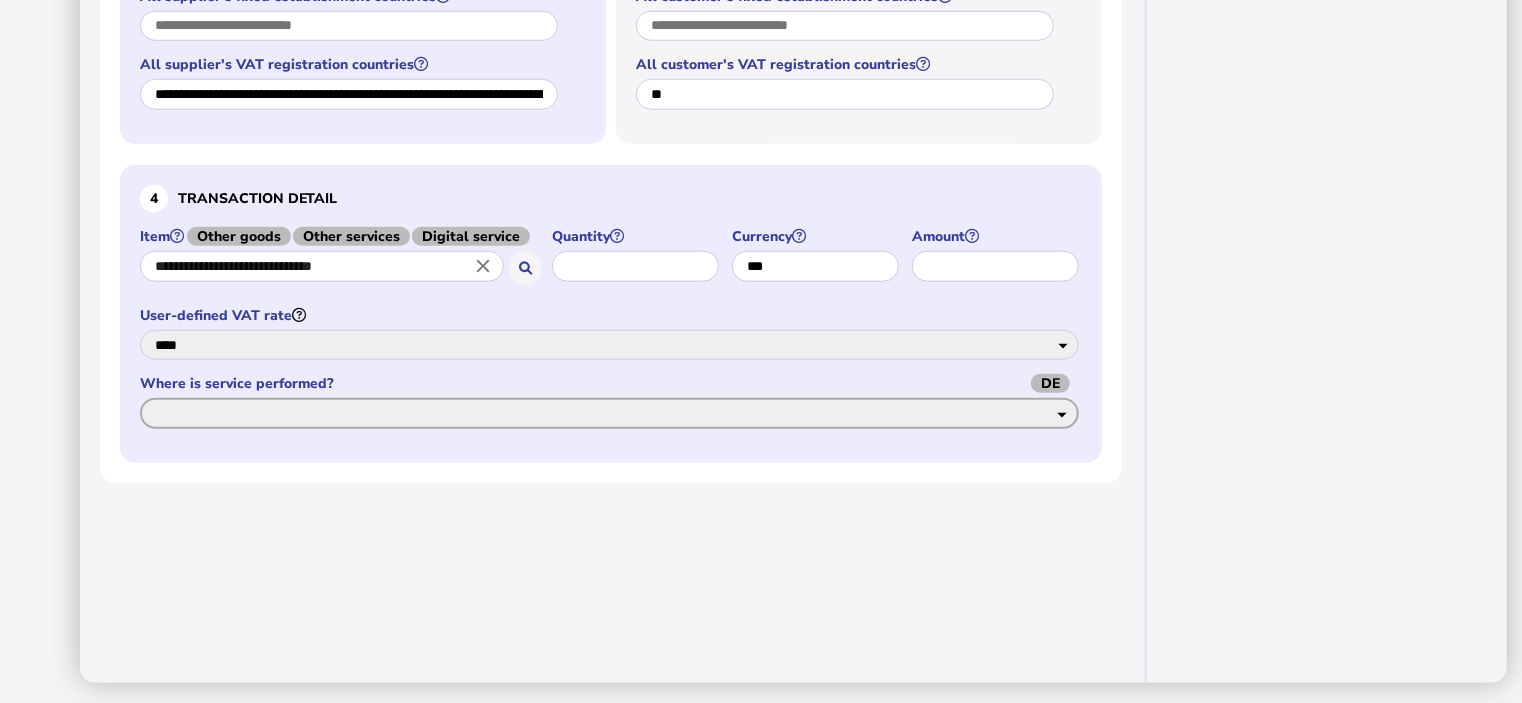 click on "**********" at bounding box center [609, 413] 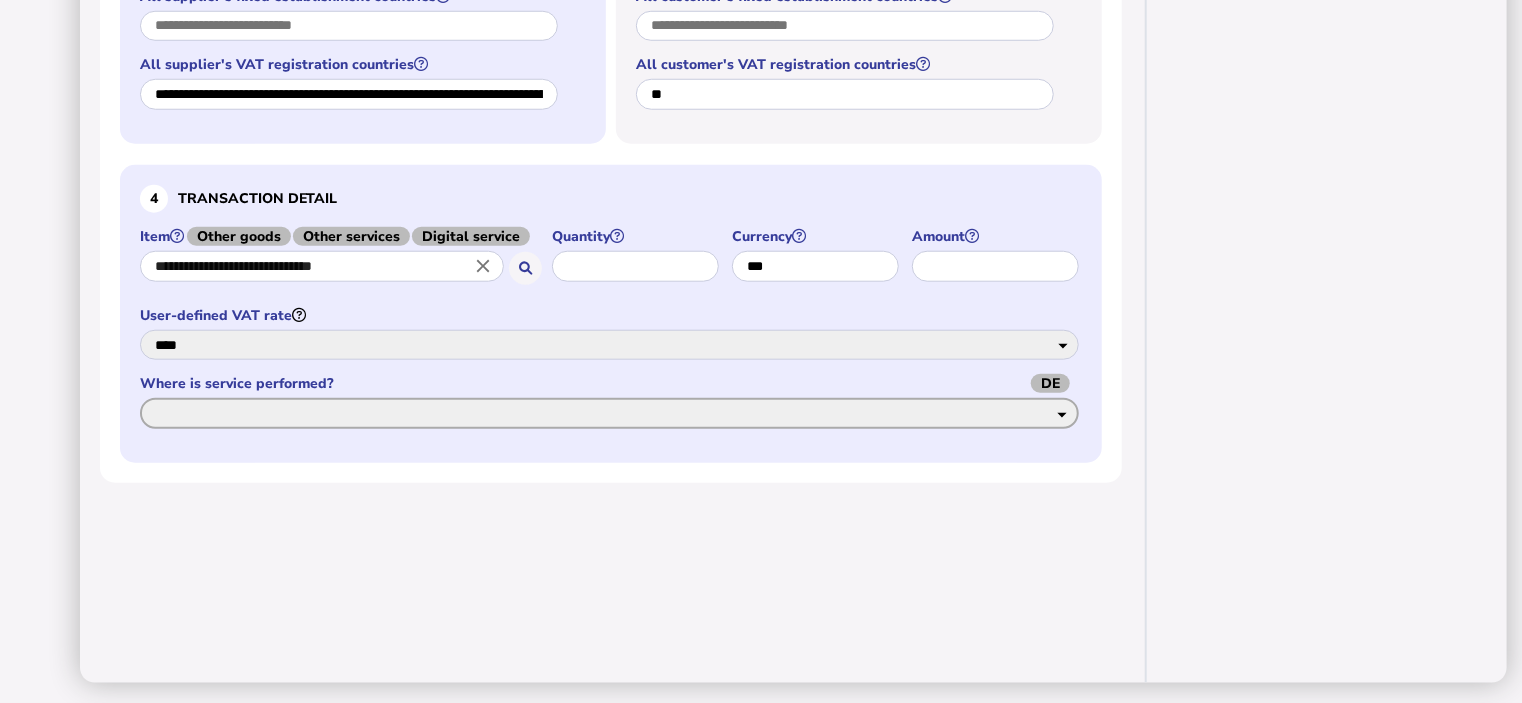 select on "**" 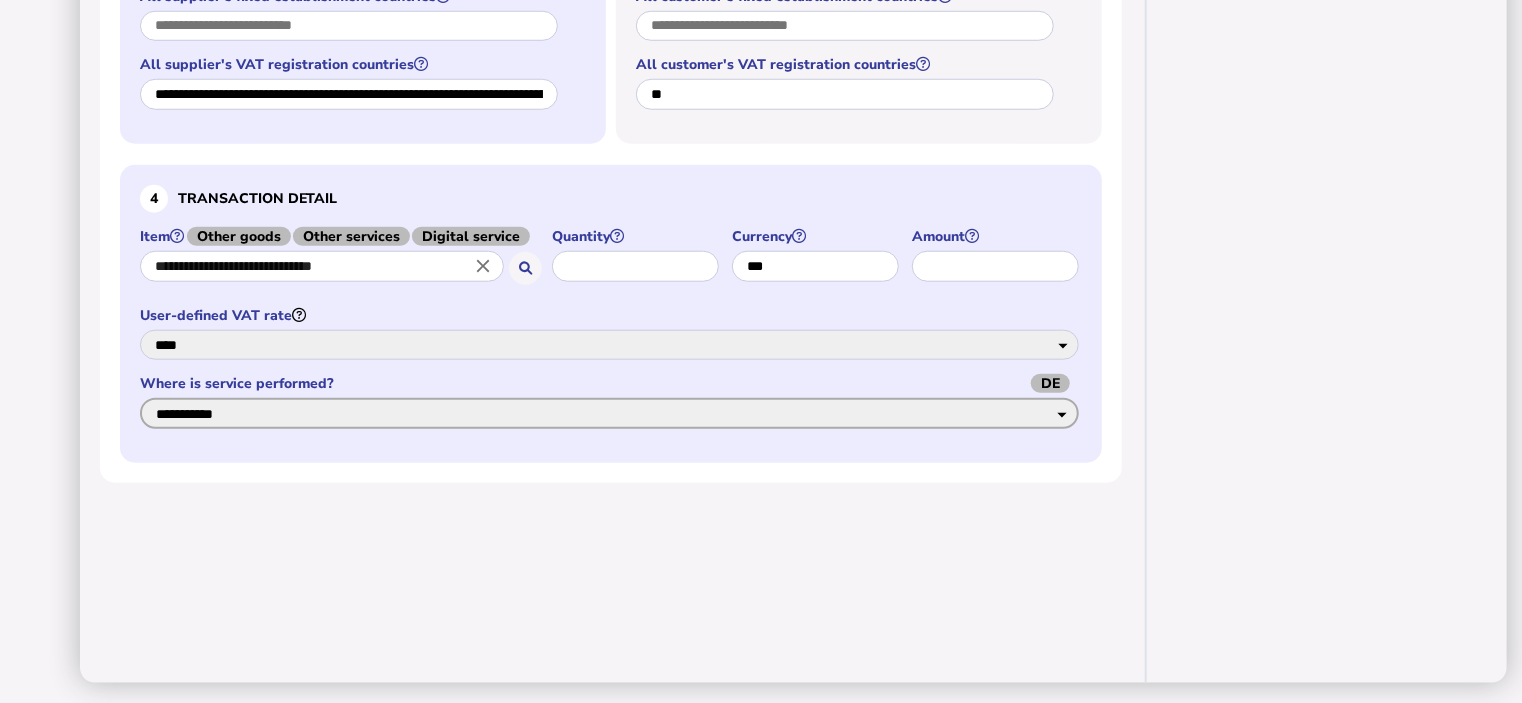 click on "**********" at bounding box center [609, 413] 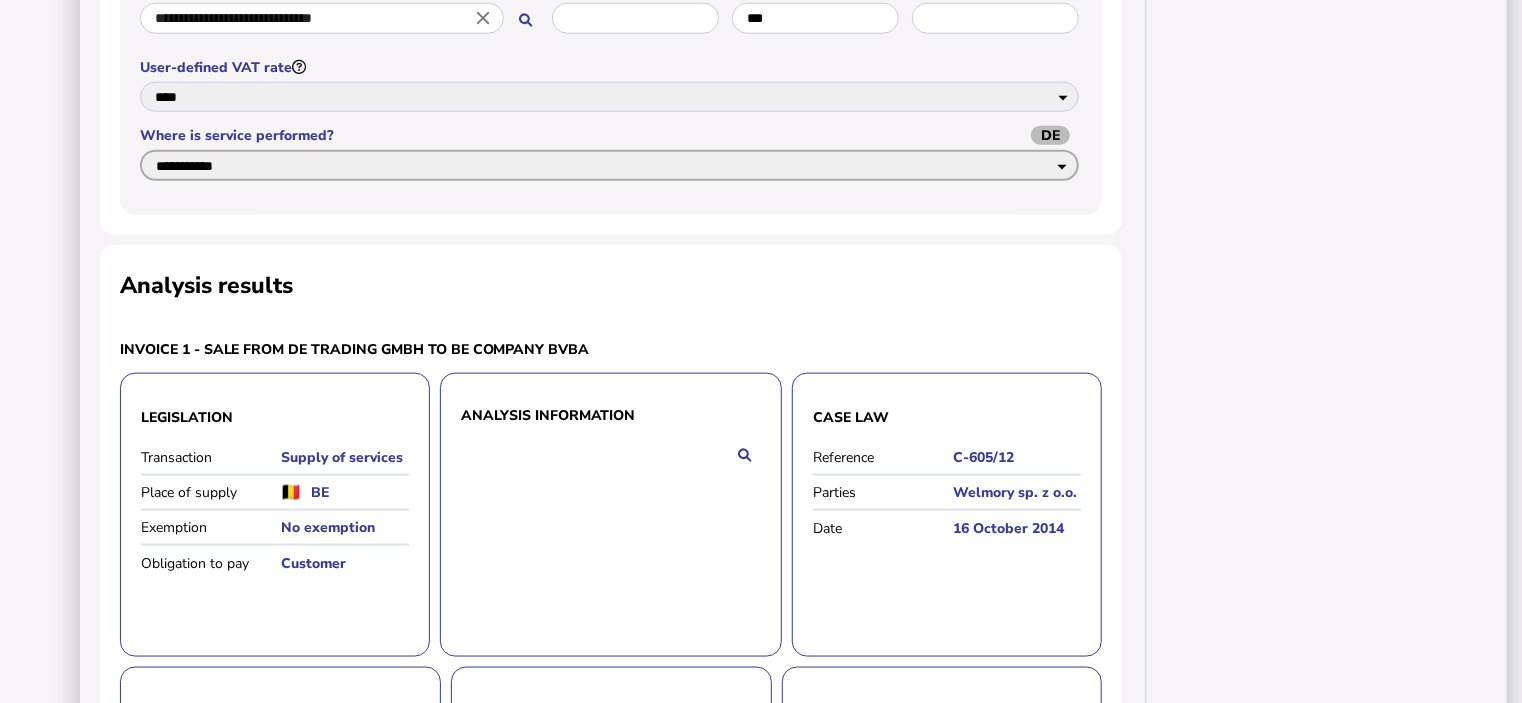 scroll, scrollTop: 1672, scrollLeft: 0, axis: vertical 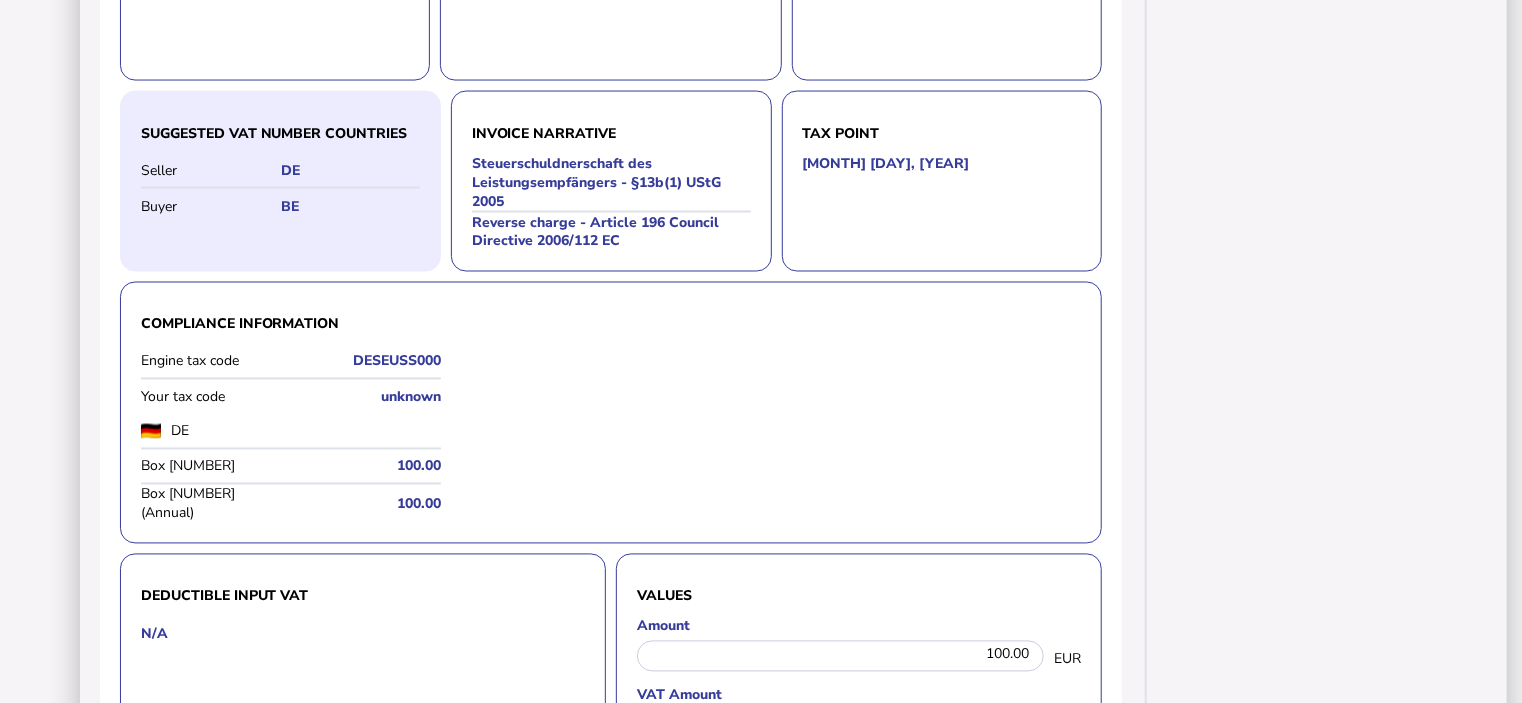 drag, startPoint x: 166, startPoint y: 613, endPoint x: 168, endPoint y: 595, distance: 18.110771 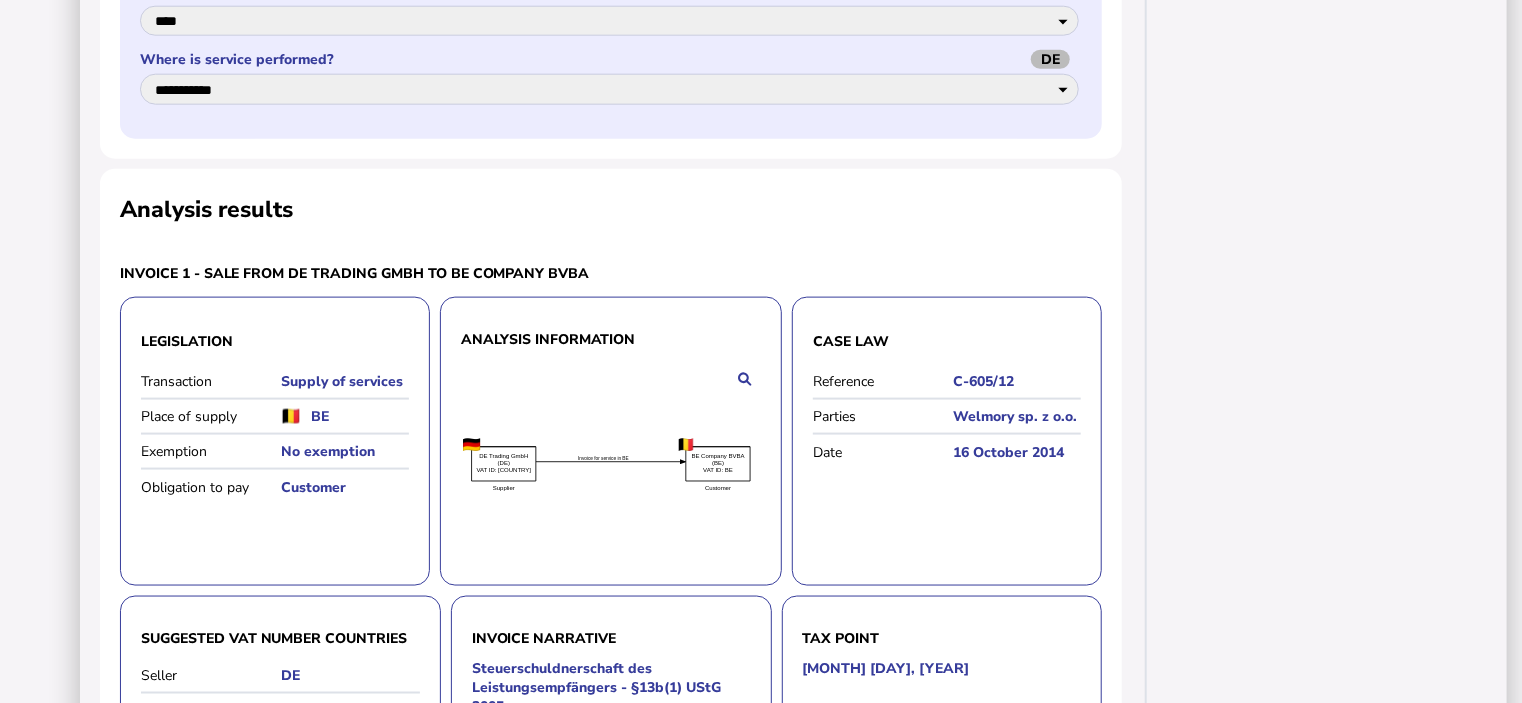 scroll, scrollTop: 872, scrollLeft: 0, axis: vertical 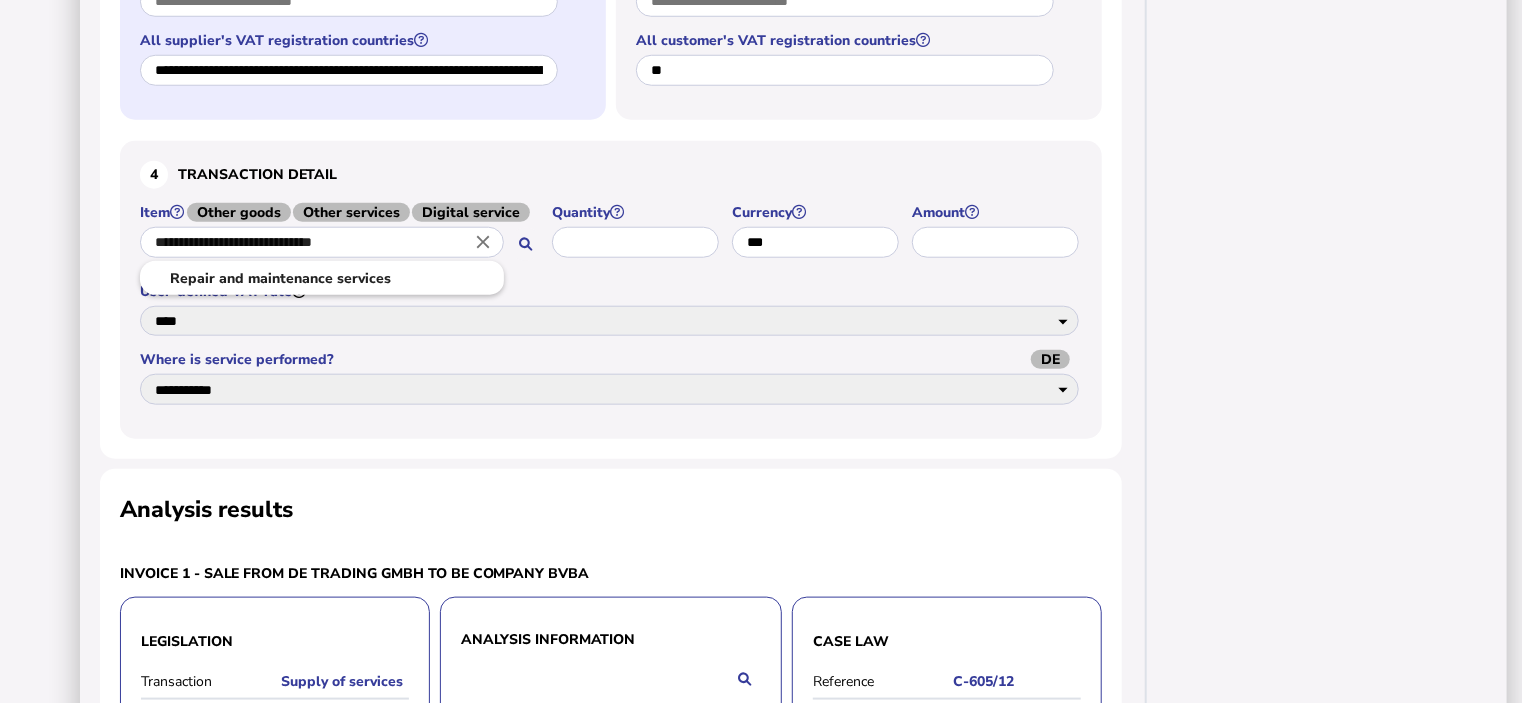 click on "**********" at bounding box center [322, 242] 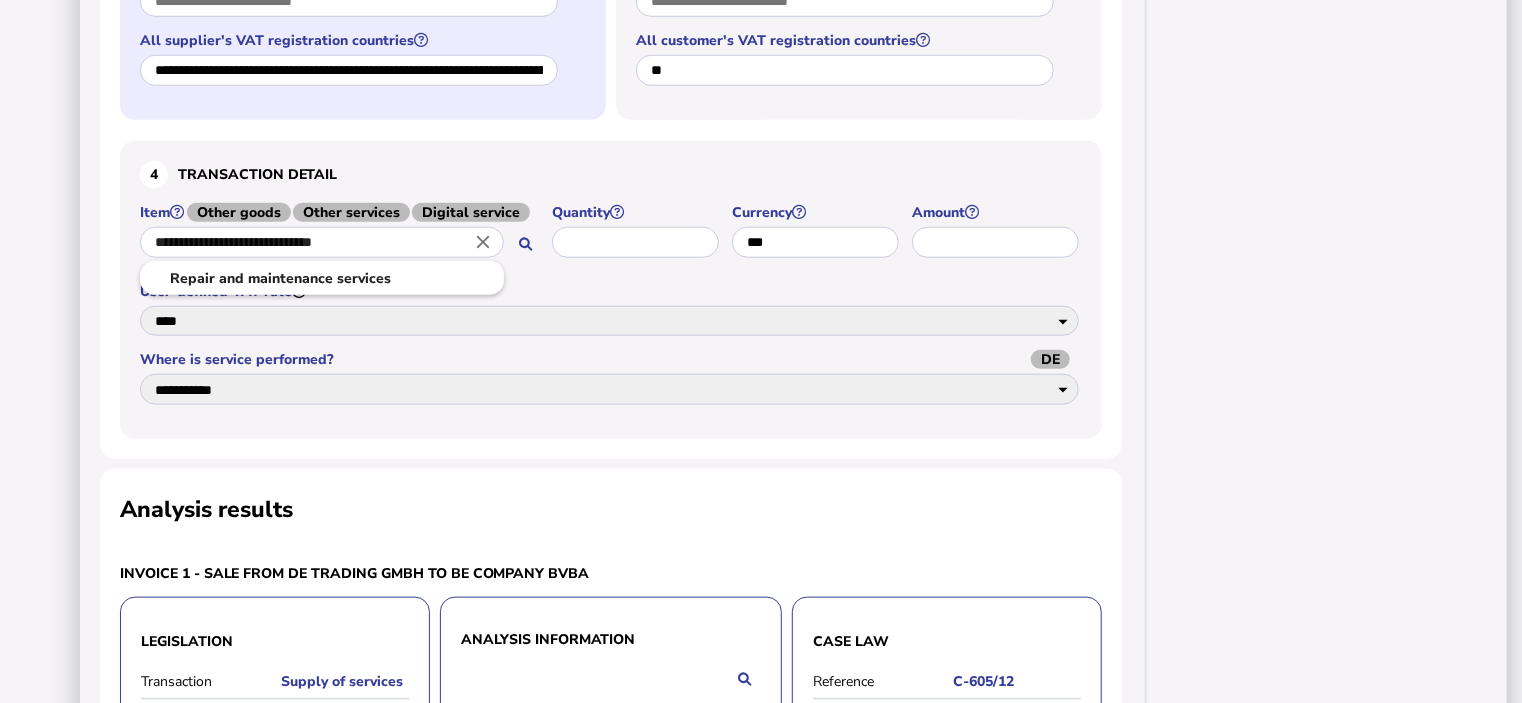 drag, startPoint x: 388, startPoint y: 536, endPoint x: 0, endPoint y: 447, distance: 398.07663 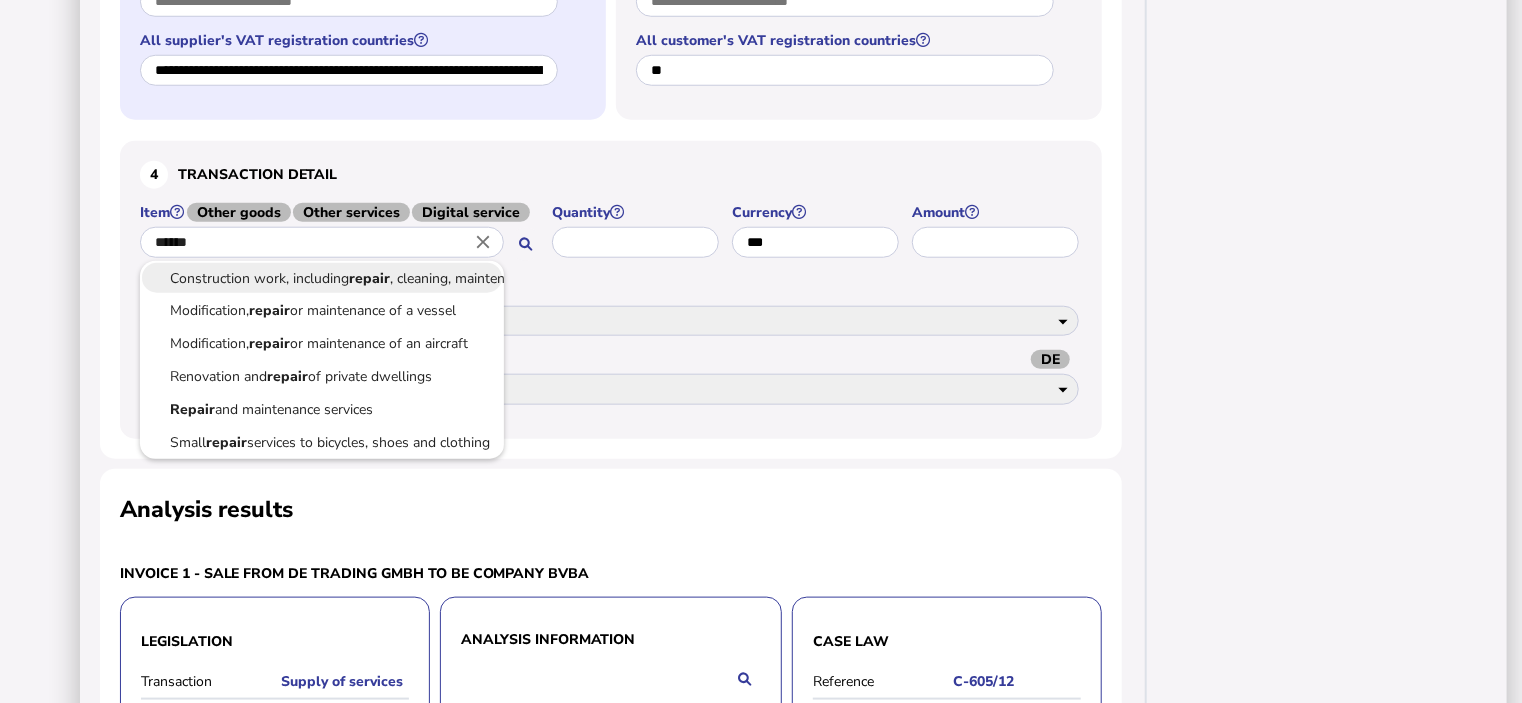 click on "Construction work, including  repair , cleaning, maintenance, demolition" at bounding box center [322, 278] 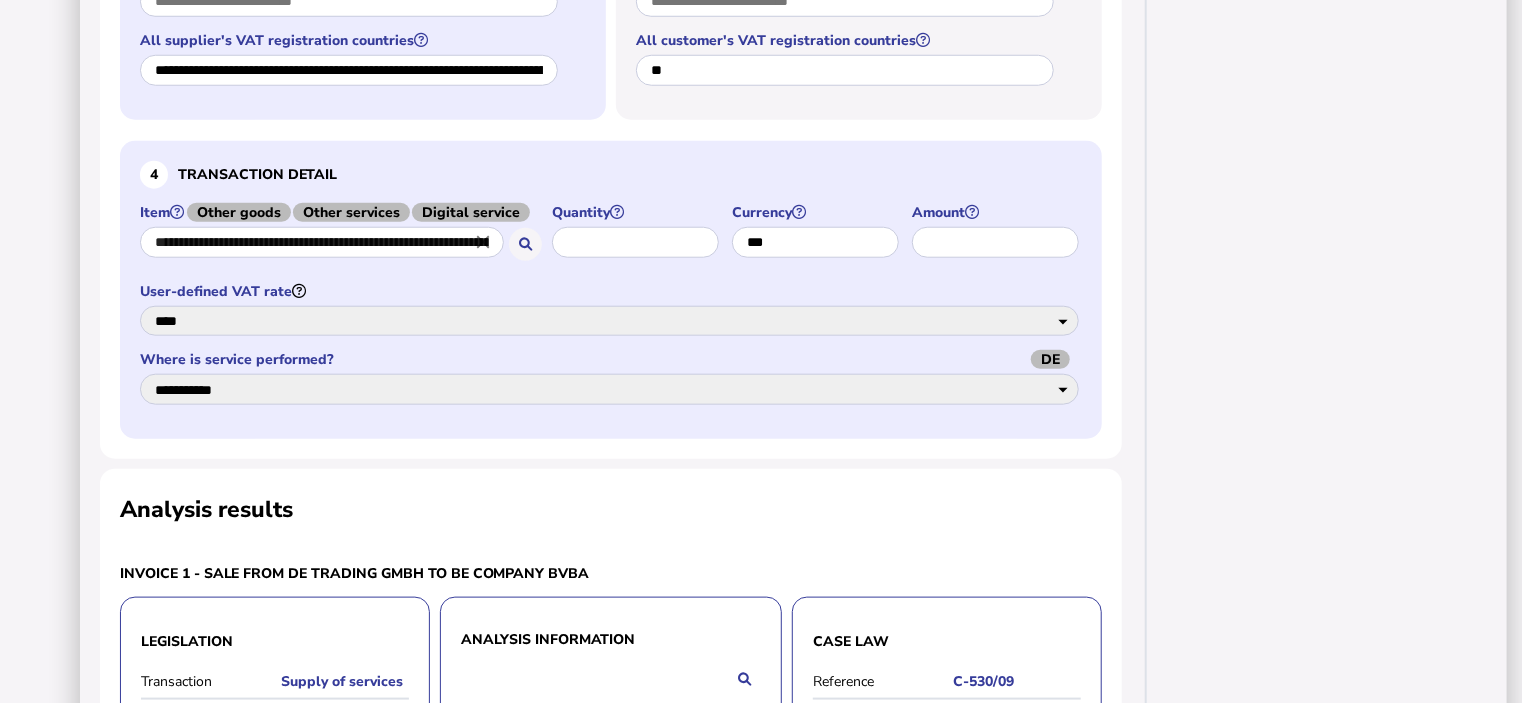 click on "**********" at bounding box center [611, 276] 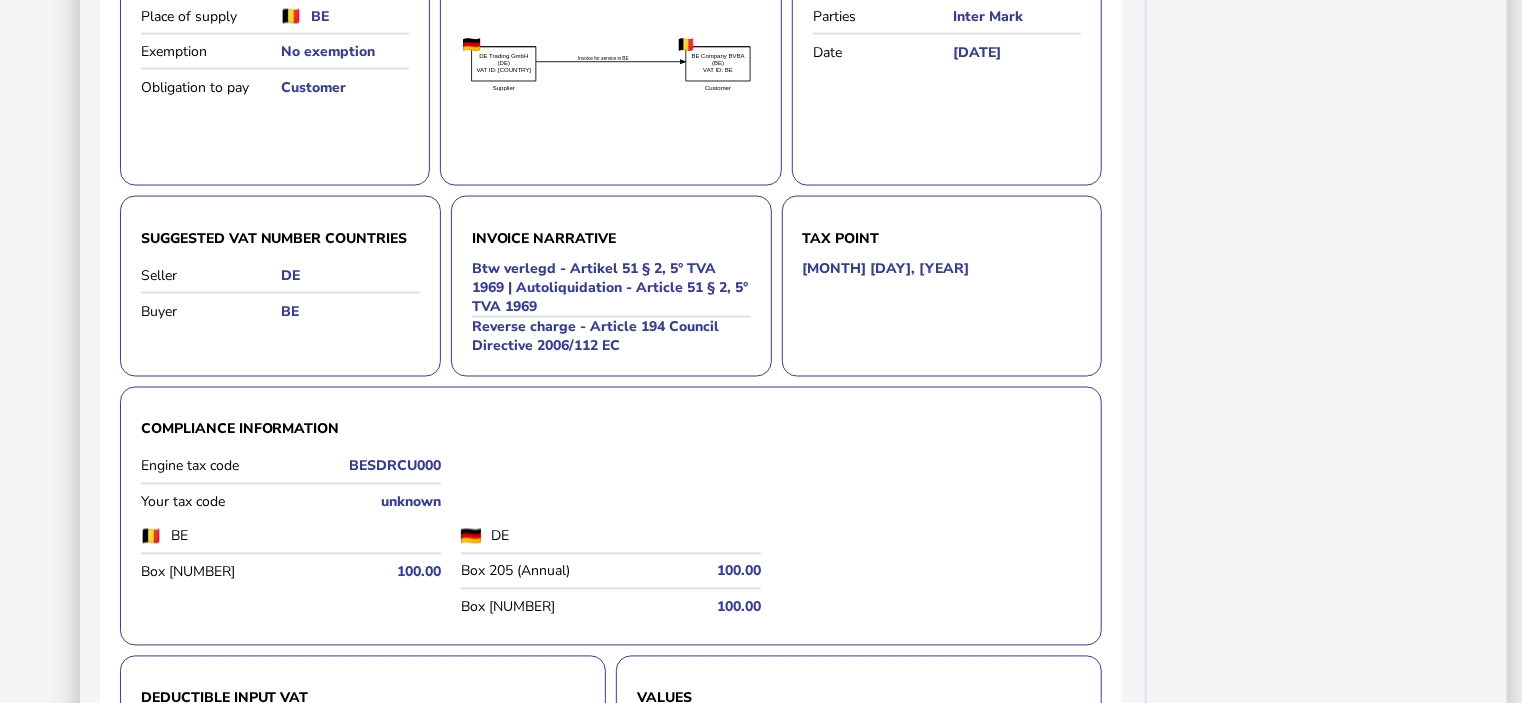 scroll, scrollTop: 1772, scrollLeft: 0, axis: vertical 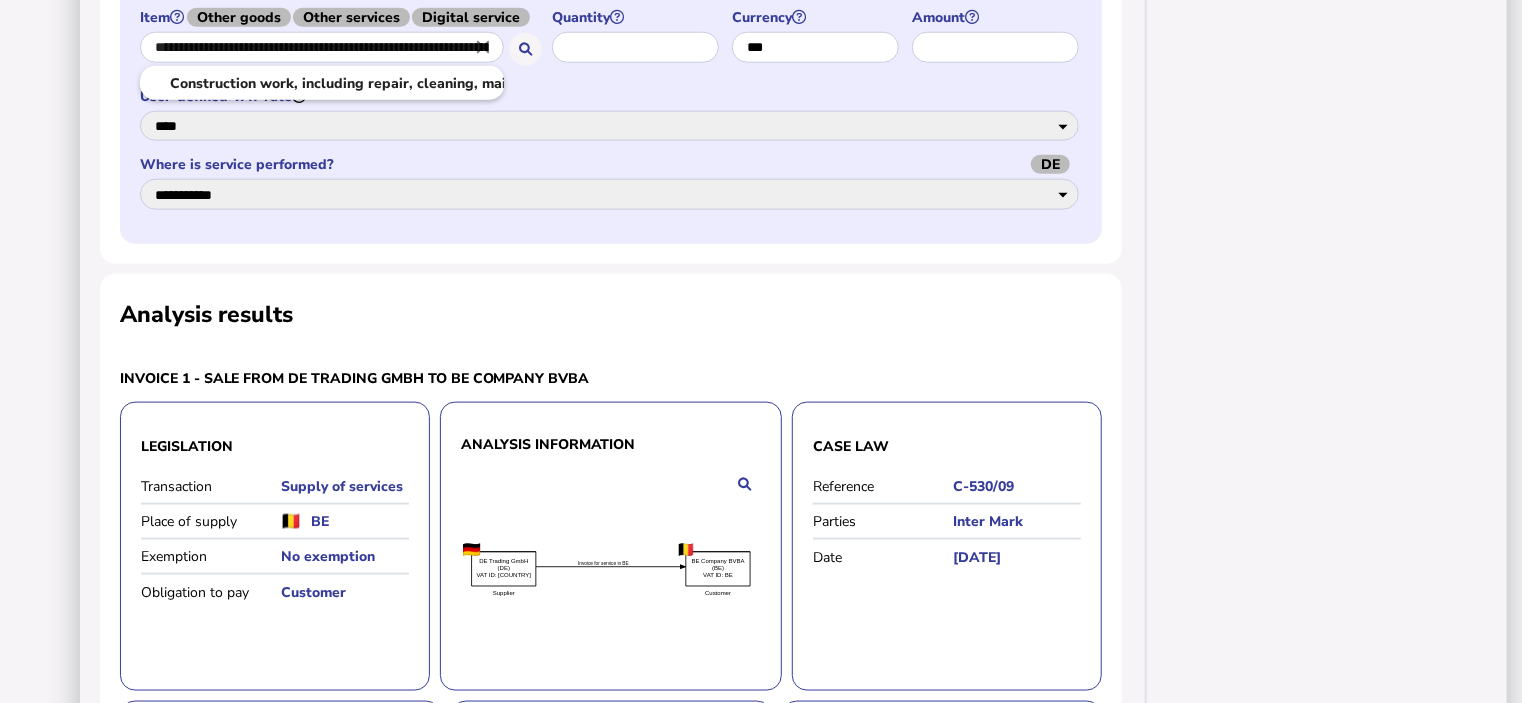 click on "**********" at bounding box center (322, 47) 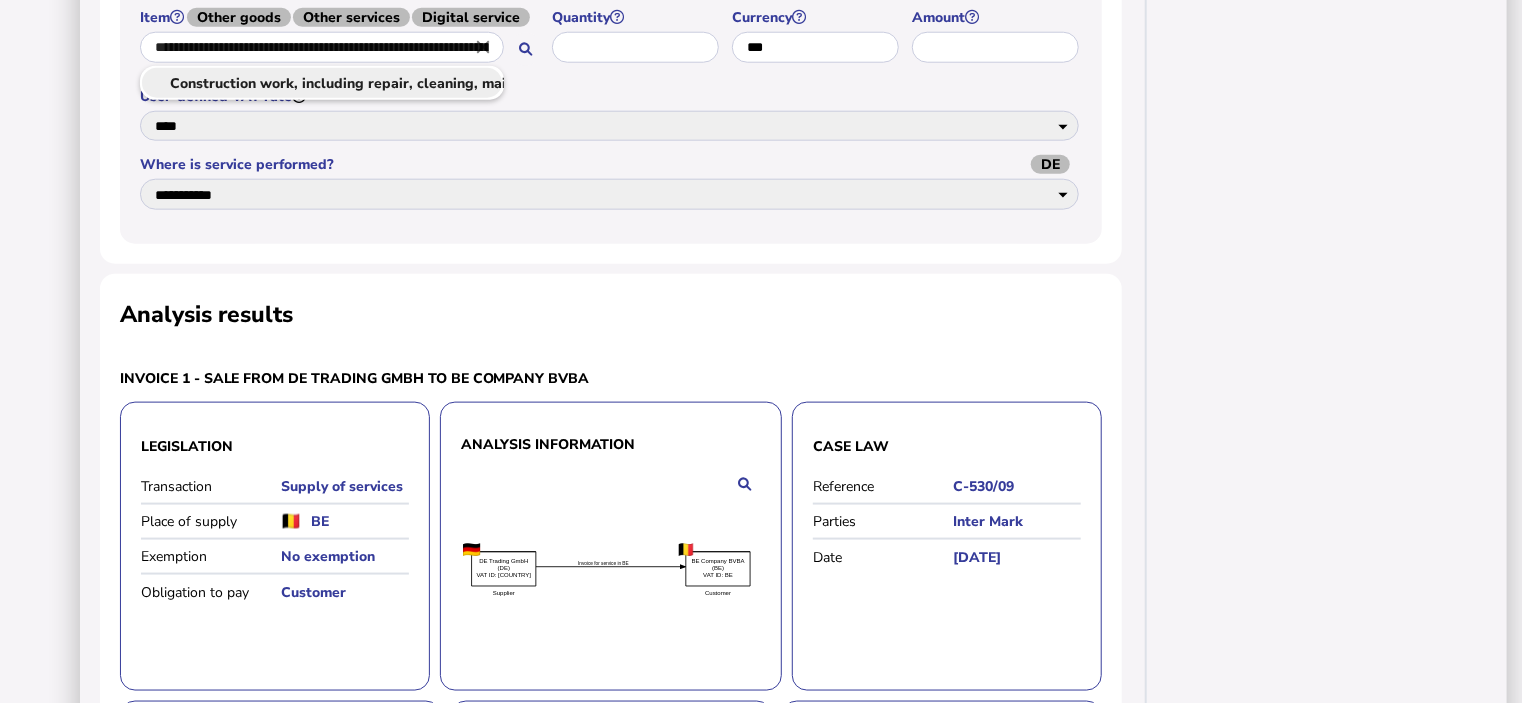 scroll, scrollTop: 9, scrollLeft: 0, axis: vertical 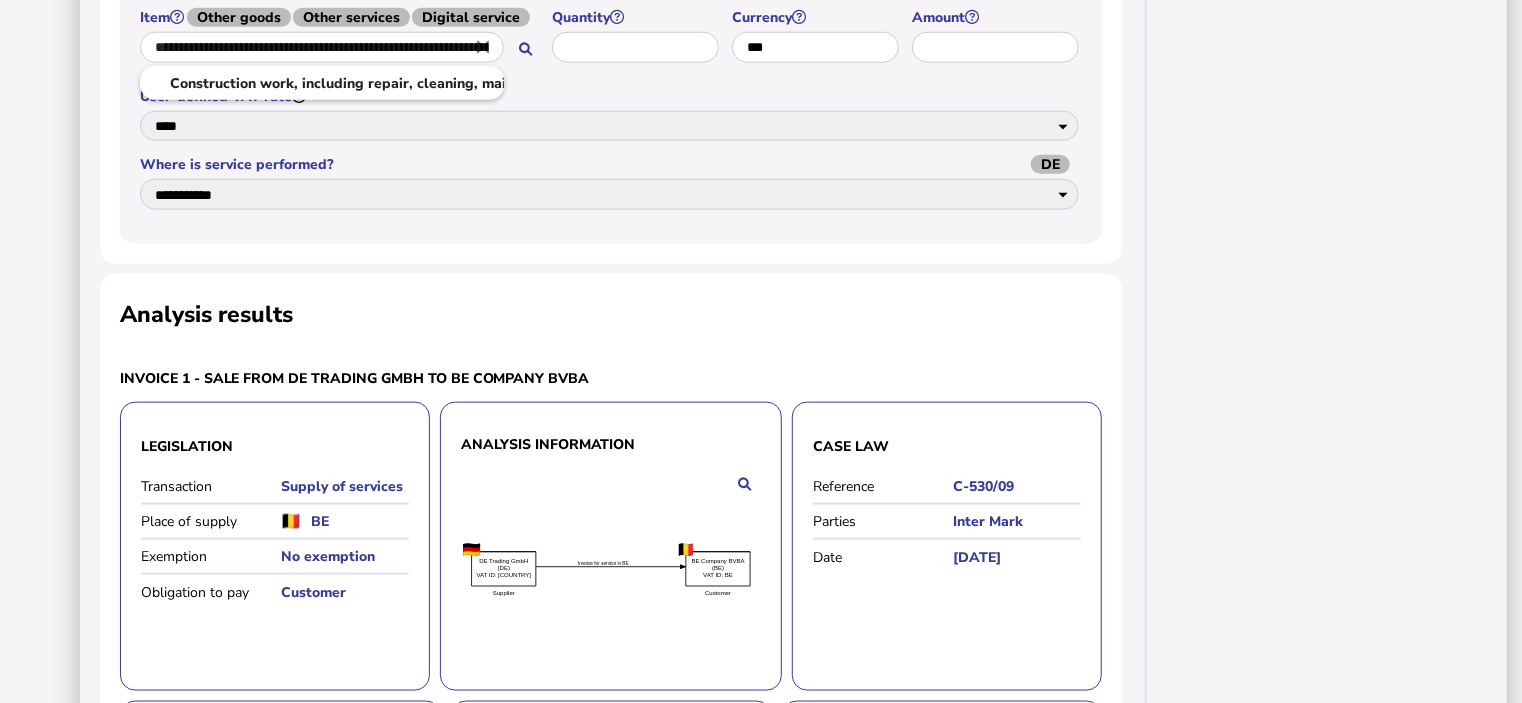 drag, startPoint x: 484, startPoint y: 347, endPoint x: 447, endPoint y: 352, distance: 37.336308 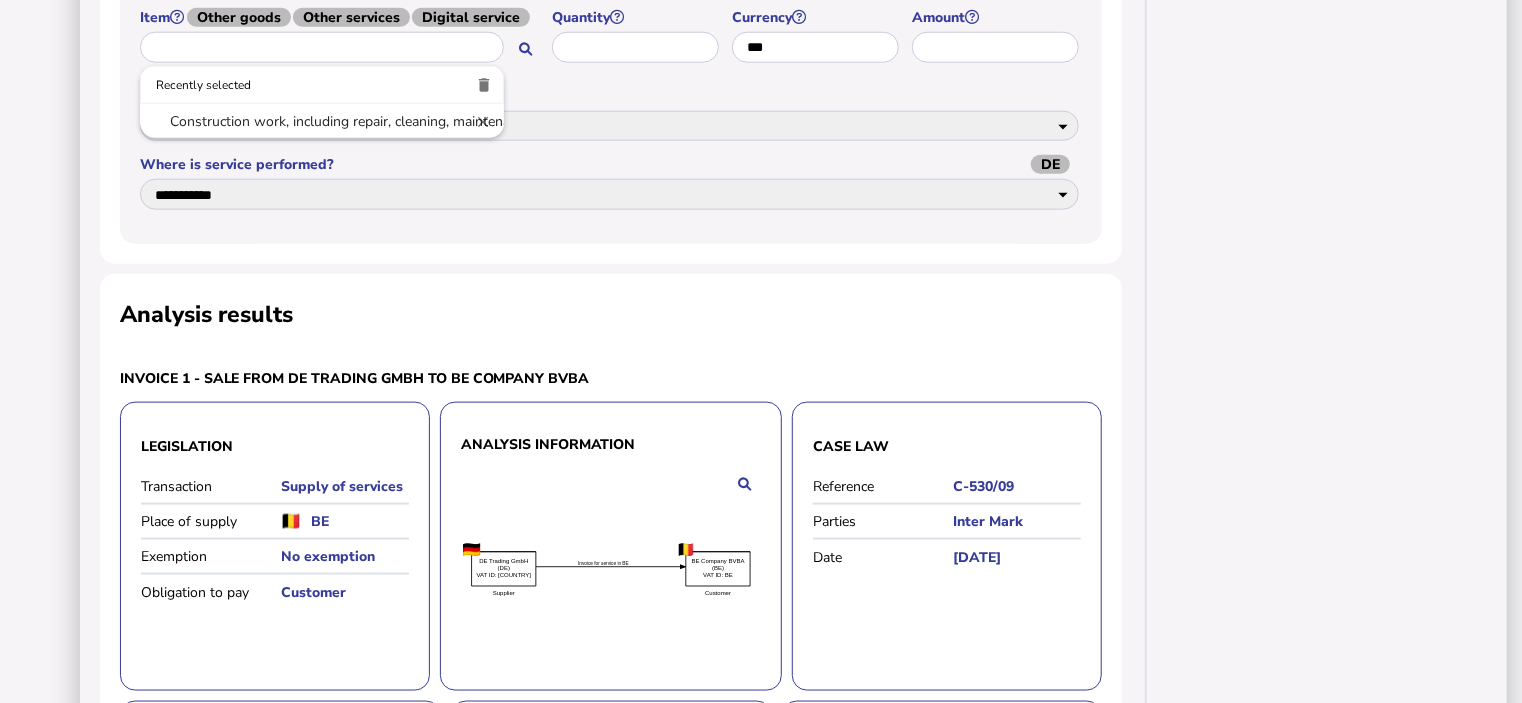 scroll, scrollTop: 1518, scrollLeft: 0, axis: vertical 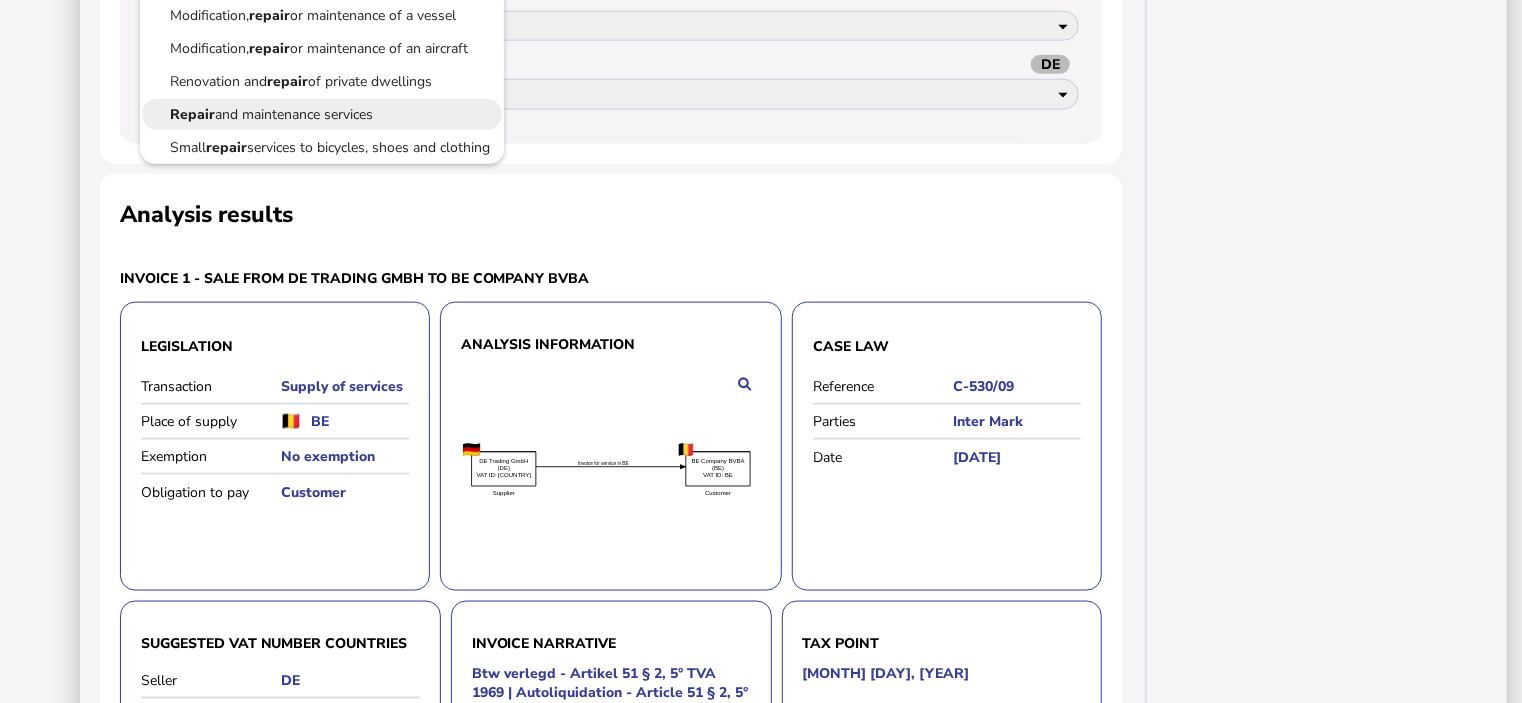 click on "Repair  and maintenance services" at bounding box center (322, 114) 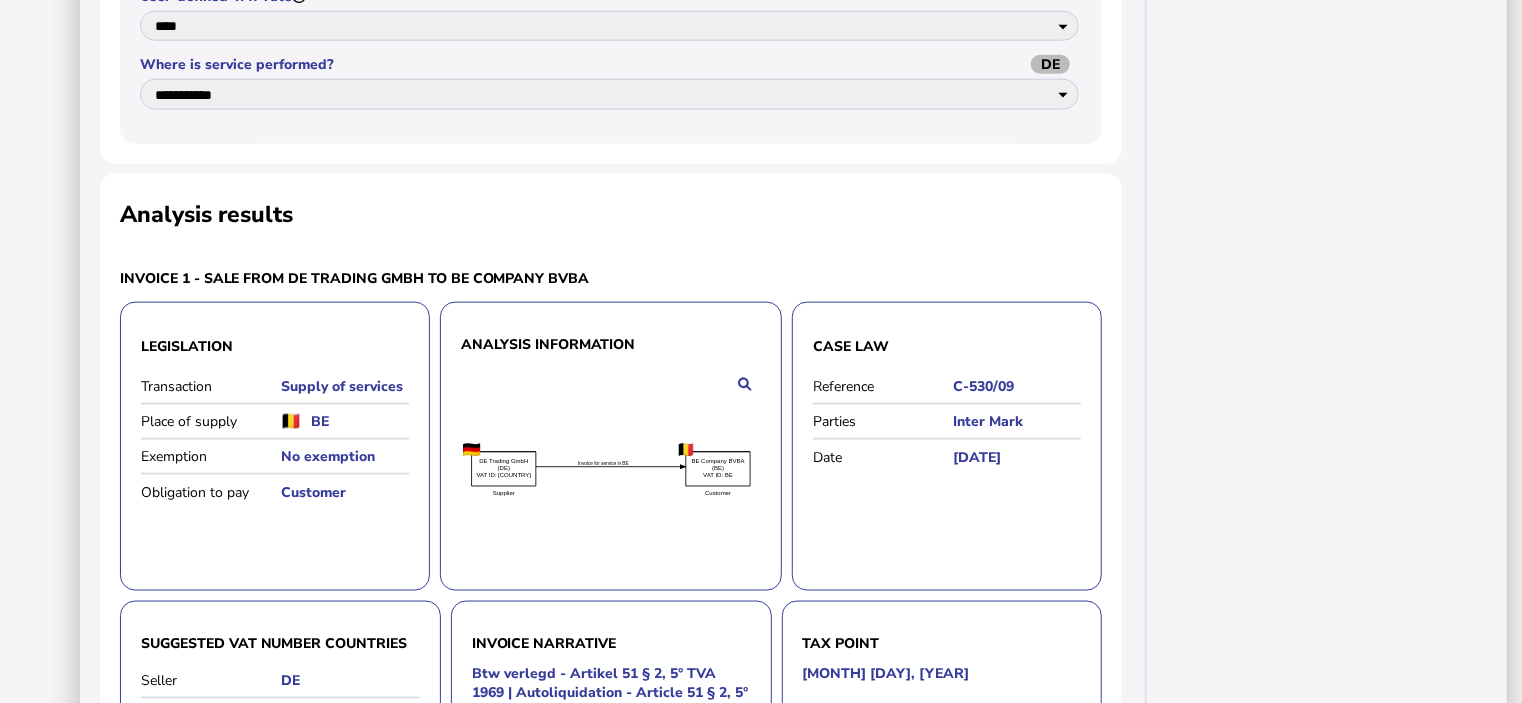 click on "Analysis results" at bounding box center (611, 214) 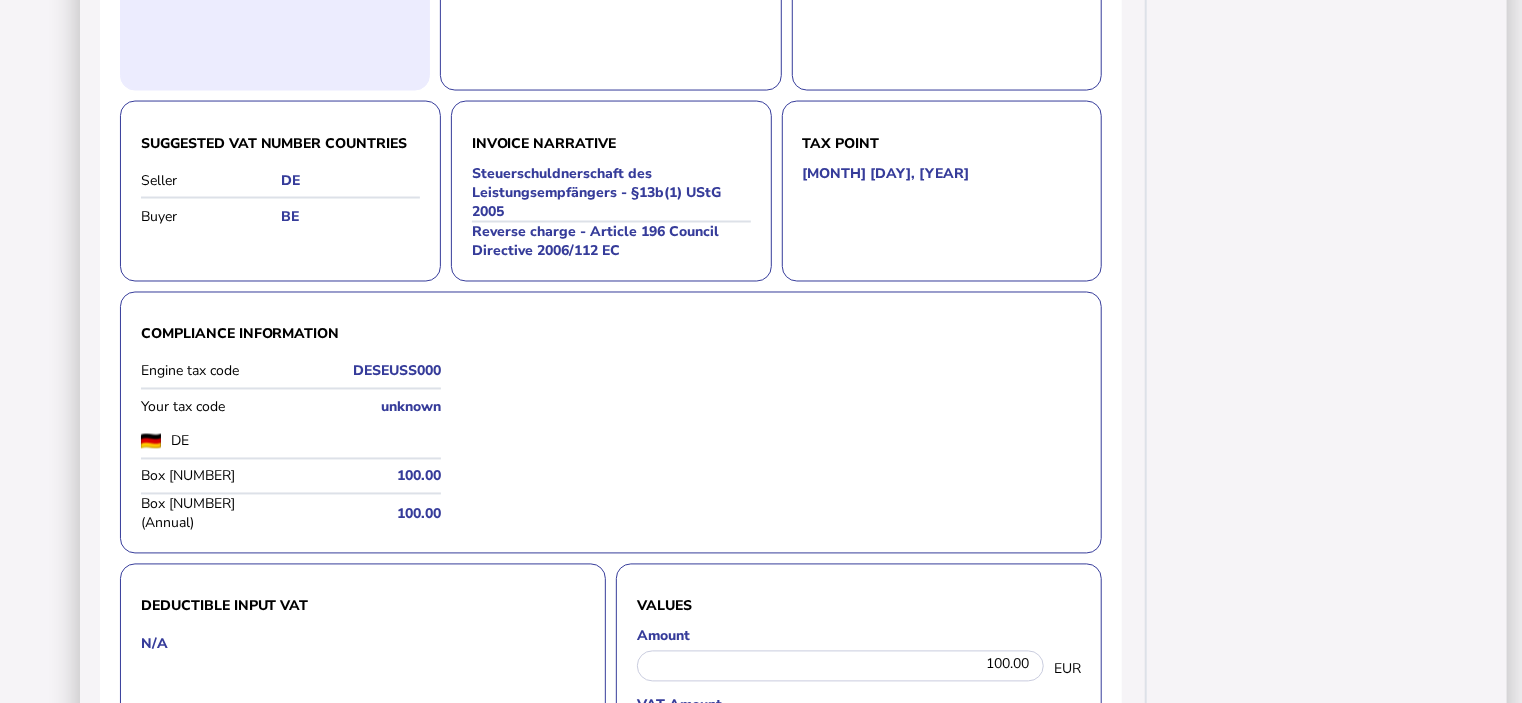 scroll, scrollTop: 1067, scrollLeft: 0, axis: vertical 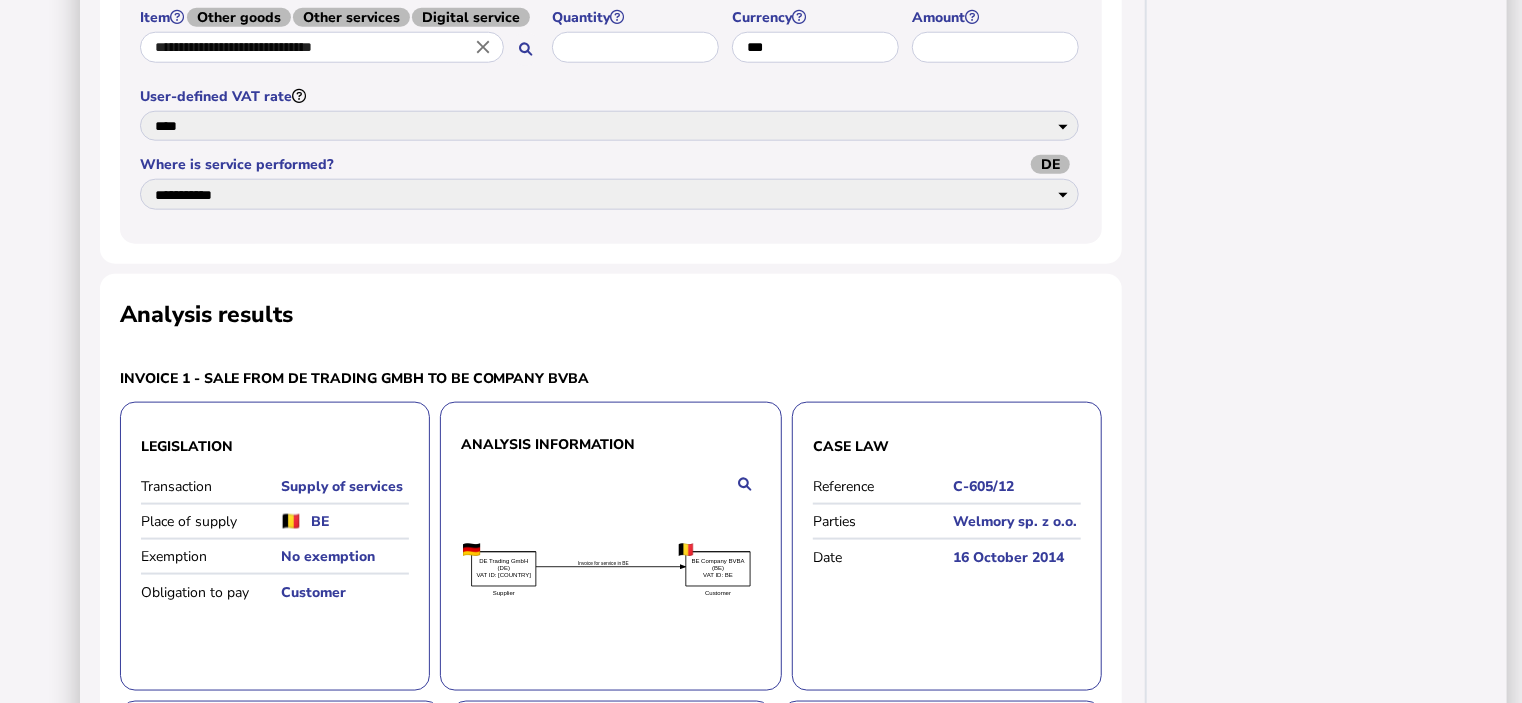 drag, startPoint x: 867, startPoint y: 594, endPoint x: 881, endPoint y: 591, distance: 14.3178215 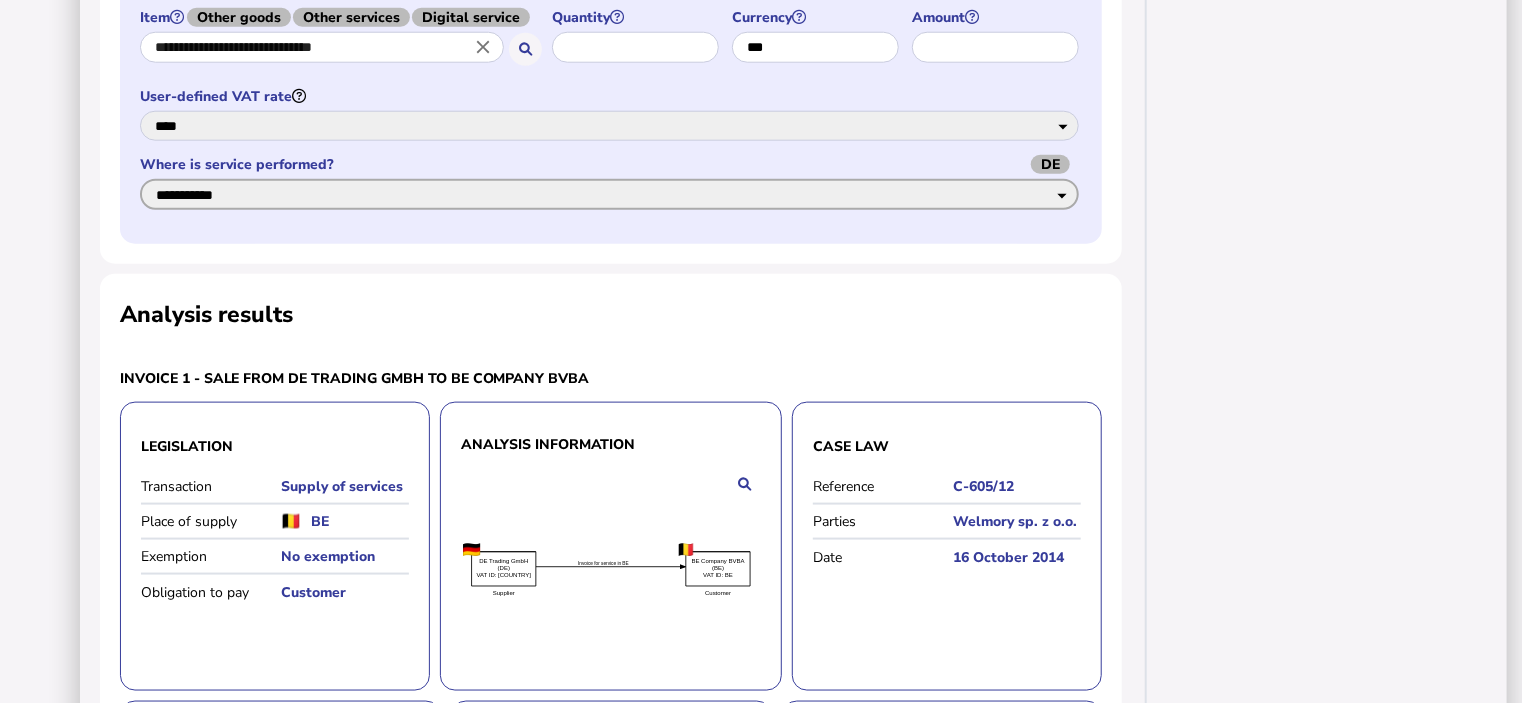 click on "**********" at bounding box center (609, 194) 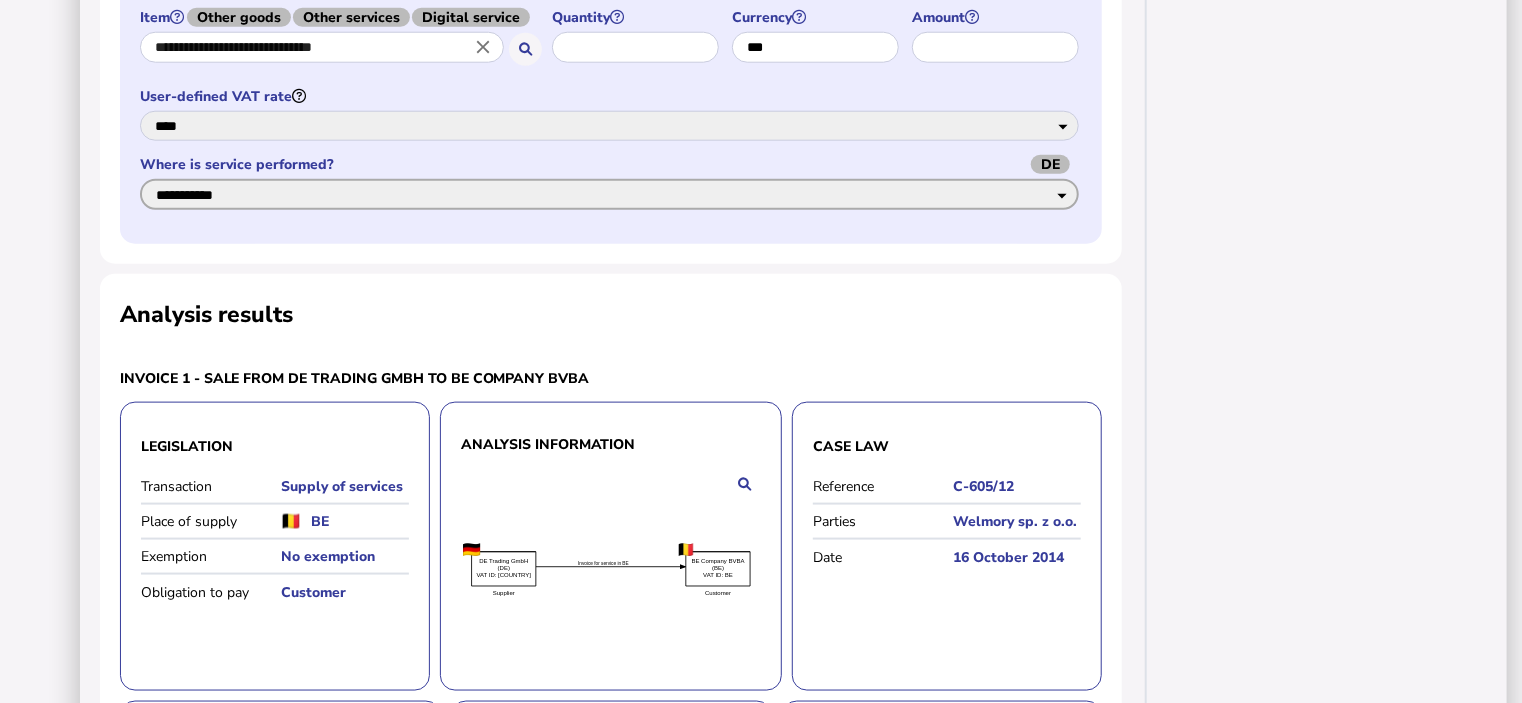 click on "**********" at bounding box center (609, 194) 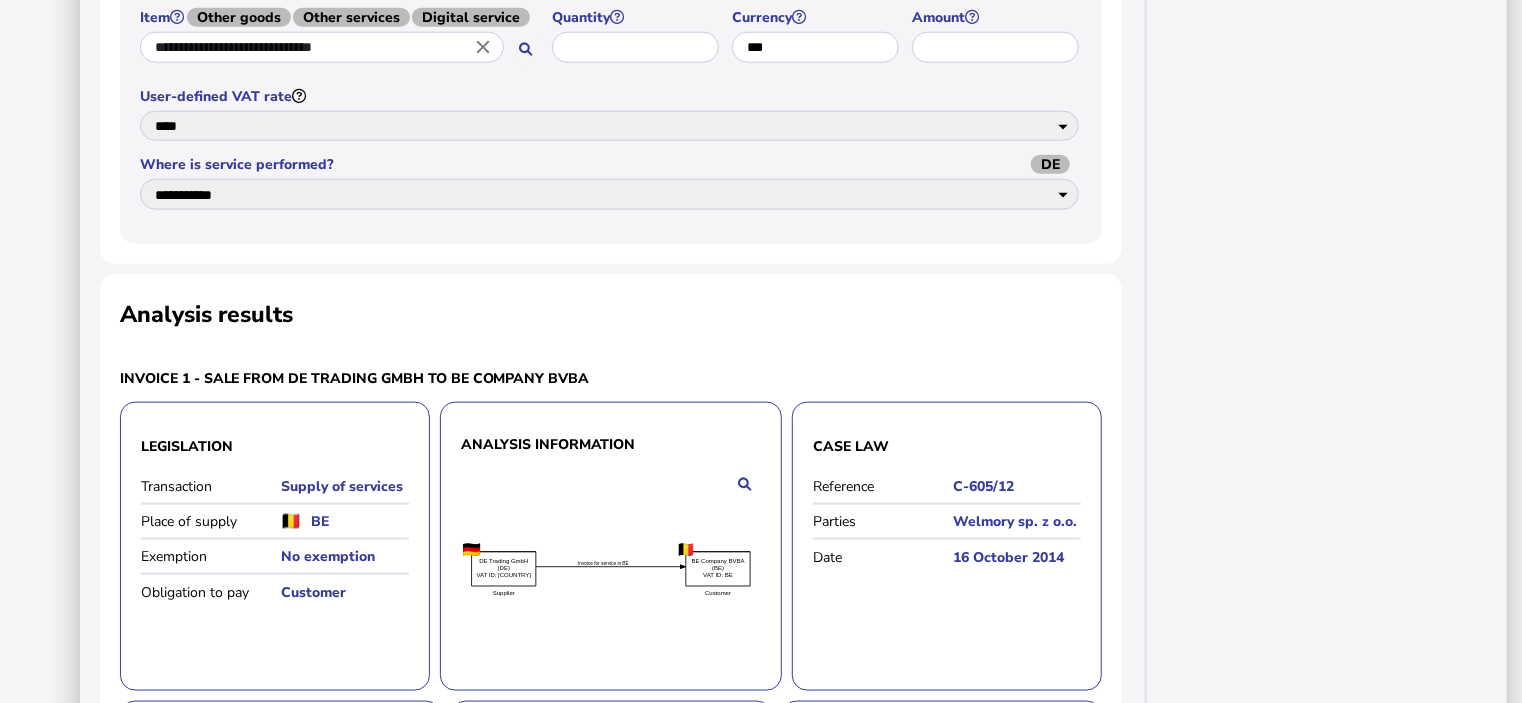 click on "**********" at bounding box center (611, -305) 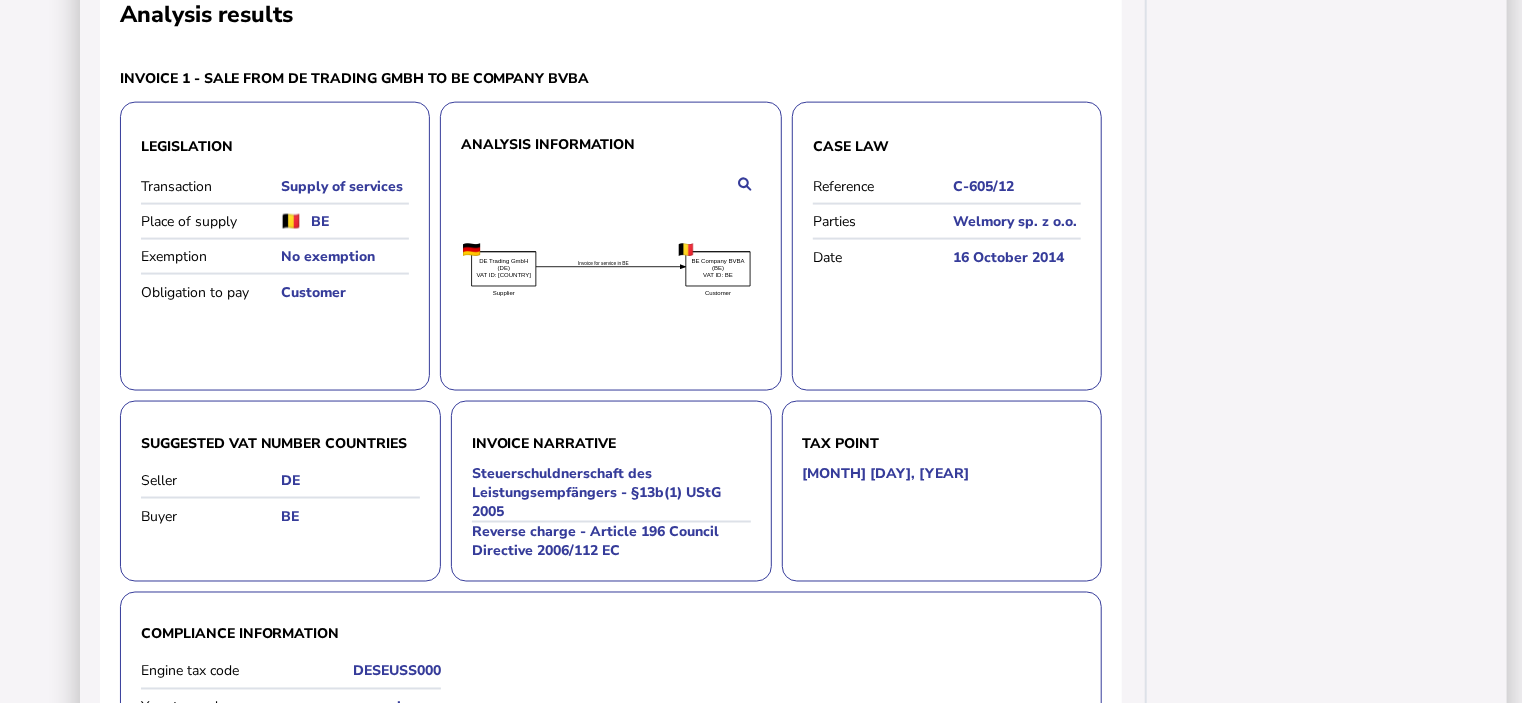 scroll, scrollTop: 1467, scrollLeft: 0, axis: vertical 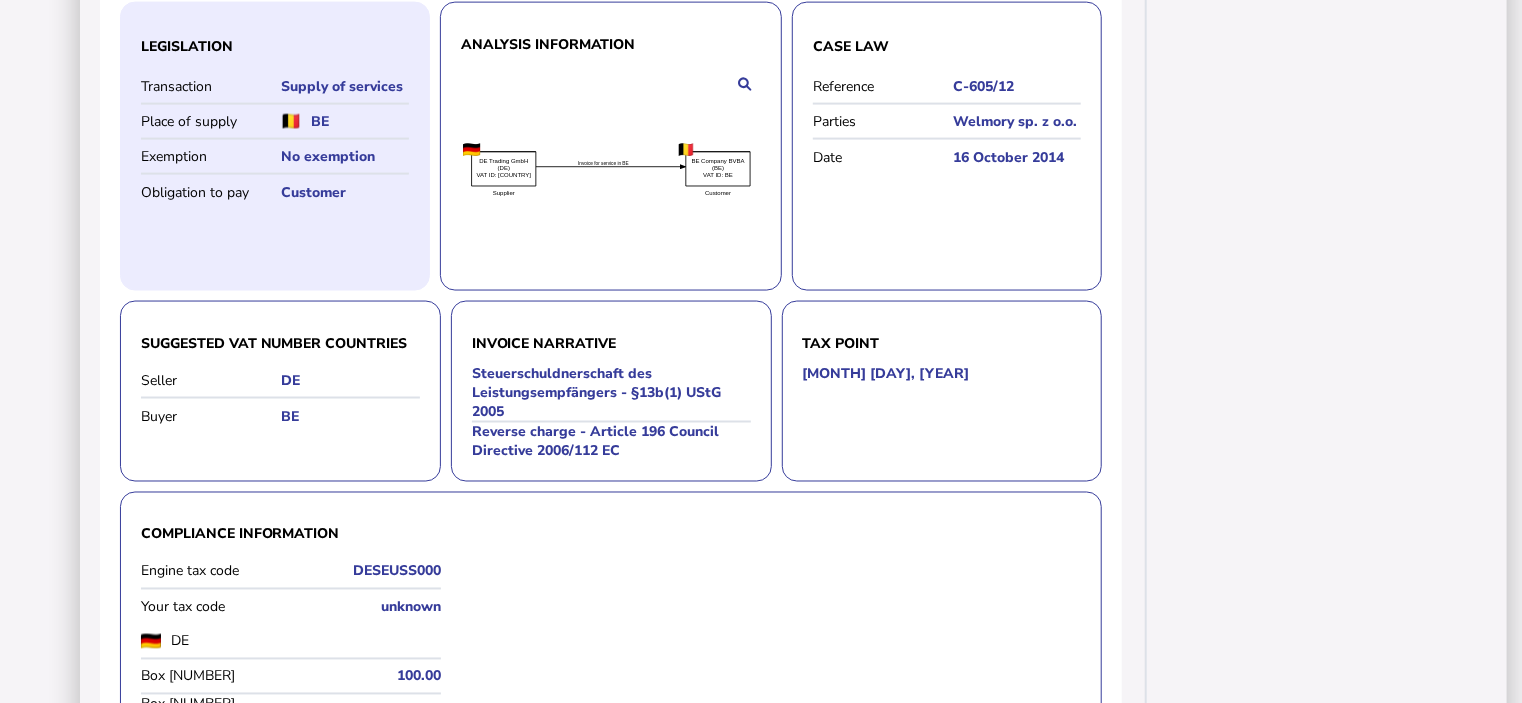 click on "Legislation  Transaction  Supply of services Place of supply BE Exemption  No exemption Obligation to pay  Customer" at bounding box center [275, 146] 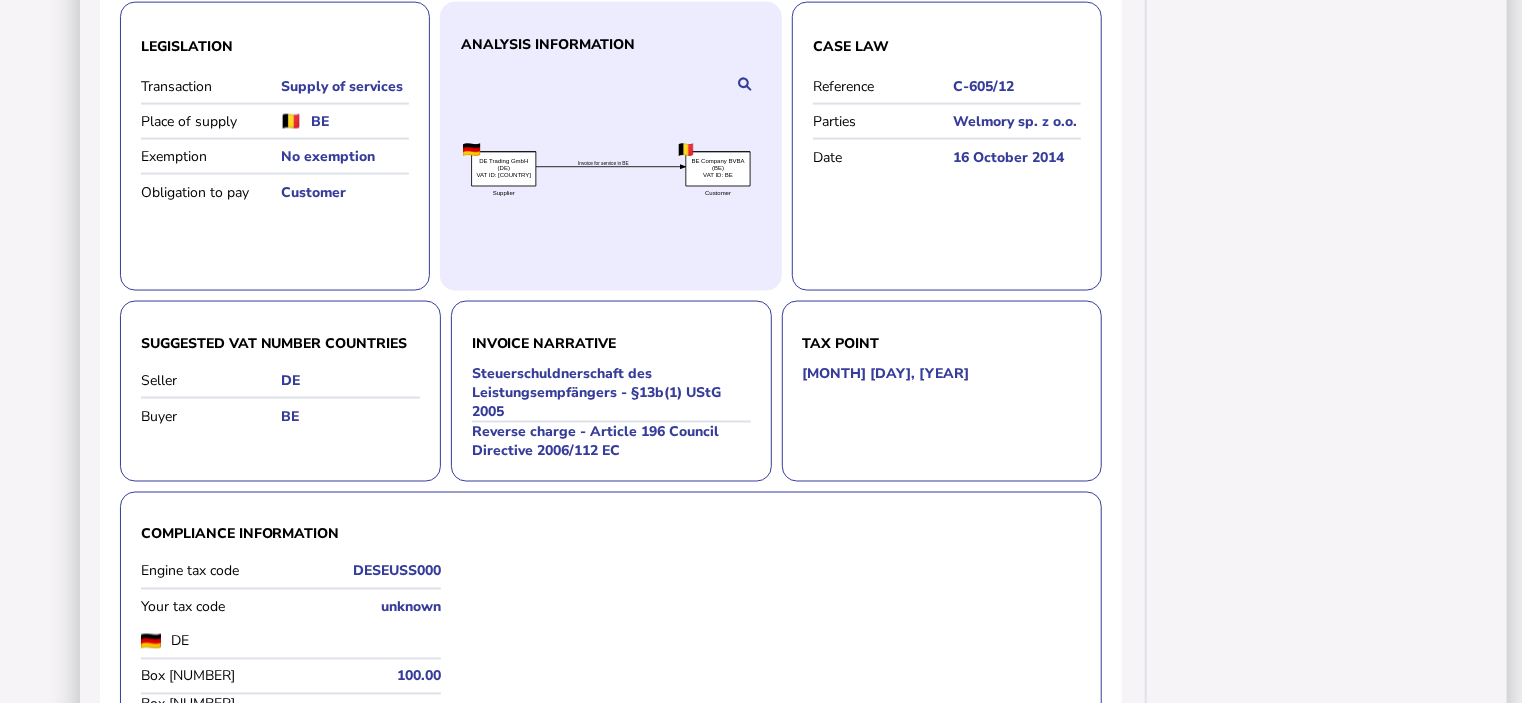 click on "Invoice for service in [COUNTRY] Supplier [COMPANY] ([COUNTRY]) VAT ID: [COUNTRY] ([COUNTRY]) ([COUNTRY]) Customer [COMPANY] ([COUNTRY]) VAT ID: [COUNTRY] ([COUNTRY]) ([COUNTRY])" 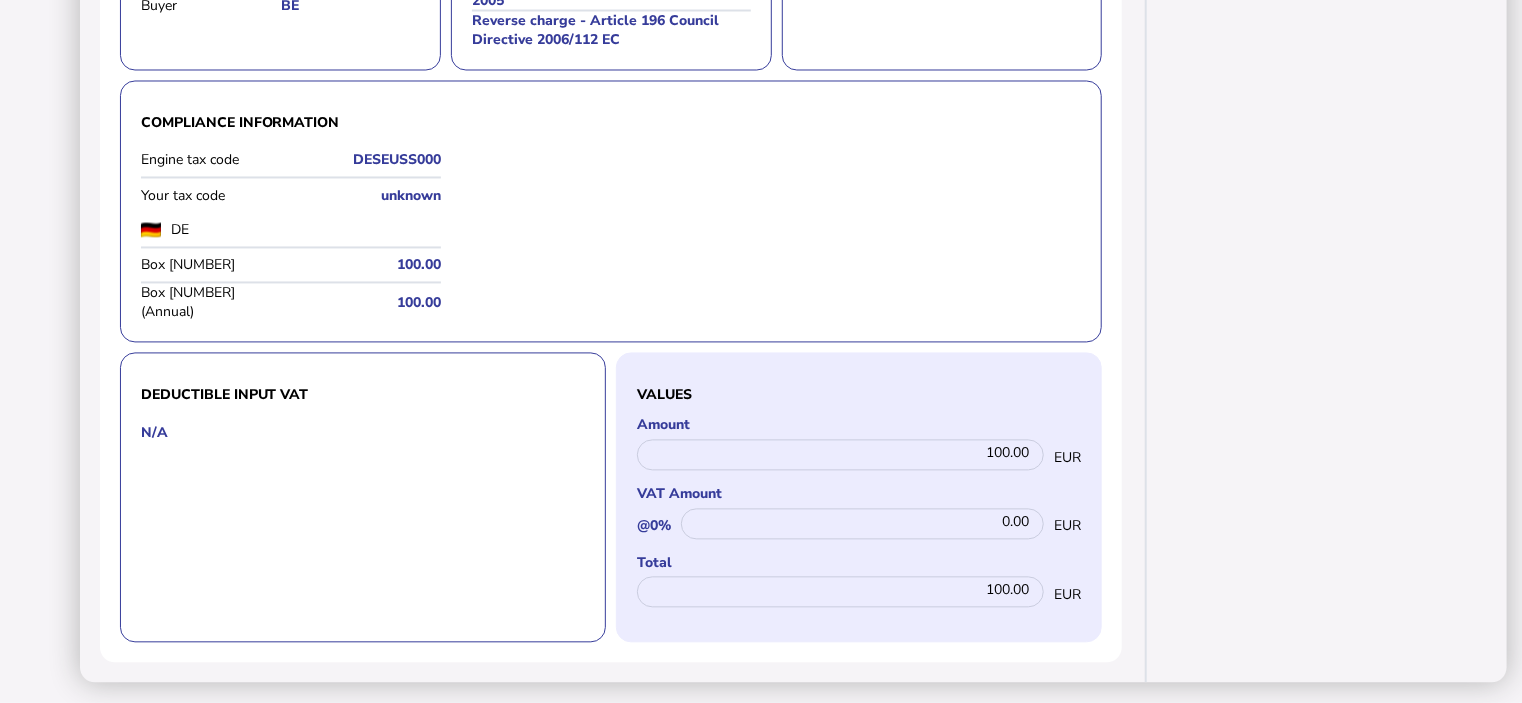 scroll, scrollTop: 1967, scrollLeft: 0, axis: vertical 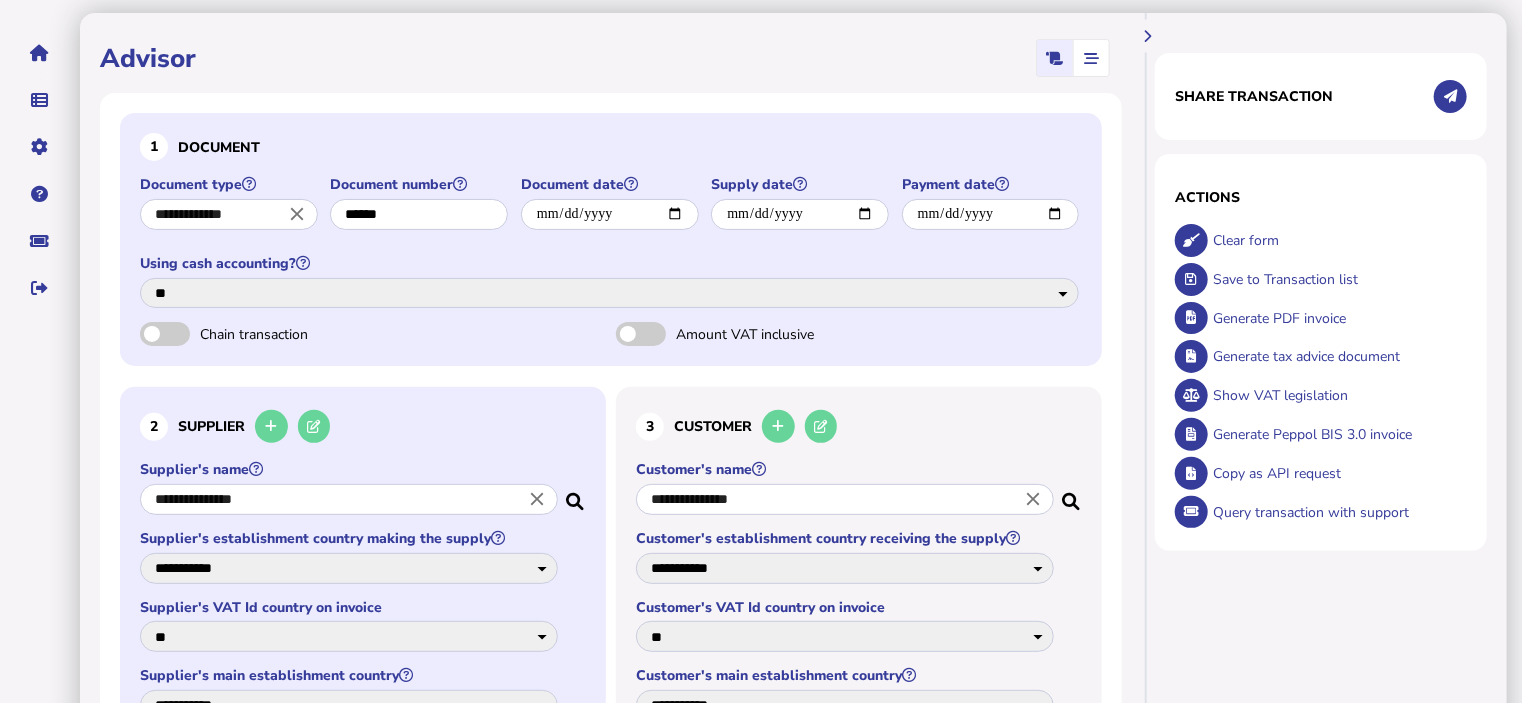 click on "**********" at bounding box center [229, 214] 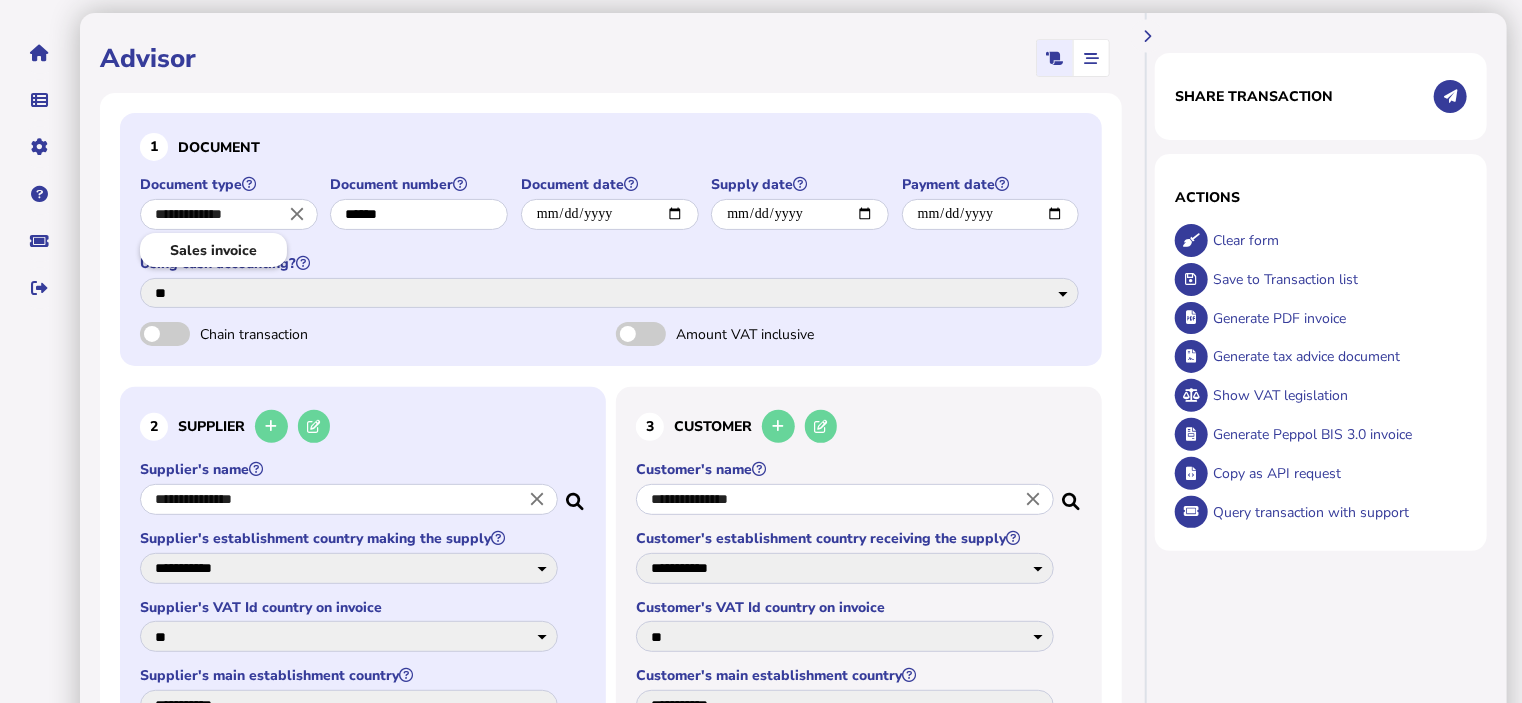 click on "**********" at bounding box center [229, 214] 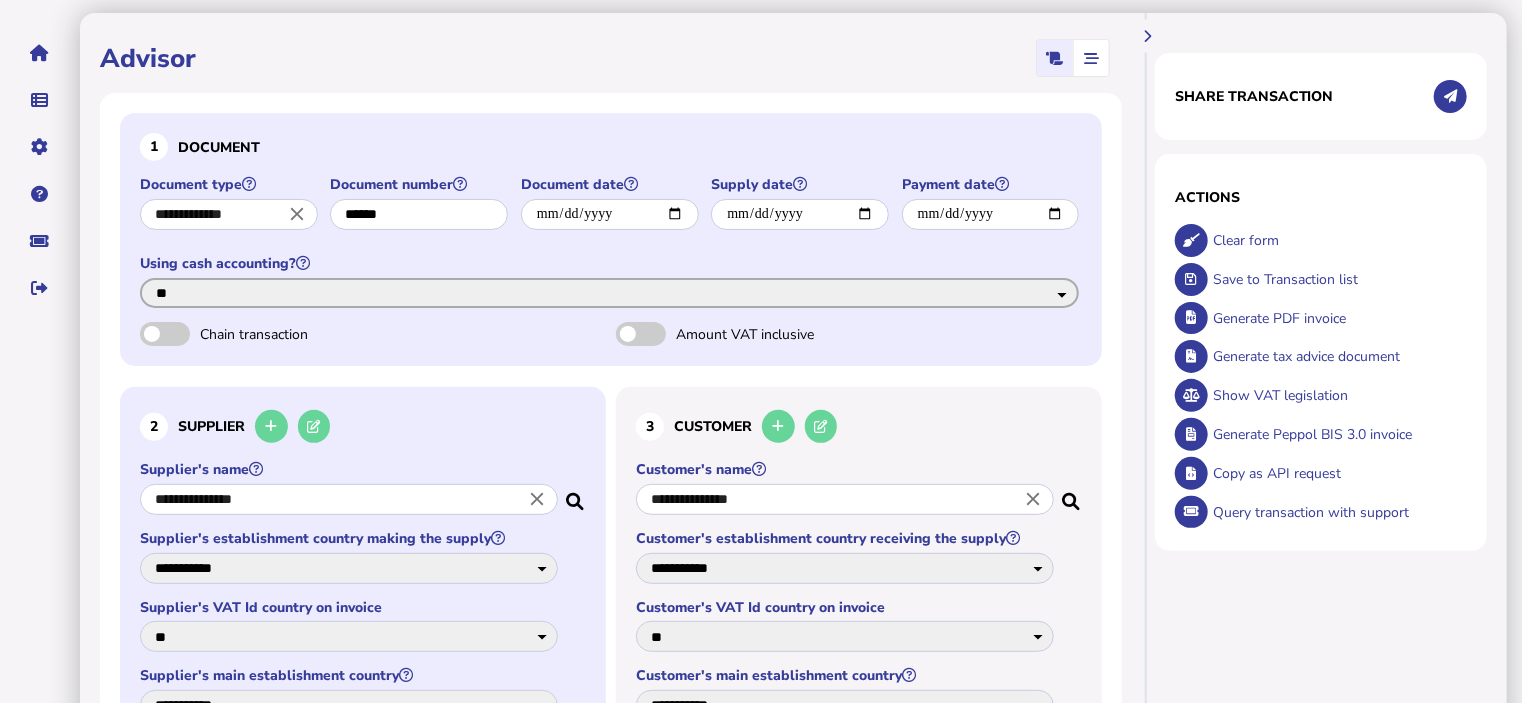 click on "*** **" at bounding box center [609, 293] 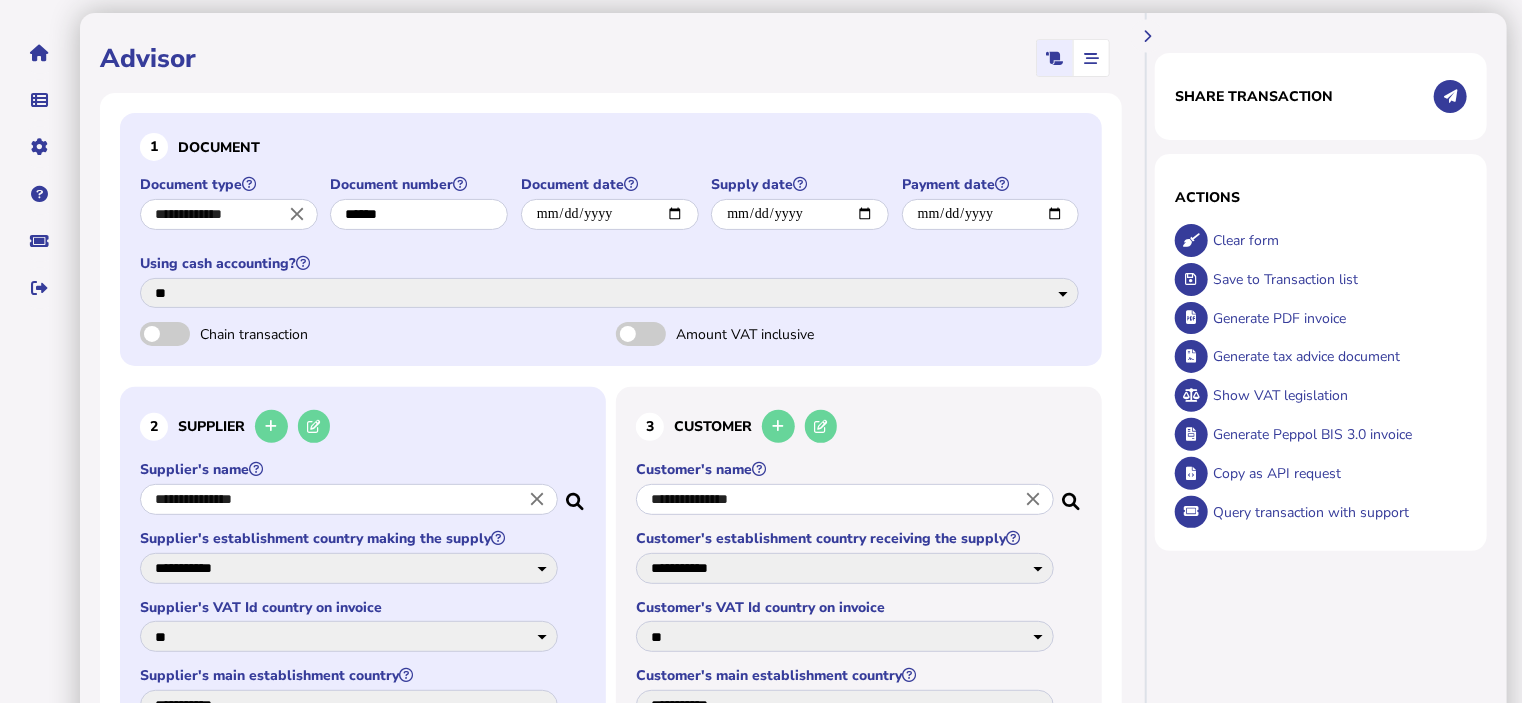 click at bounding box center (165, 334) 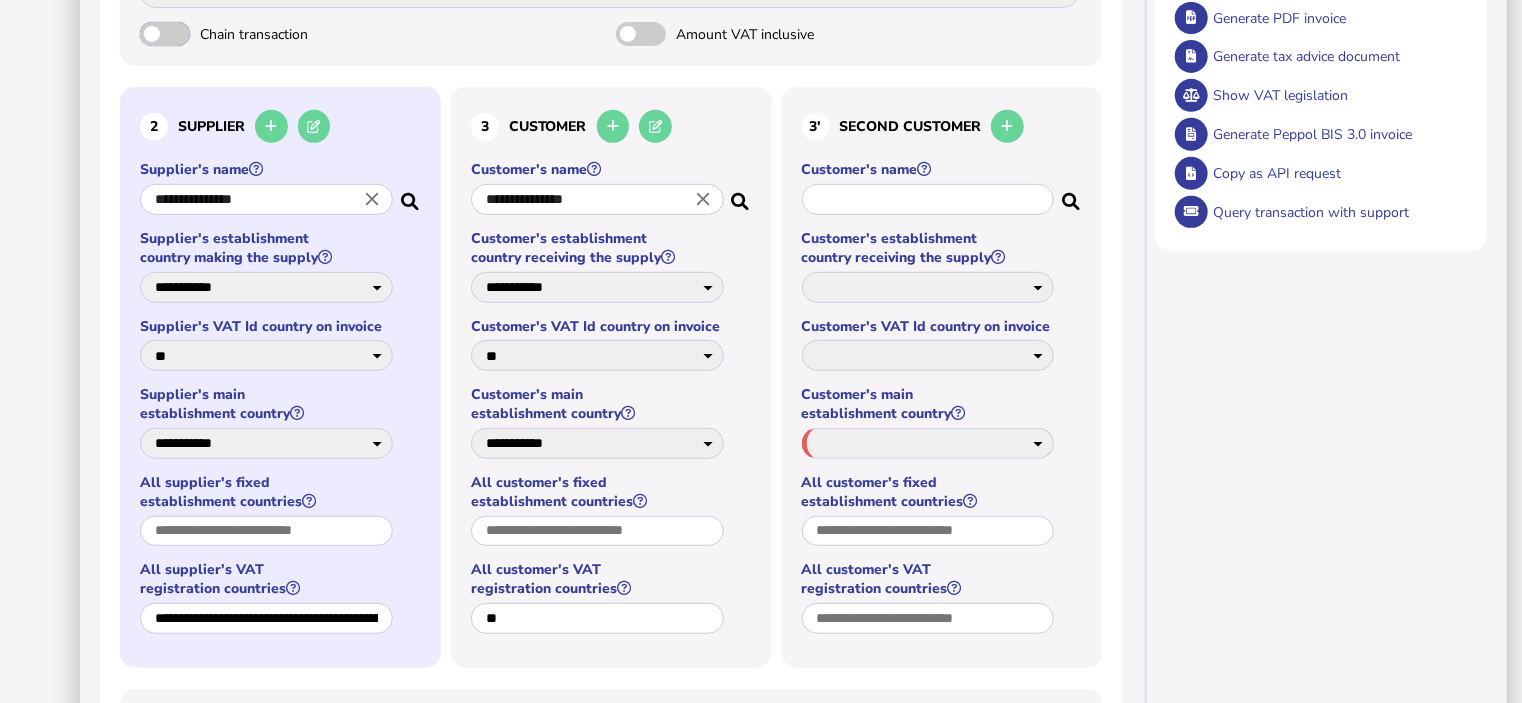 scroll, scrollTop: 500, scrollLeft: 0, axis: vertical 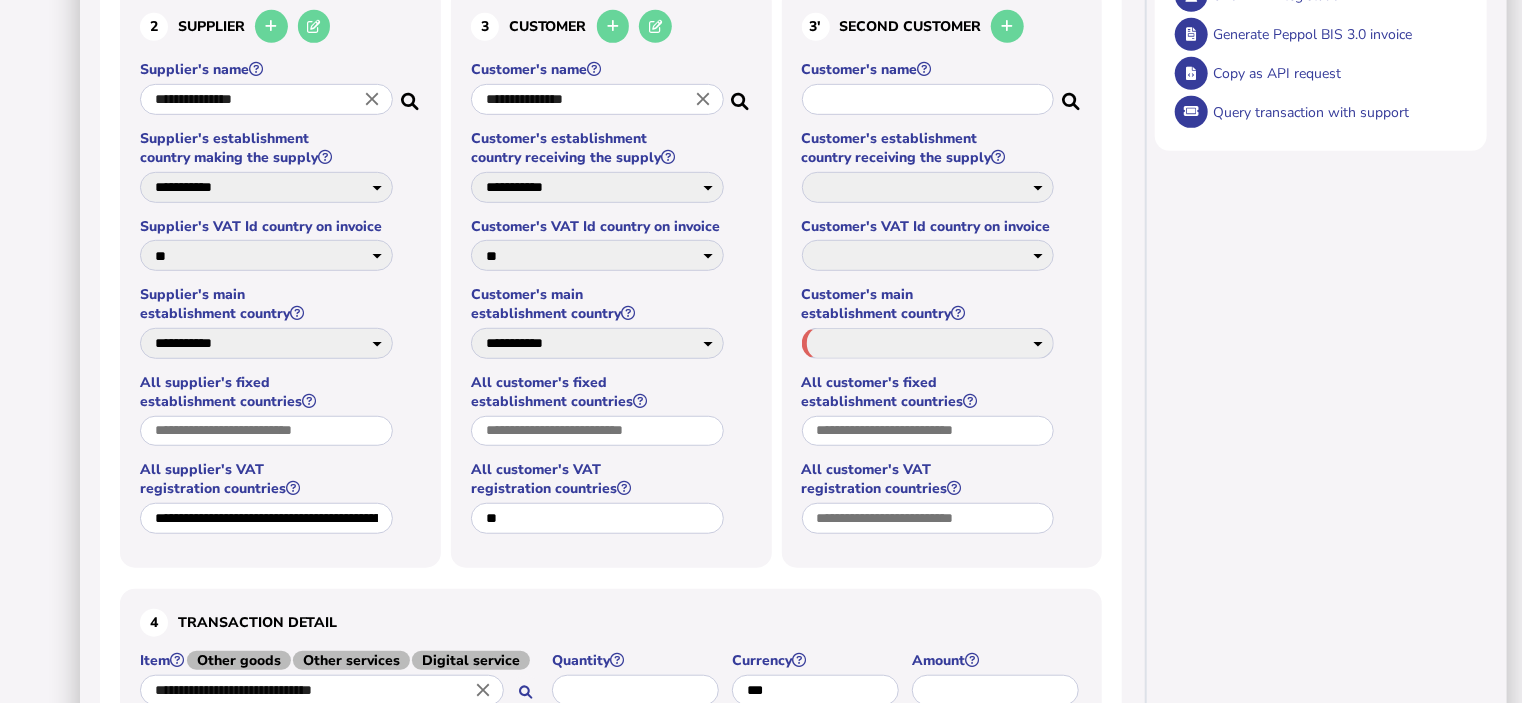 click on "**********" at bounding box center [597, 99] 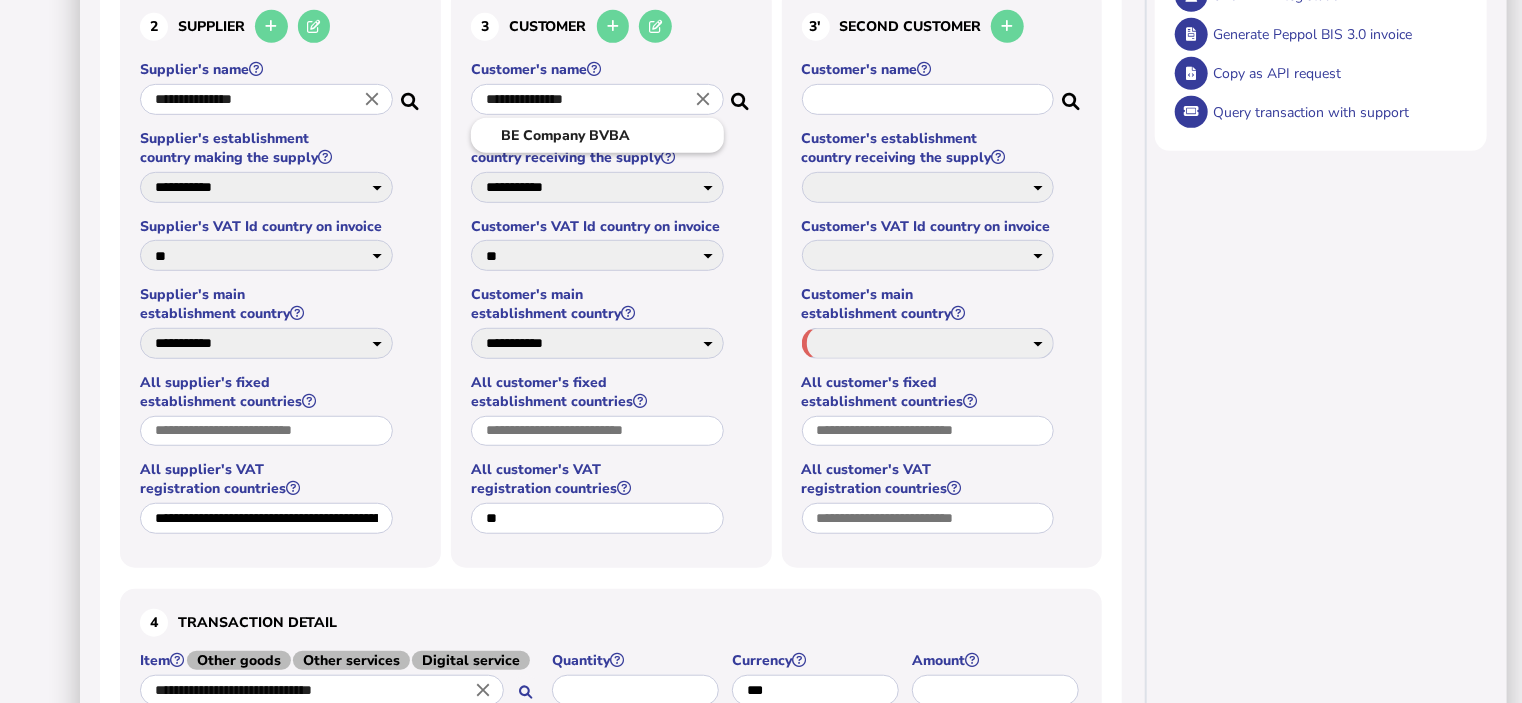 click at bounding box center (761, 351) 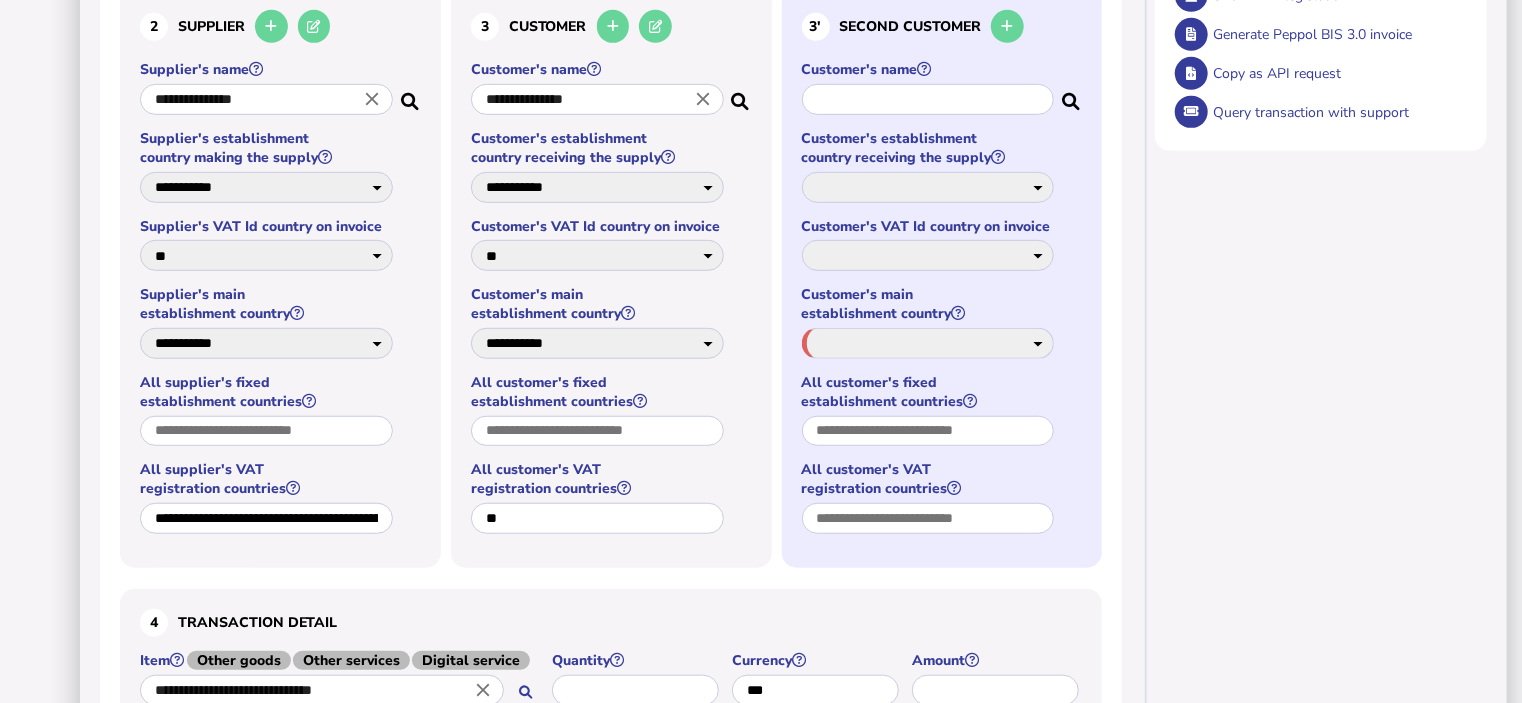 click at bounding box center (928, 99) 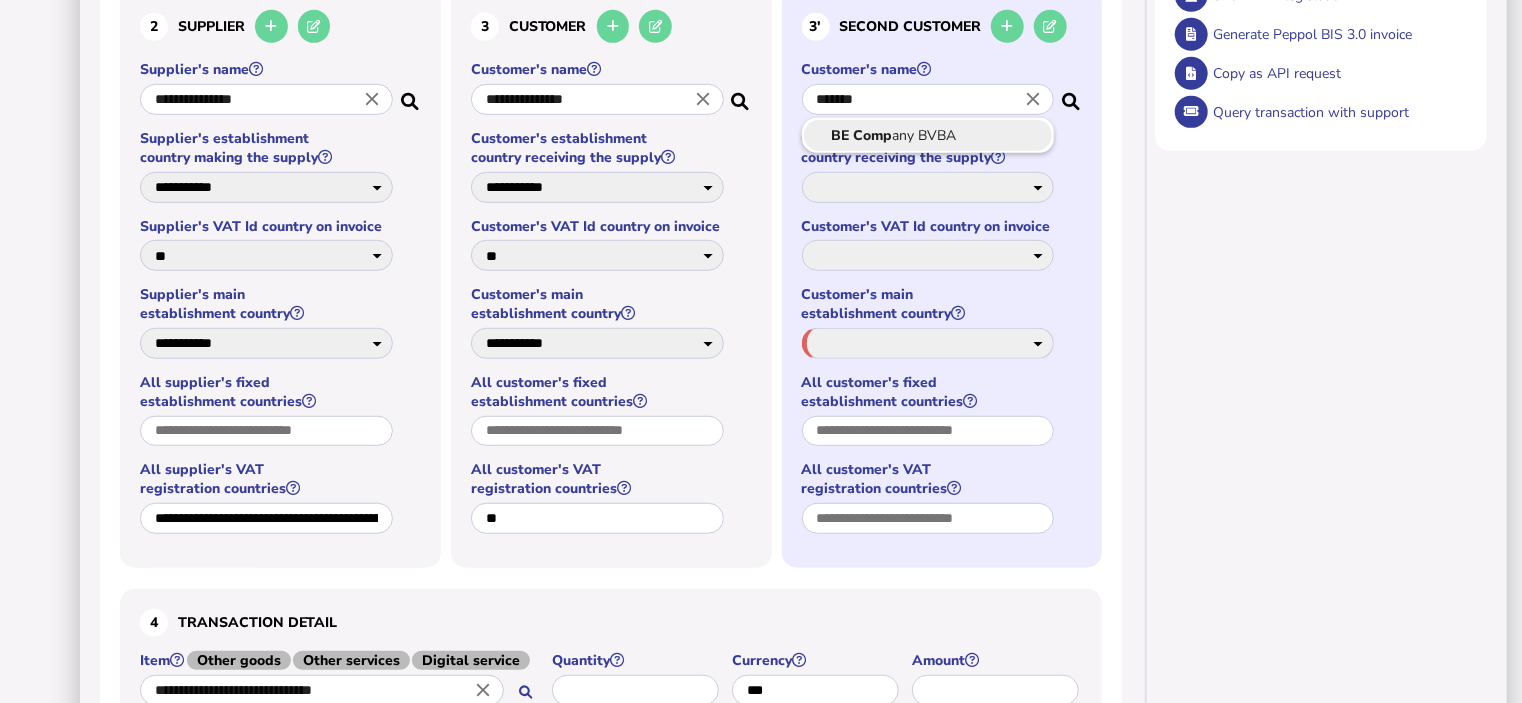 click on "[COMPANY] BVBA" at bounding box center (928, 135) 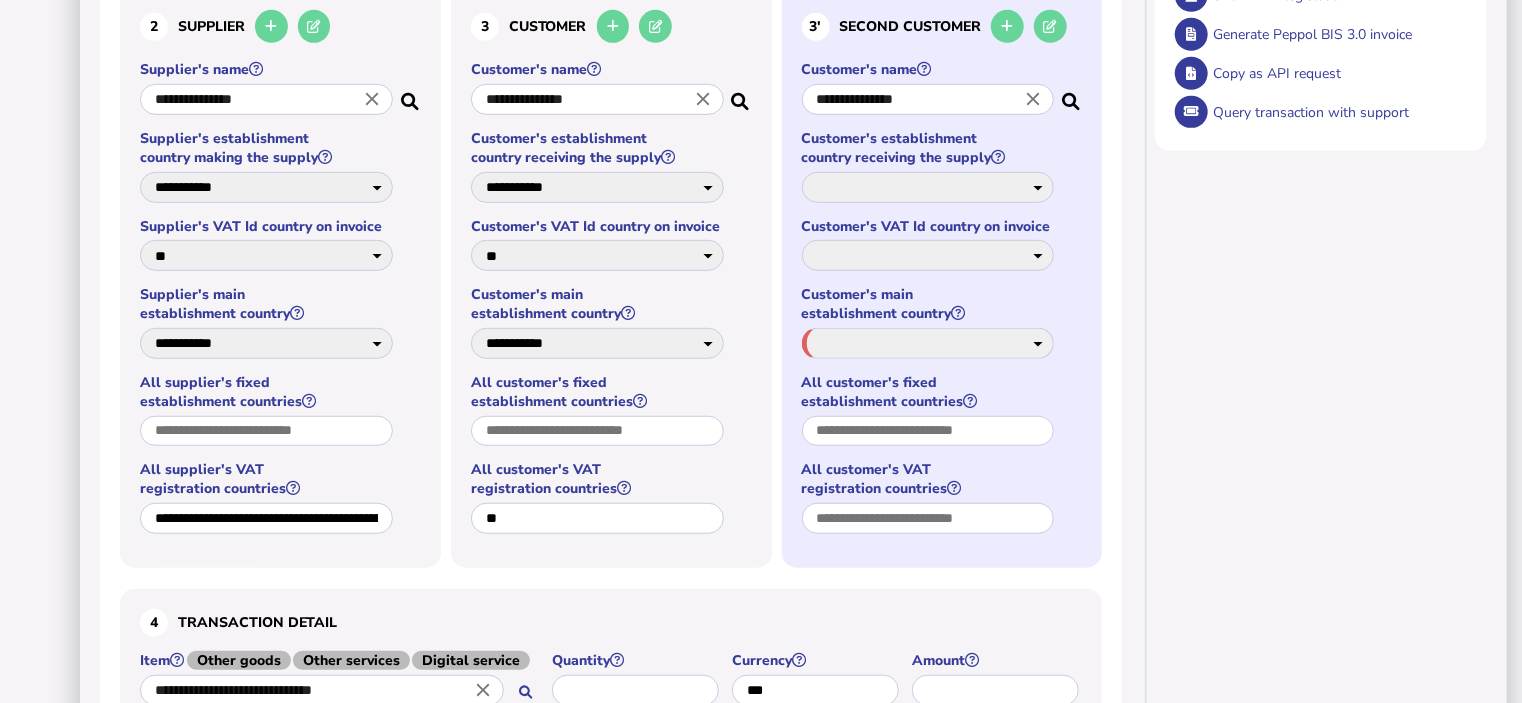 select on "**" 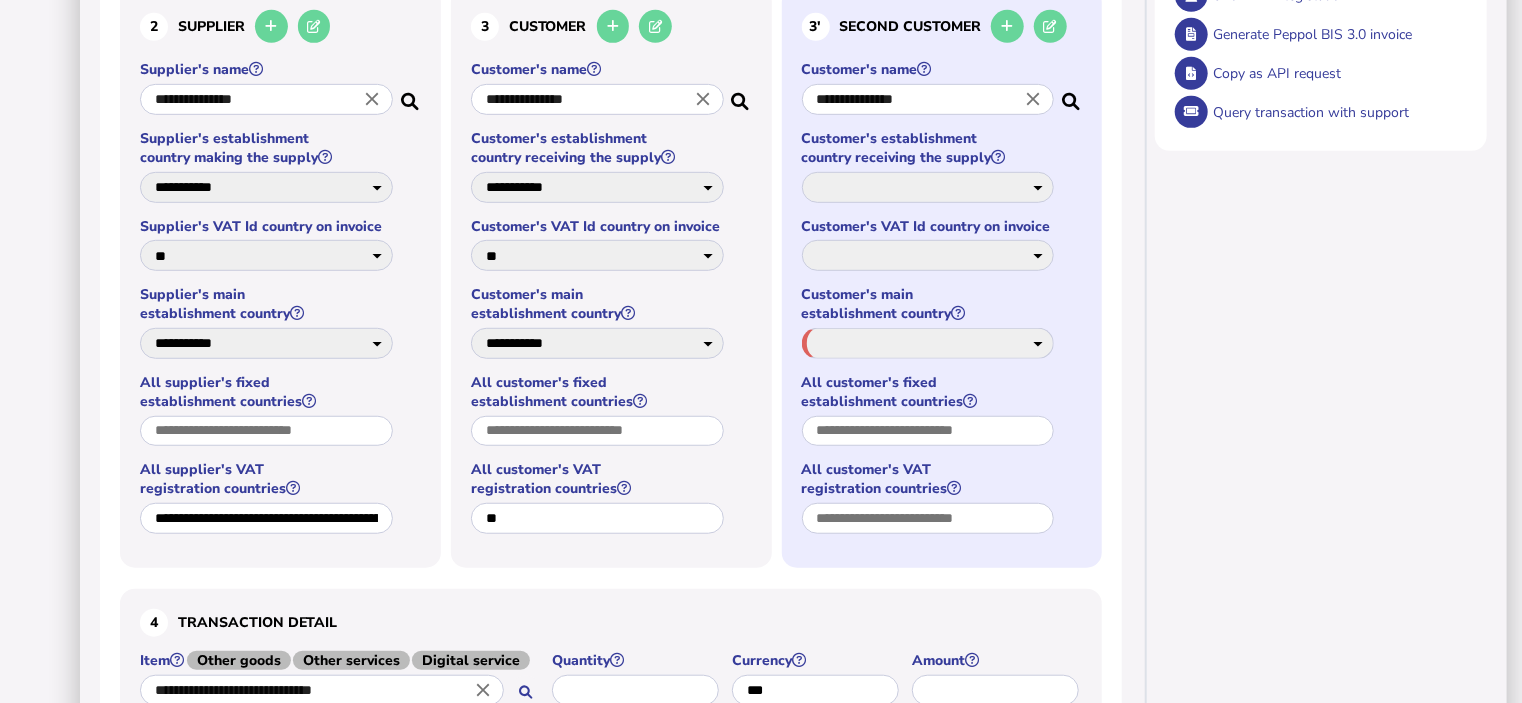 select on "**" 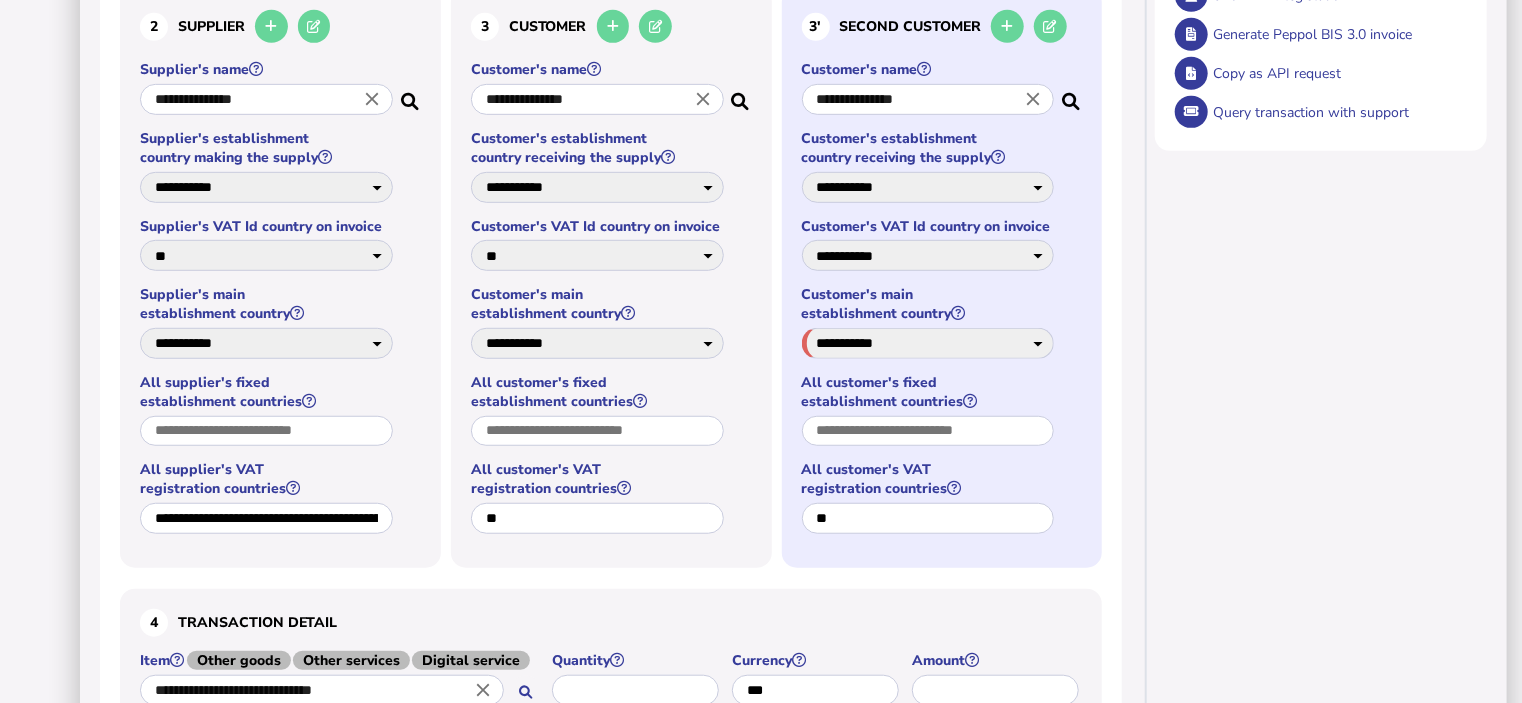 select on "**" 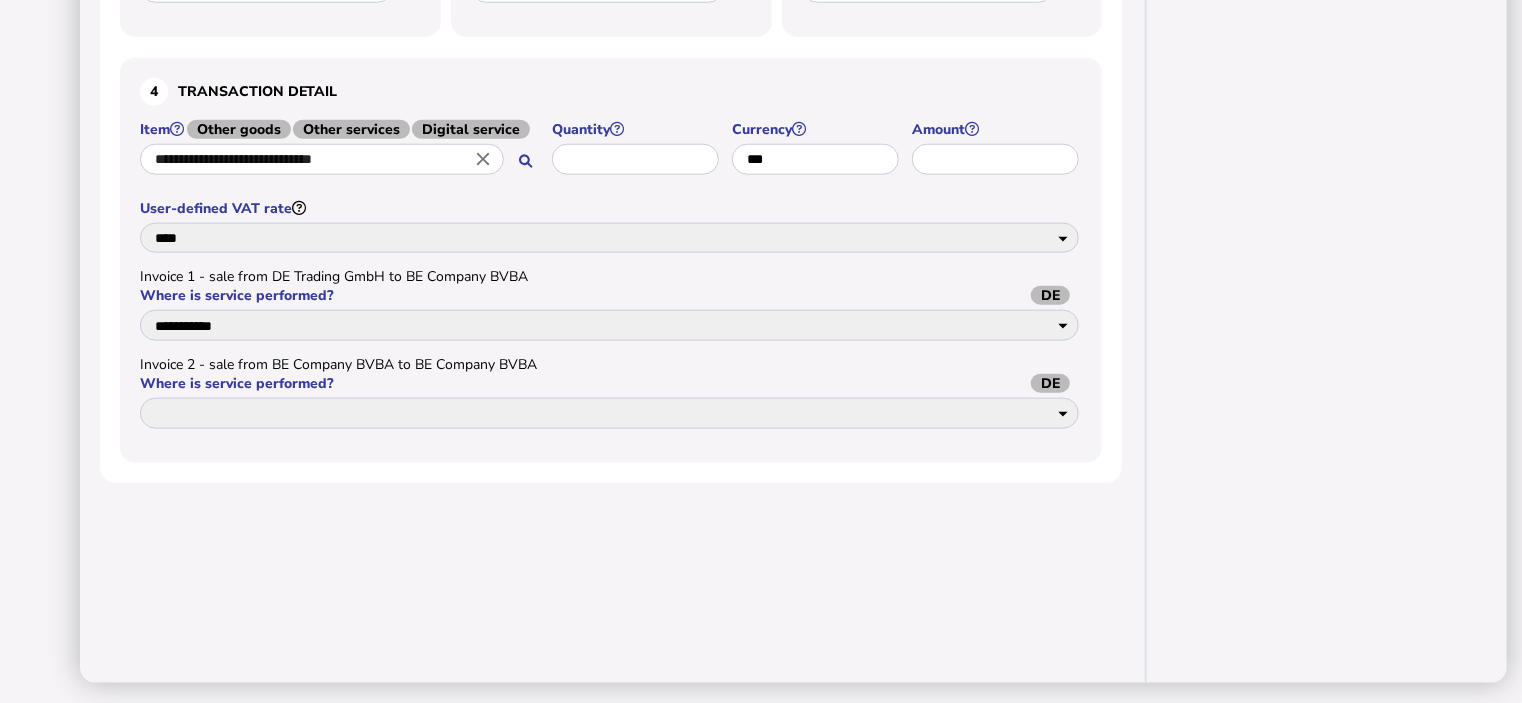 scroll, scrollTop: 1300, scrollLeft: 0, axis: vertical 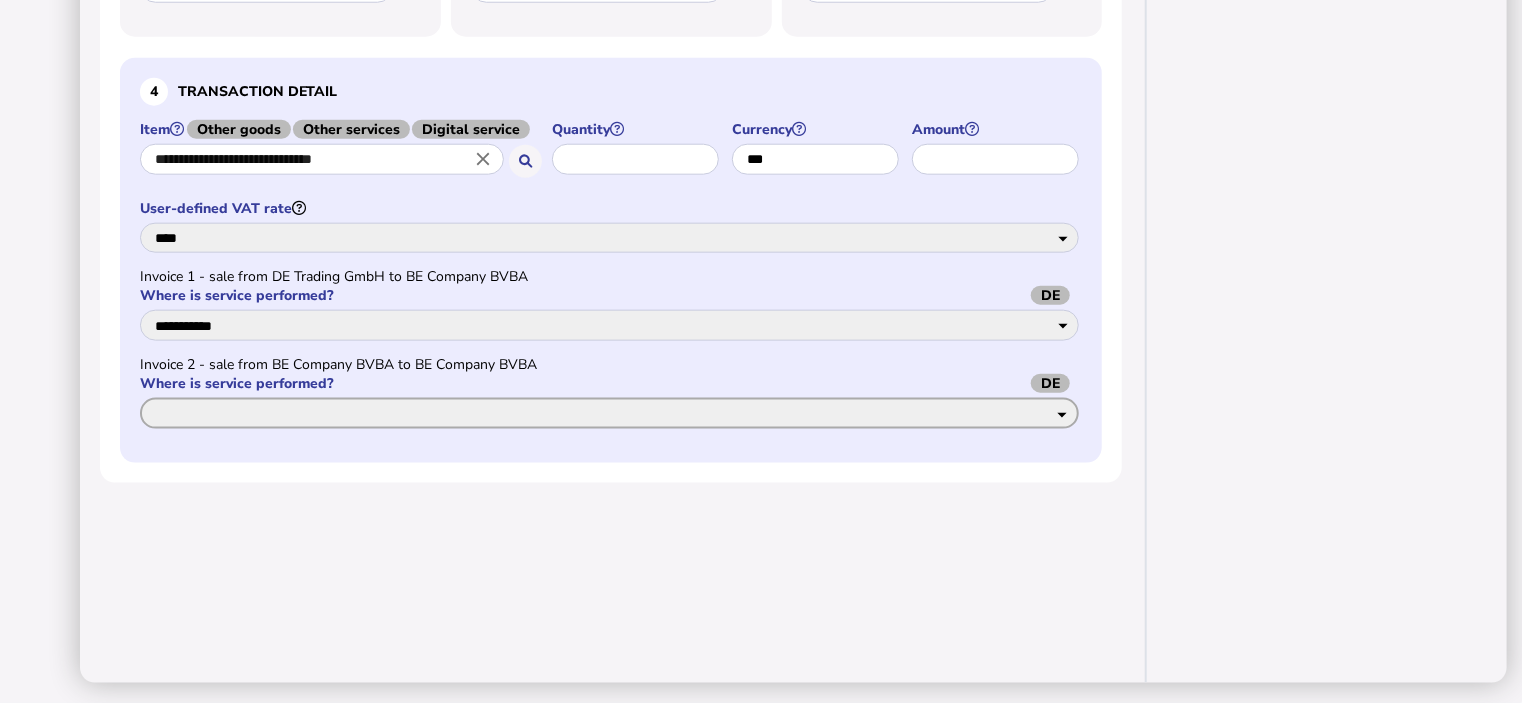 click on "**********" at bounding box center (609, 413) 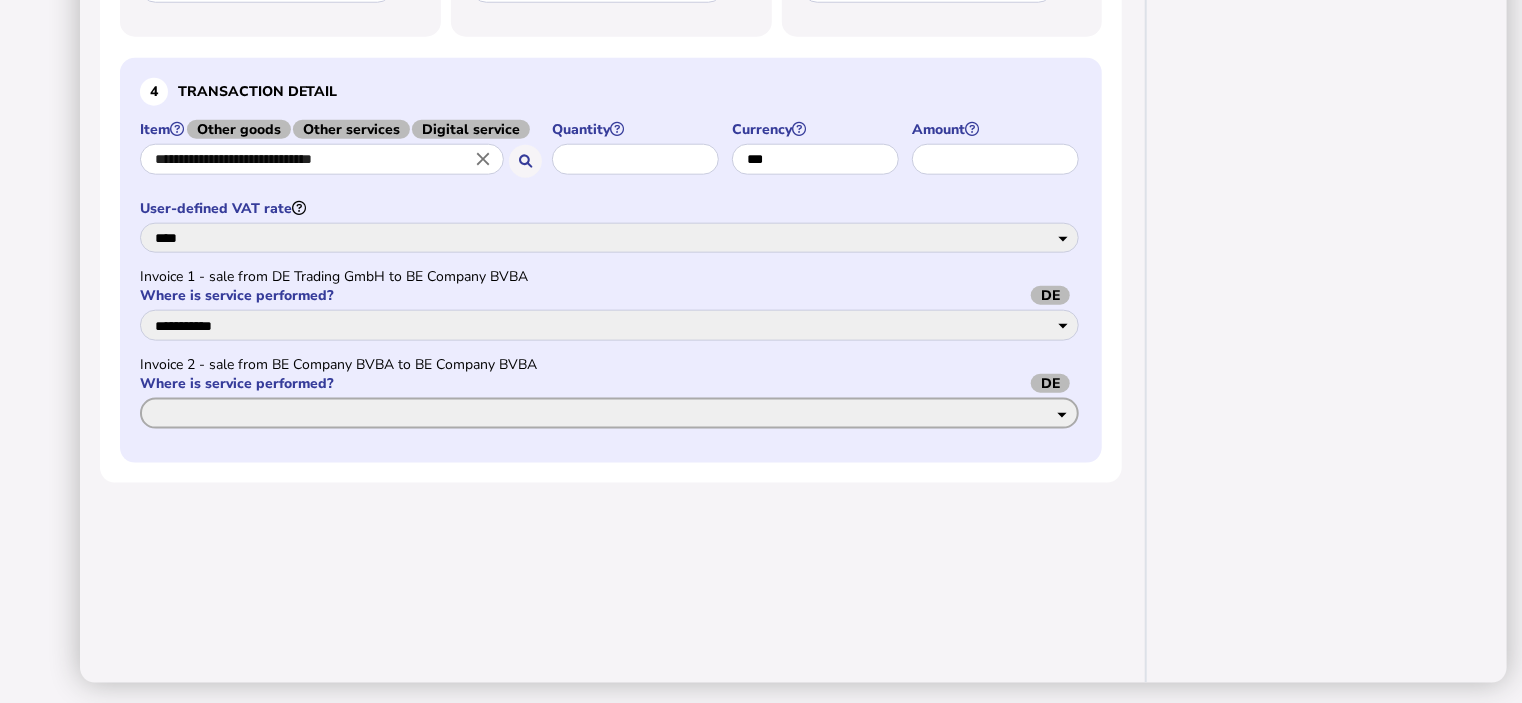 select on "**" 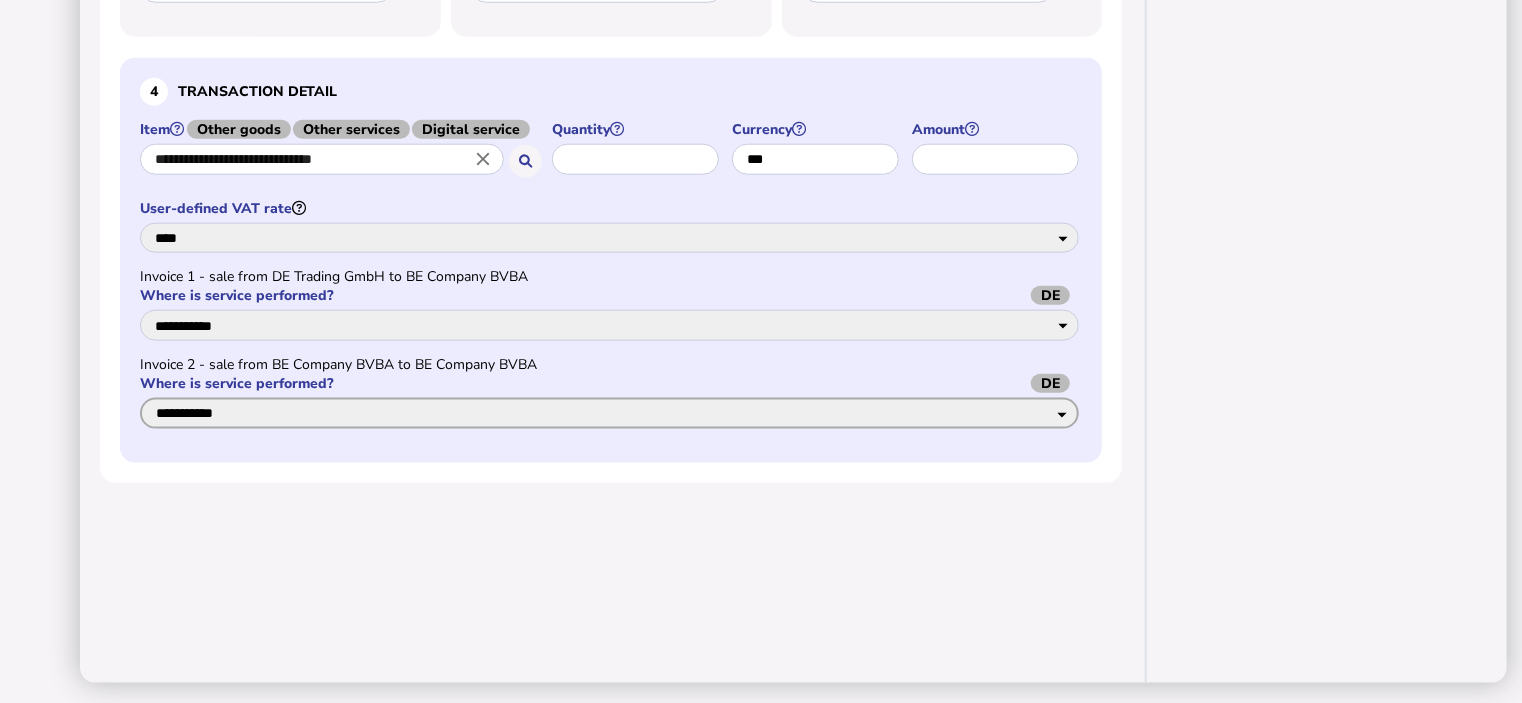 click on "**********" at bounding box center (609, 413) 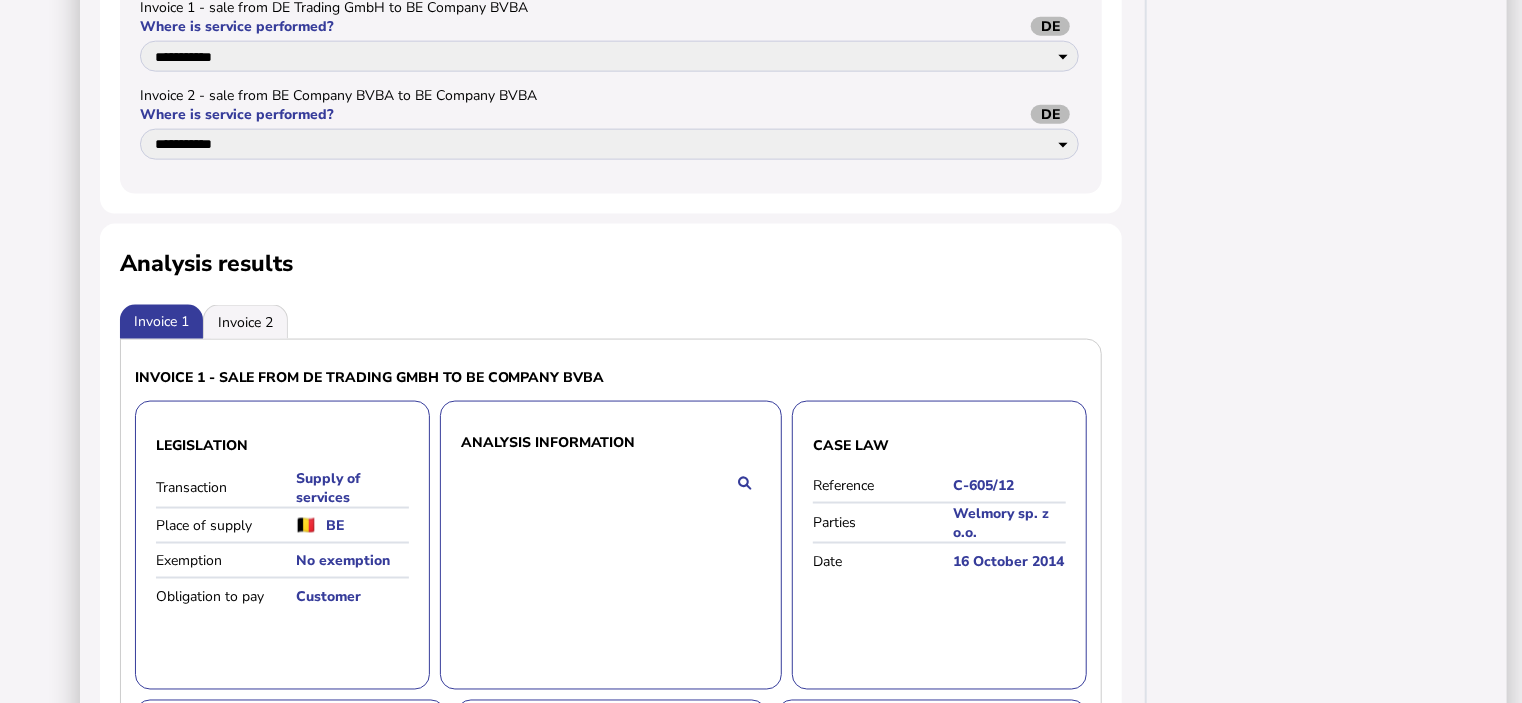 click on "Share transaction Actions Clear form Save to Transaction list Generate PDF invoice Generate tax advice document Show VAT legislation Generate Peppol BIS 3.0 invoice Copy as API request Query transaction with support" at bounding box center [1328, 160] 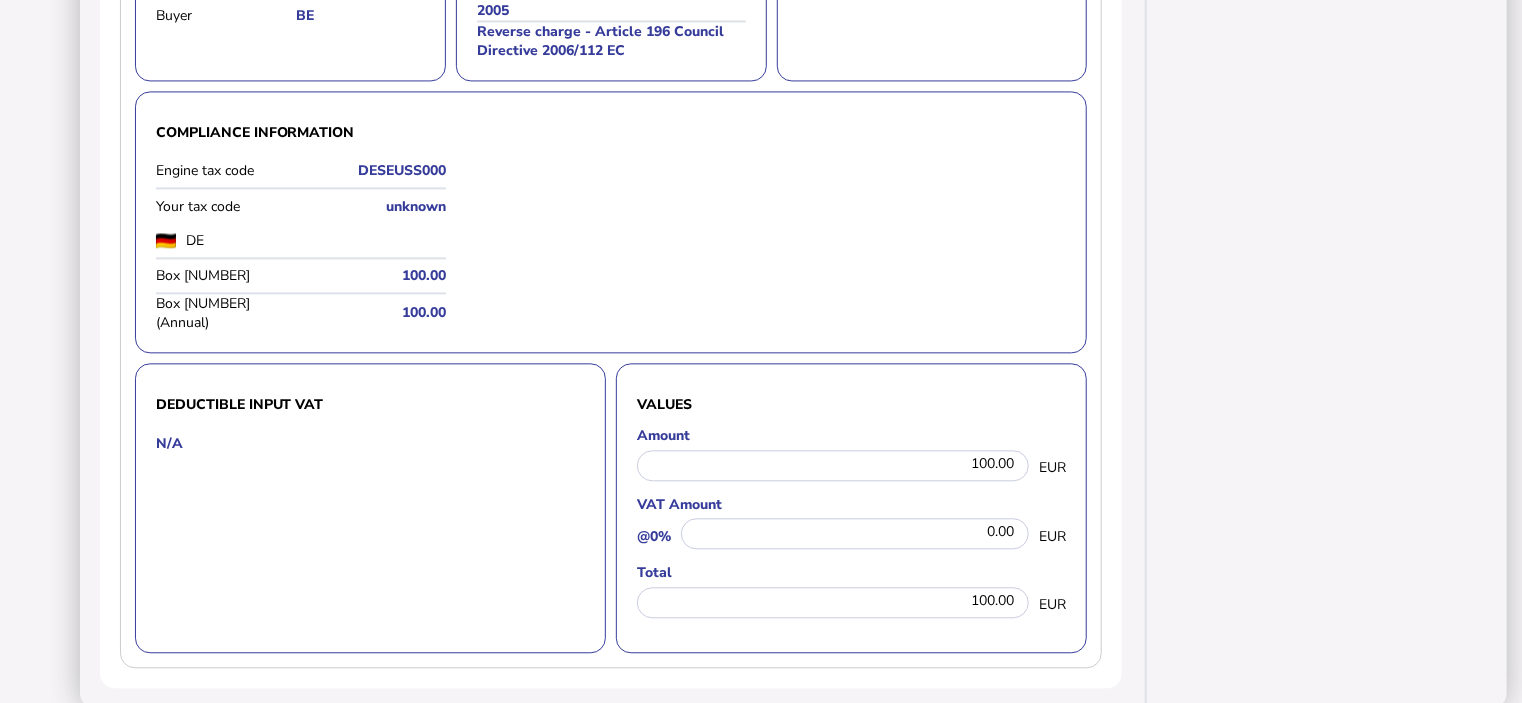 scroll, scrollTop: 2000, scrollLeft: 0, axis: vertical 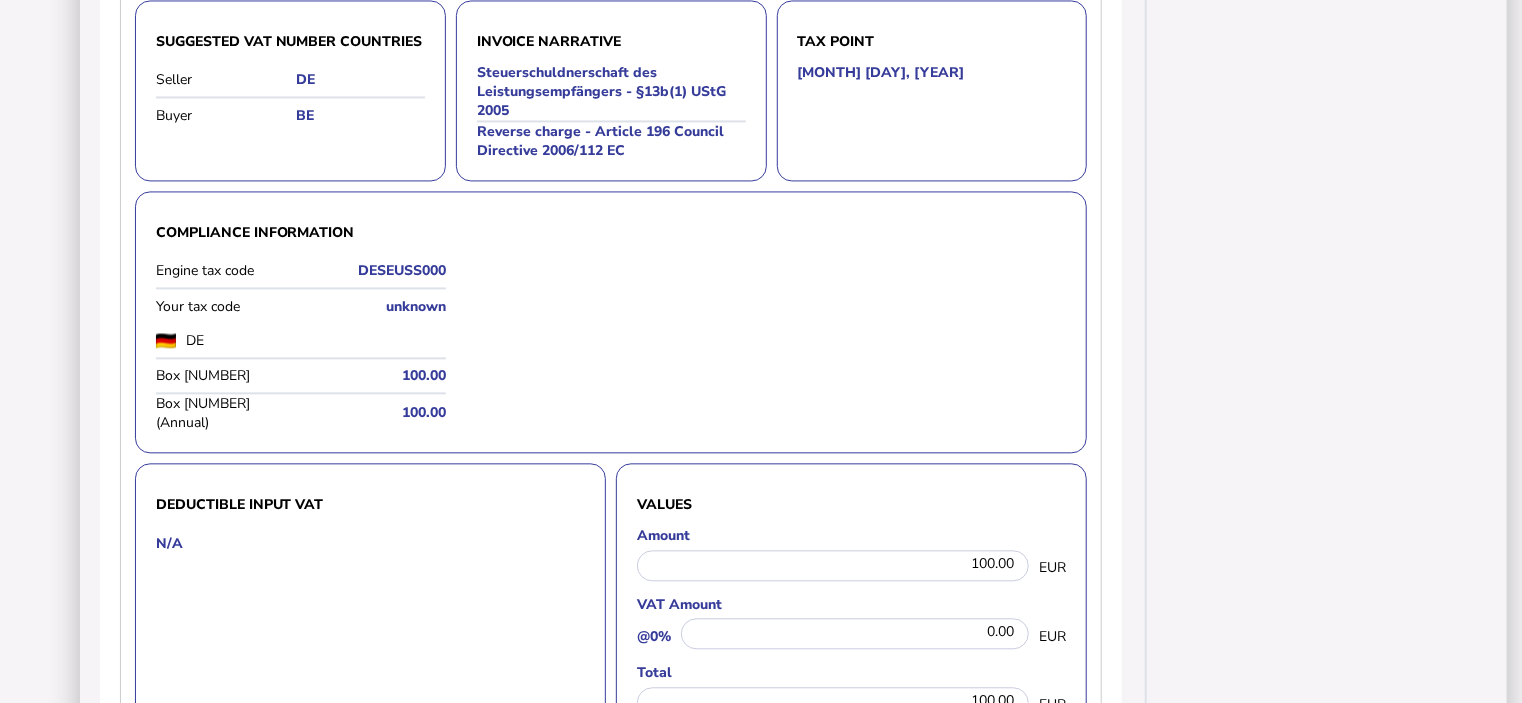 click on "Invoice 2" at bounding box center [245, -378] 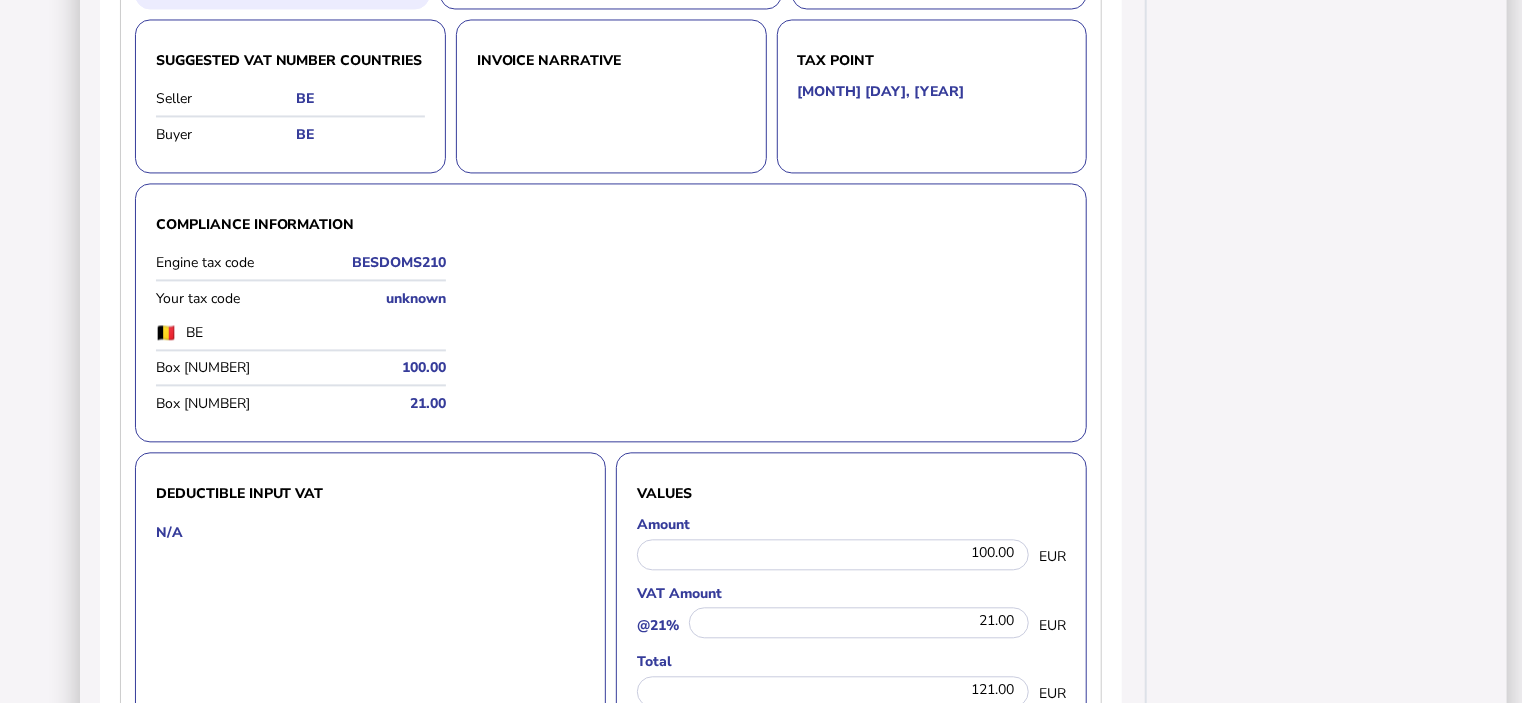 scroll, scrollTop: 1900, scrollLeft: 0, axis: vertical 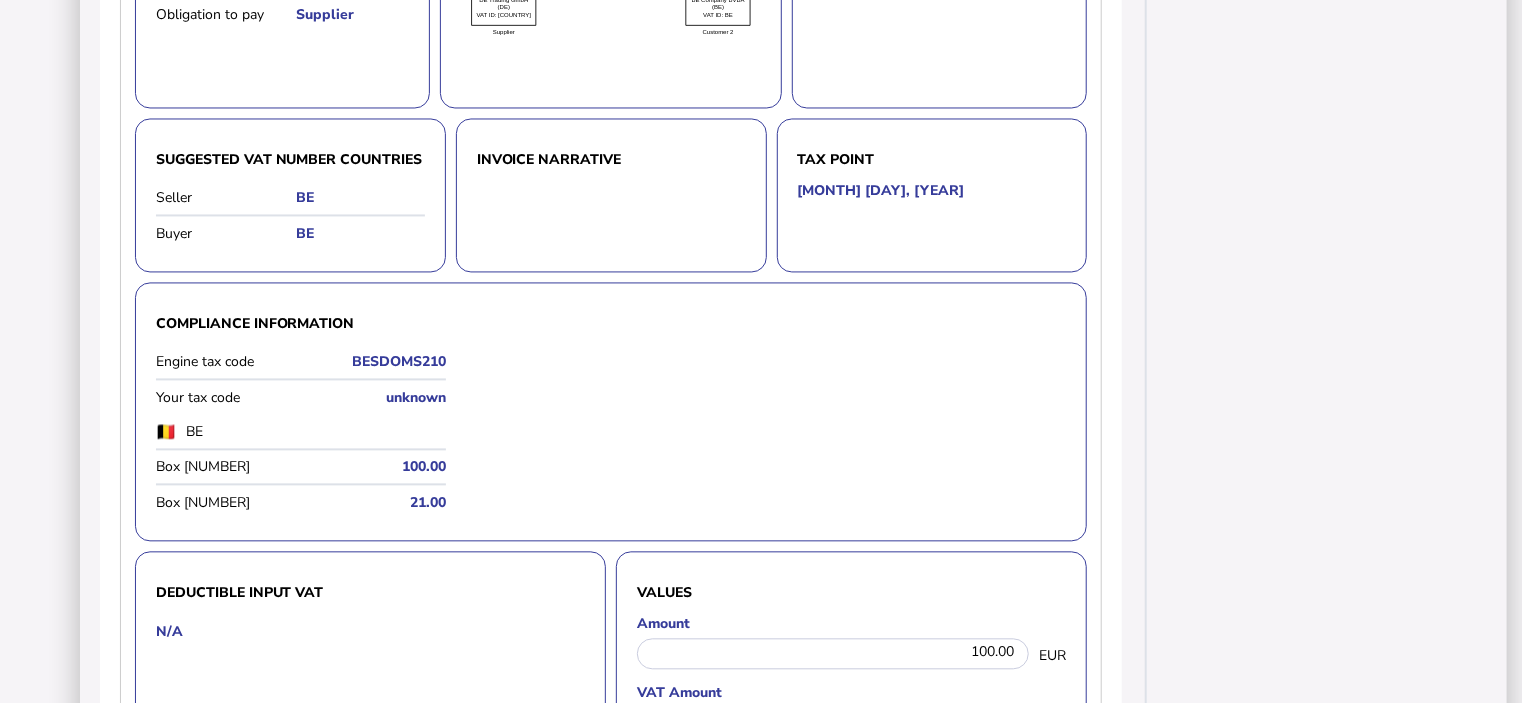 click on "Invoice 1" at bounding box center (162, -278) 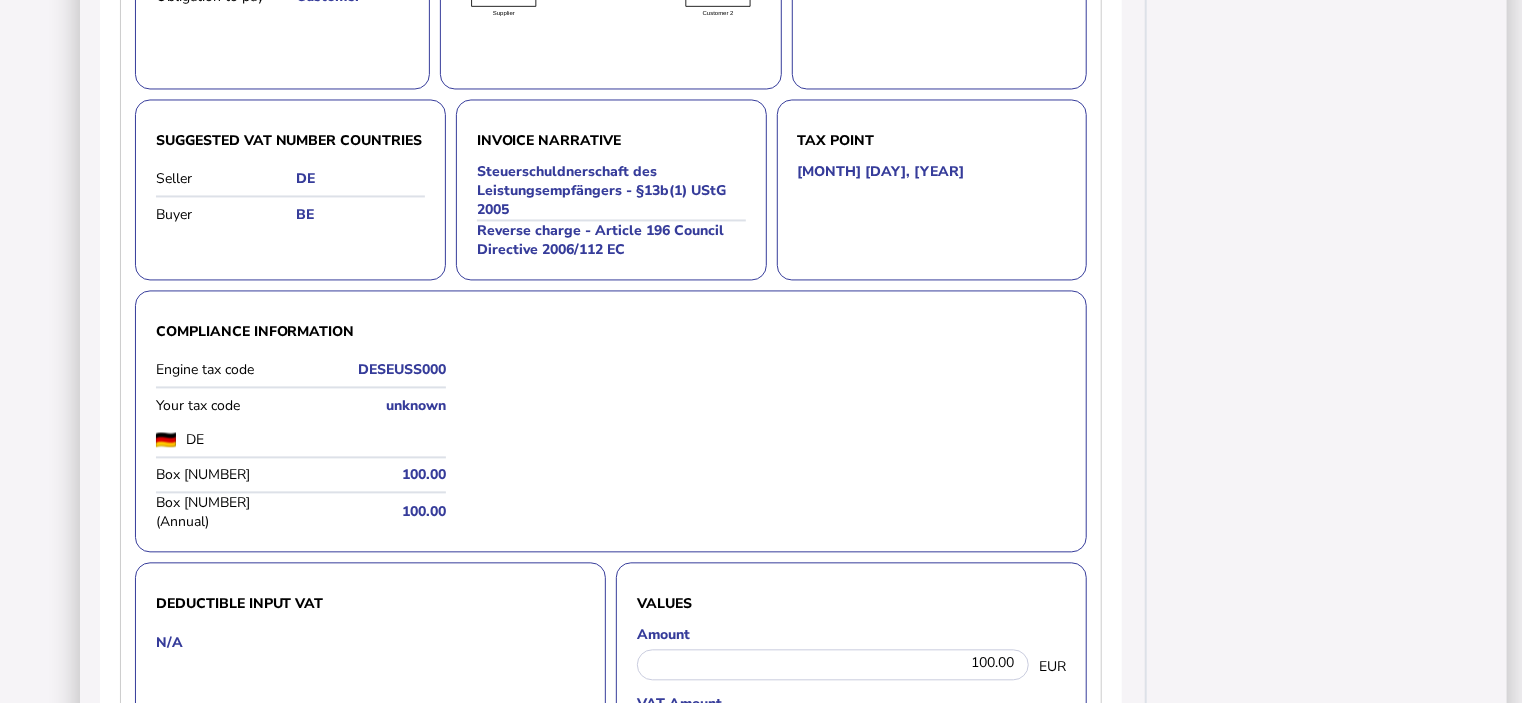 click on "Invoice 1" at bounding box center [161, -278] 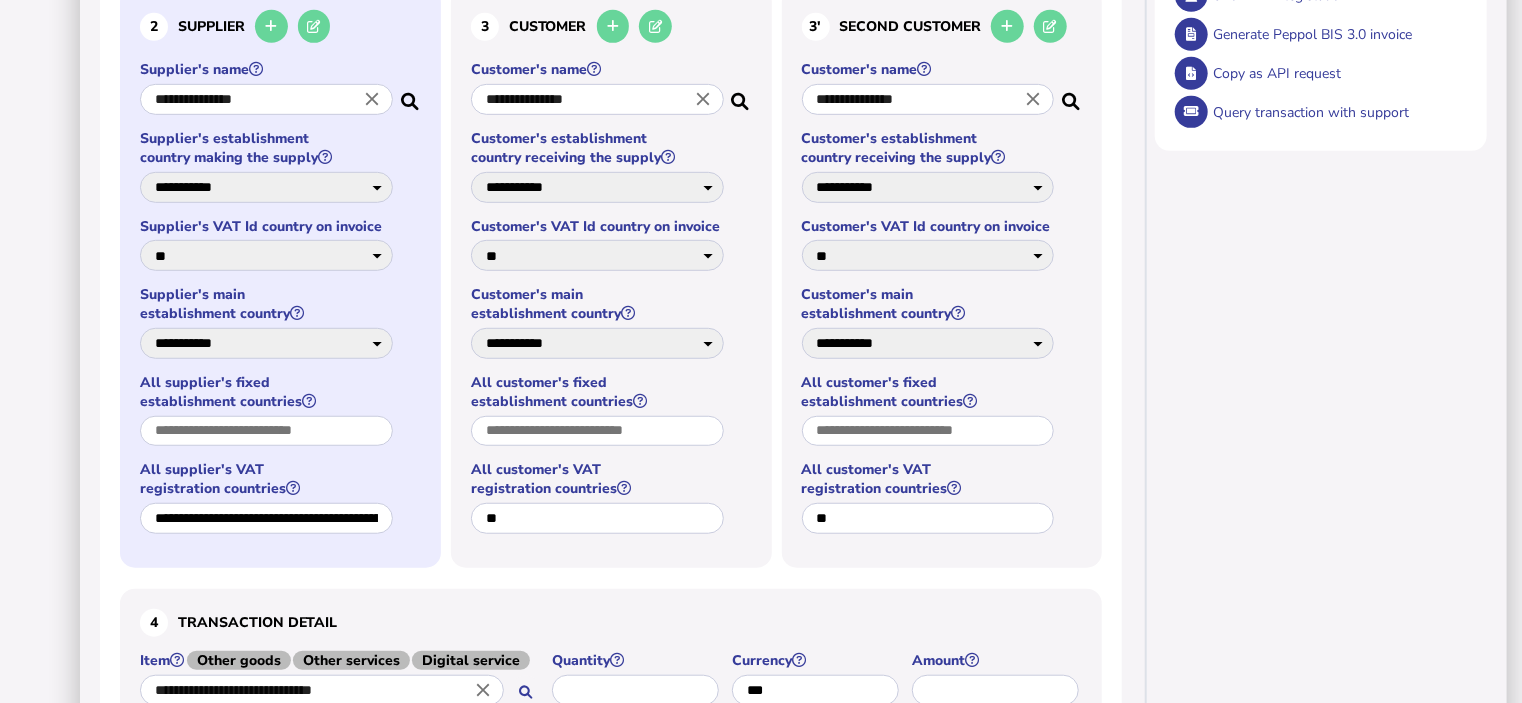 scroll, scrollTop: 600, scrollLeft: 0, axis: vertical 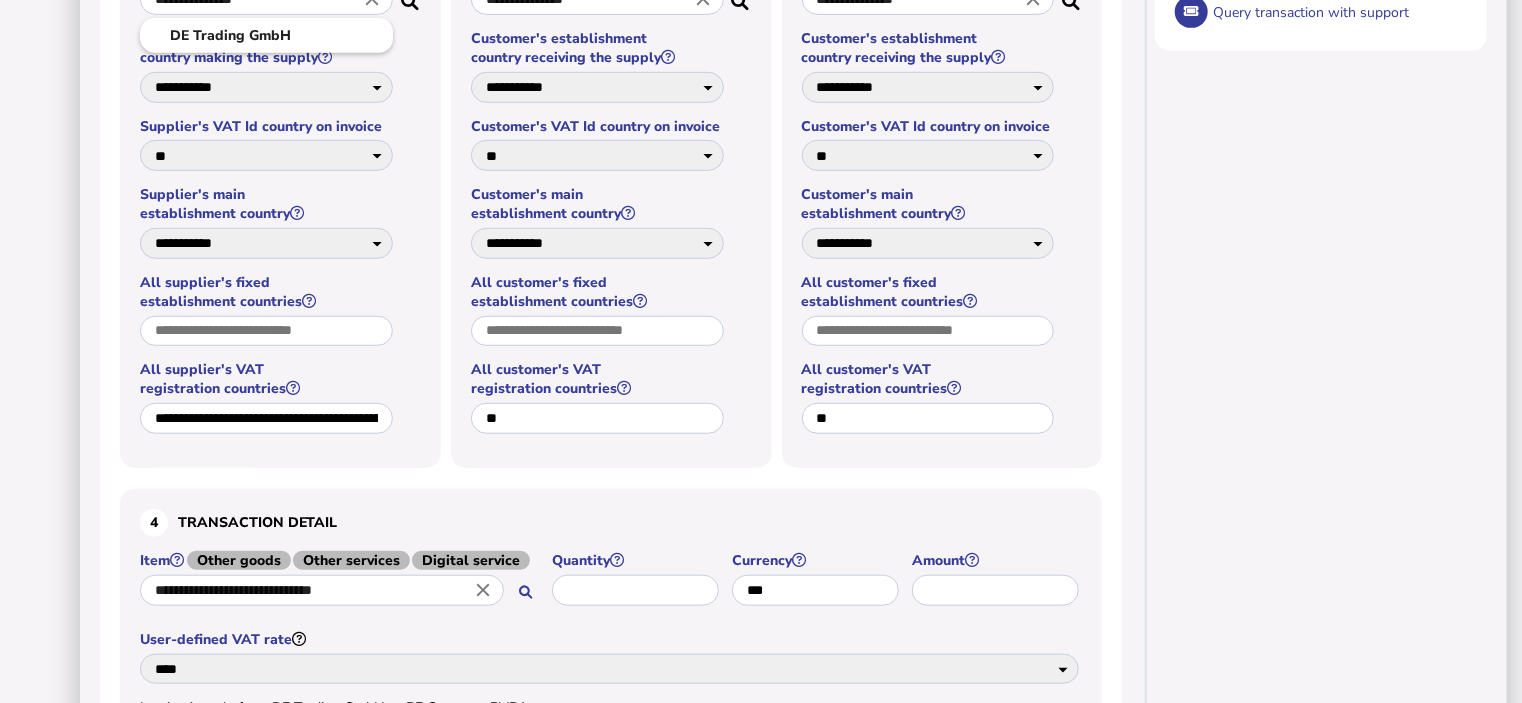 click on "**********" at bounding box center (266, -1) 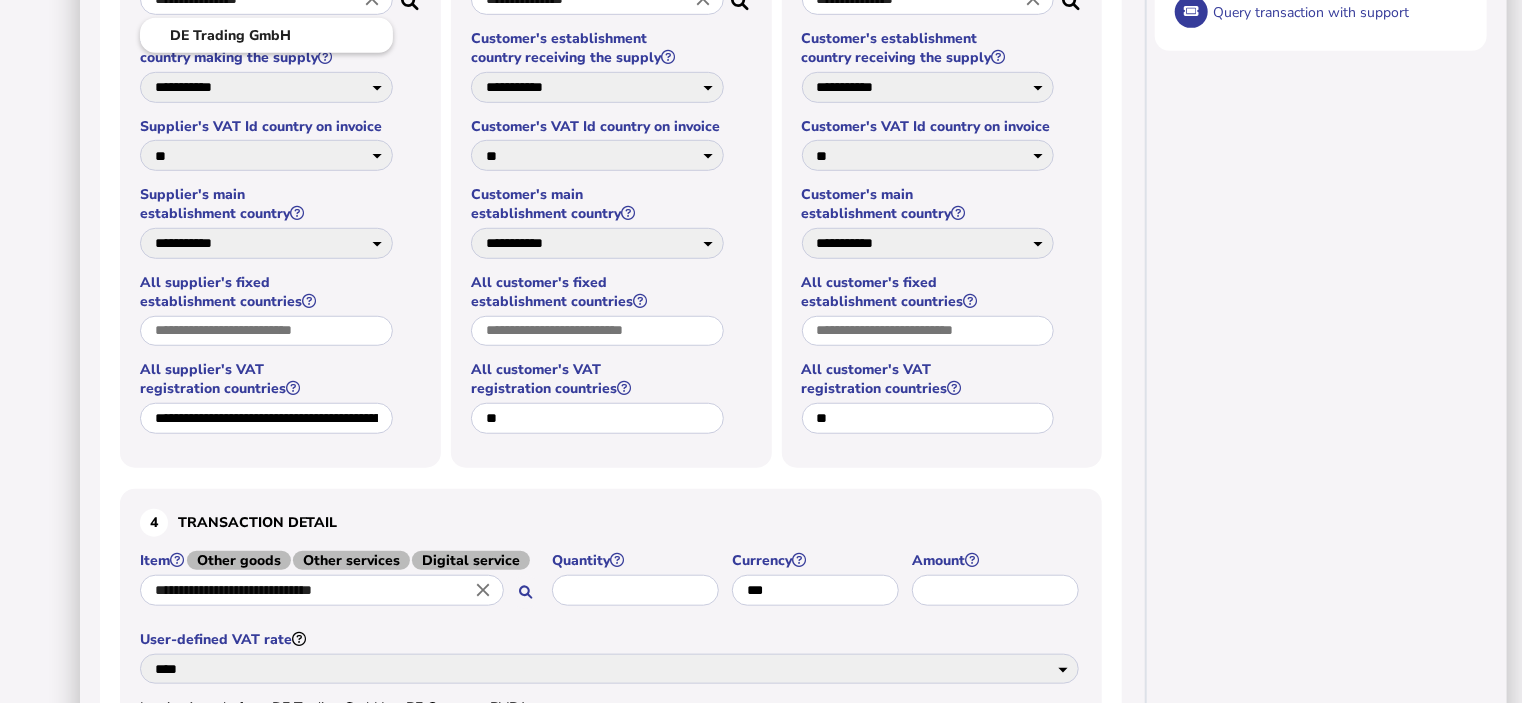 type on "**********" 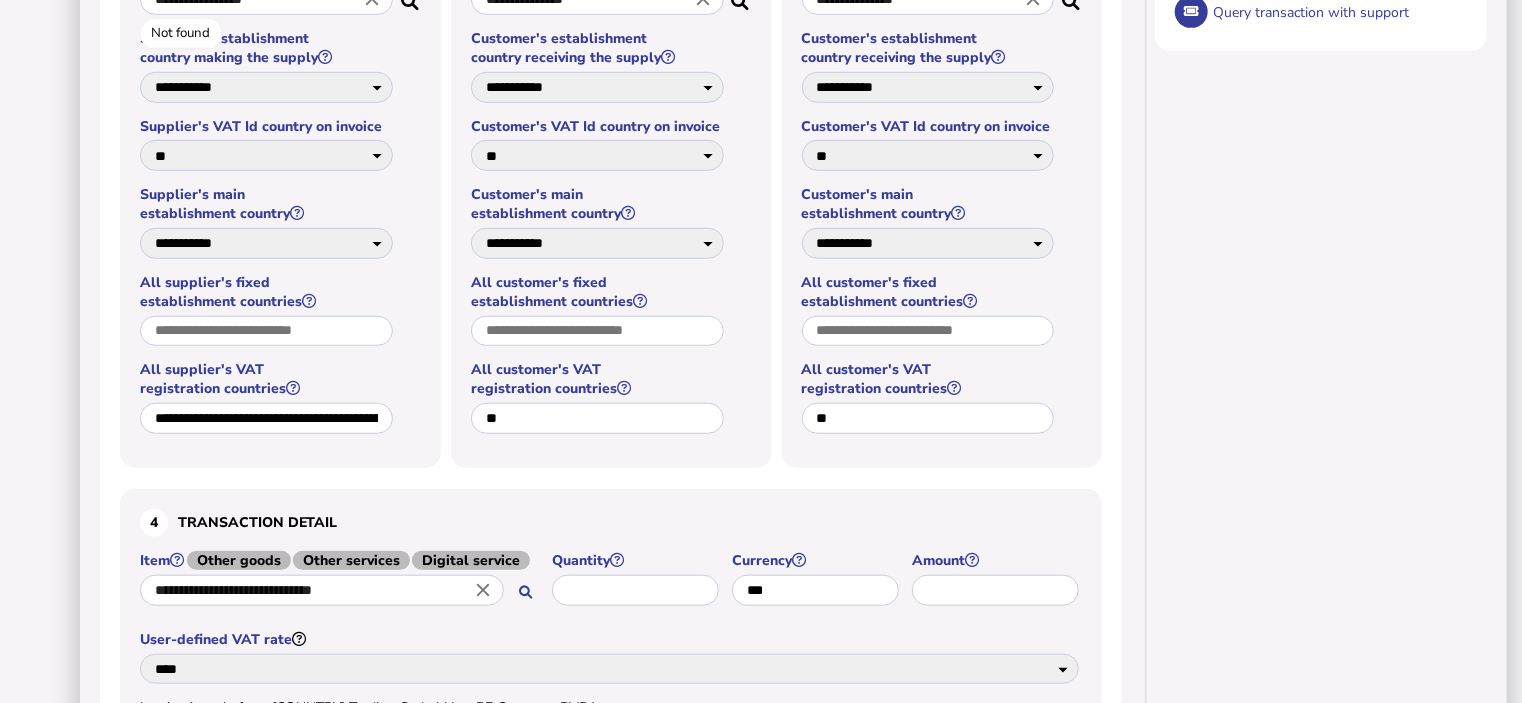 select on "**" 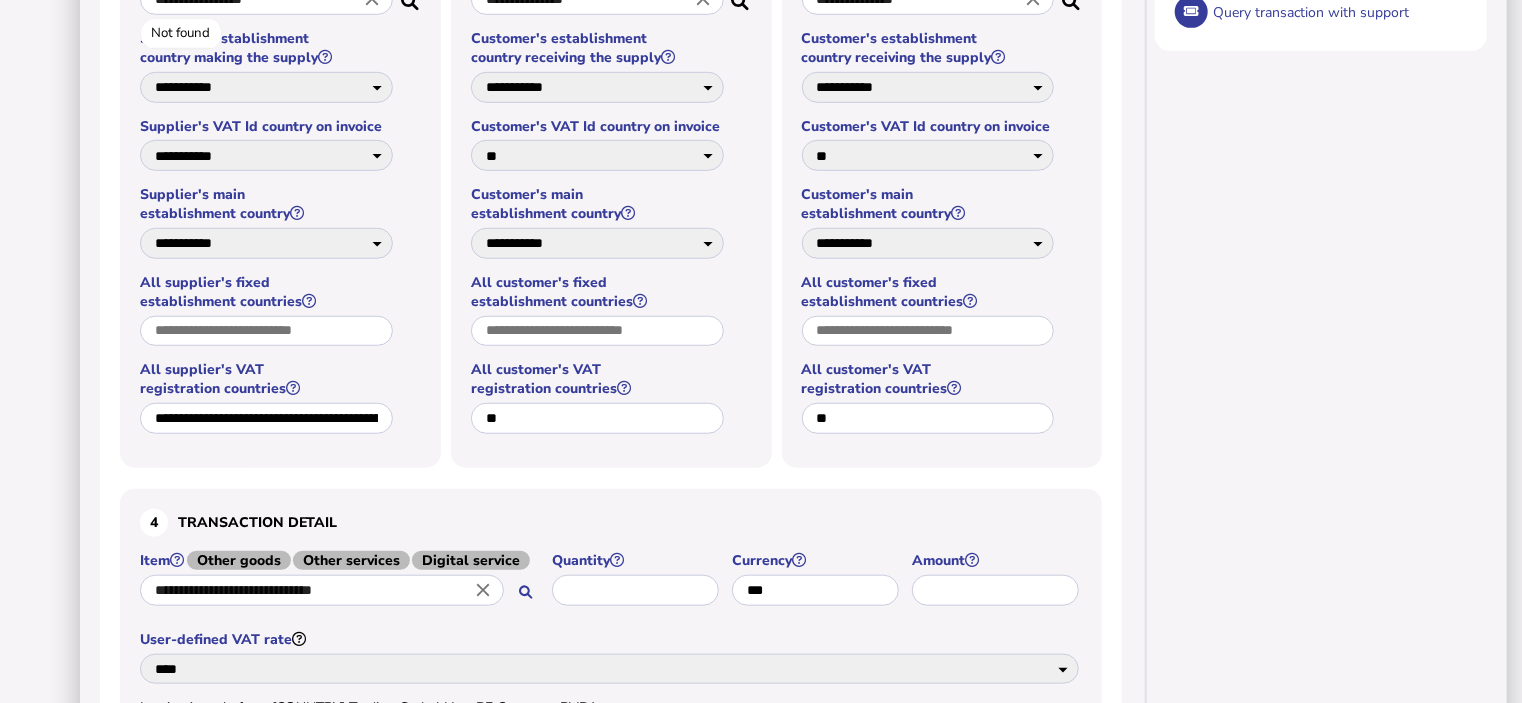 click on "**********" at bounding box center (266, -1) 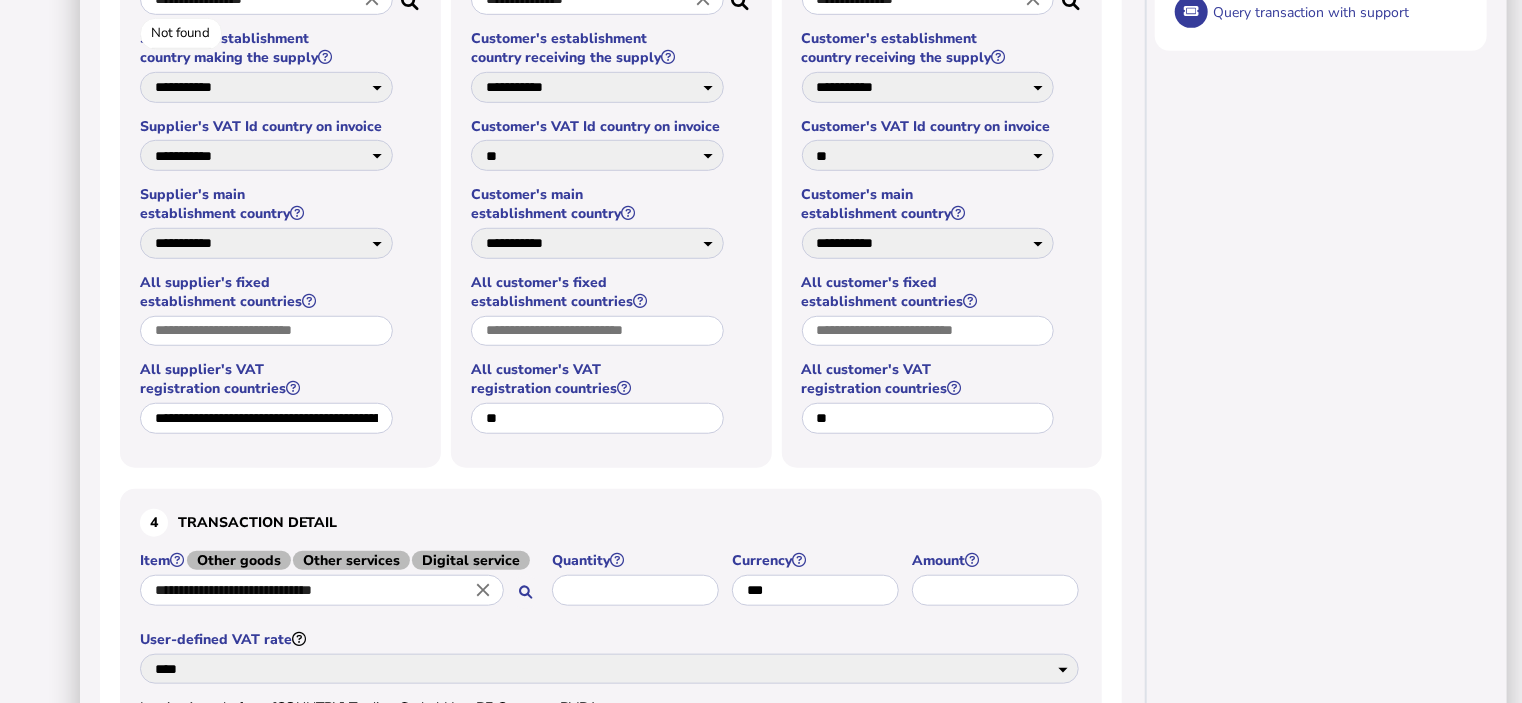click on "**********" at bounding box center (266, -1) 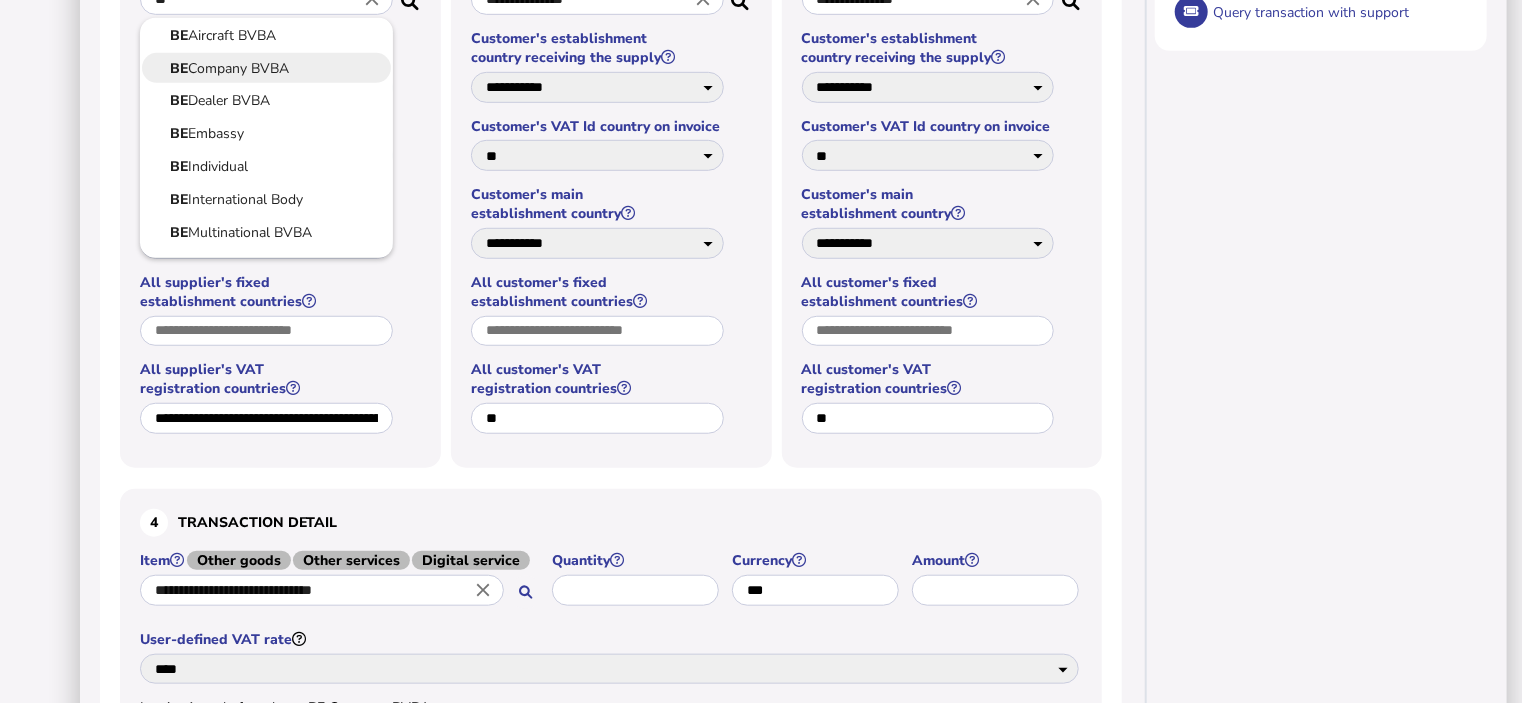 click on "BE  Company BVBA" at bounding box center [266, 68] 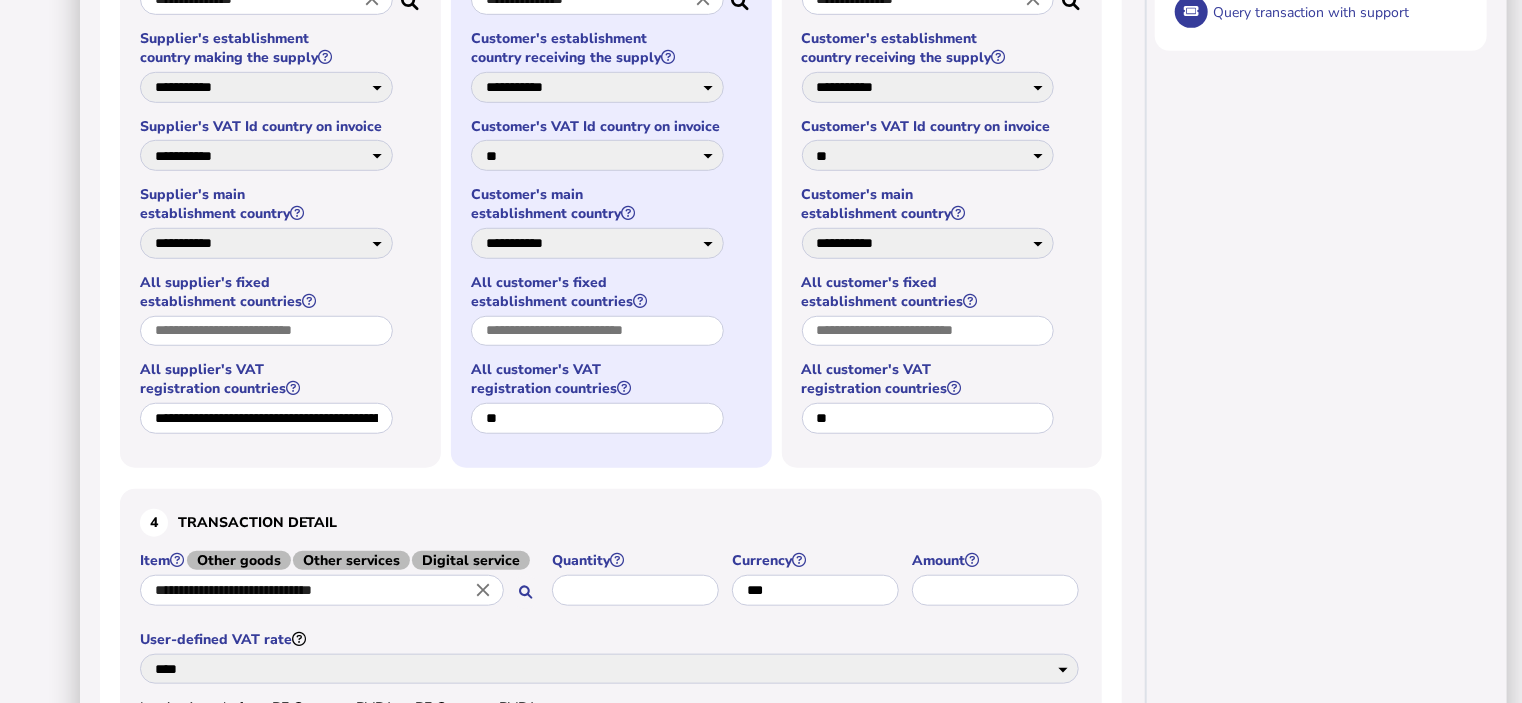 select on "**" 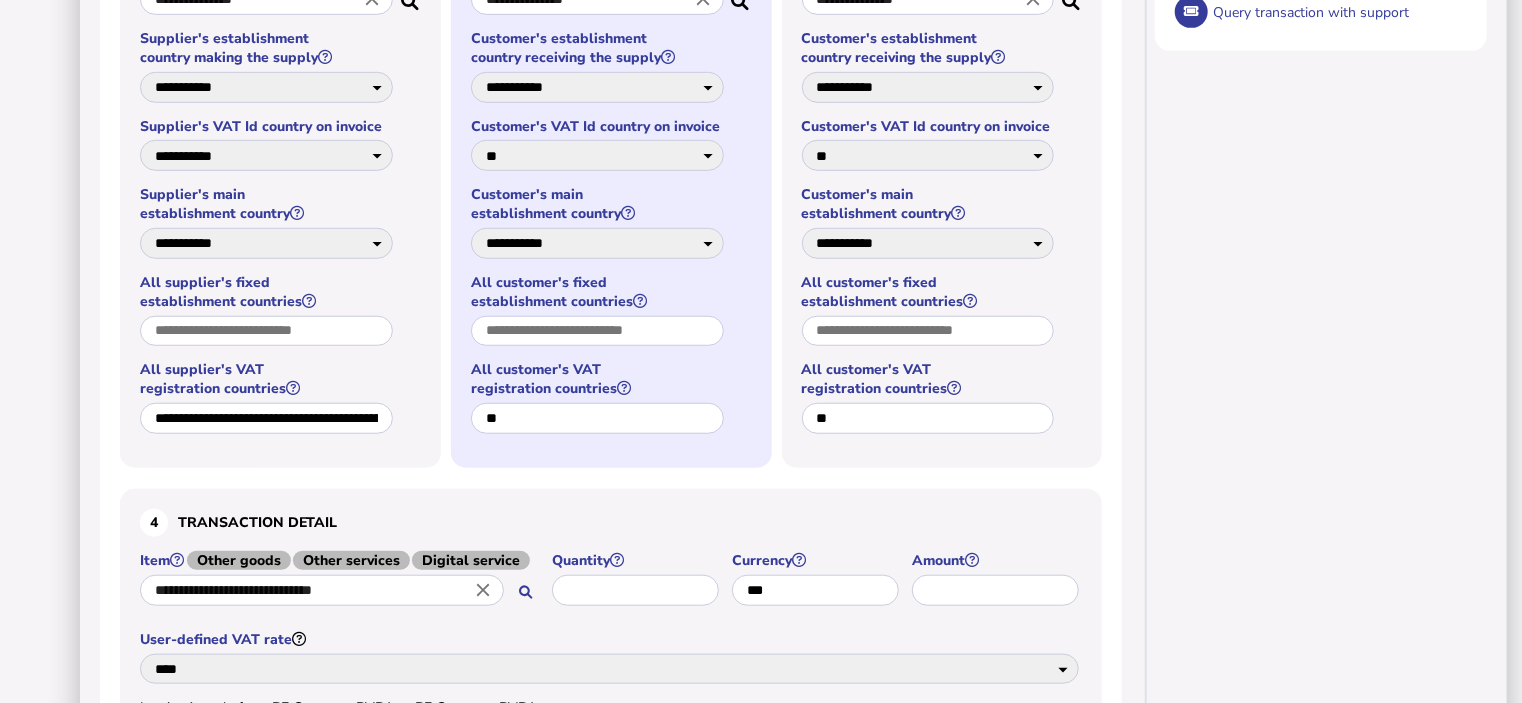 select on "**" 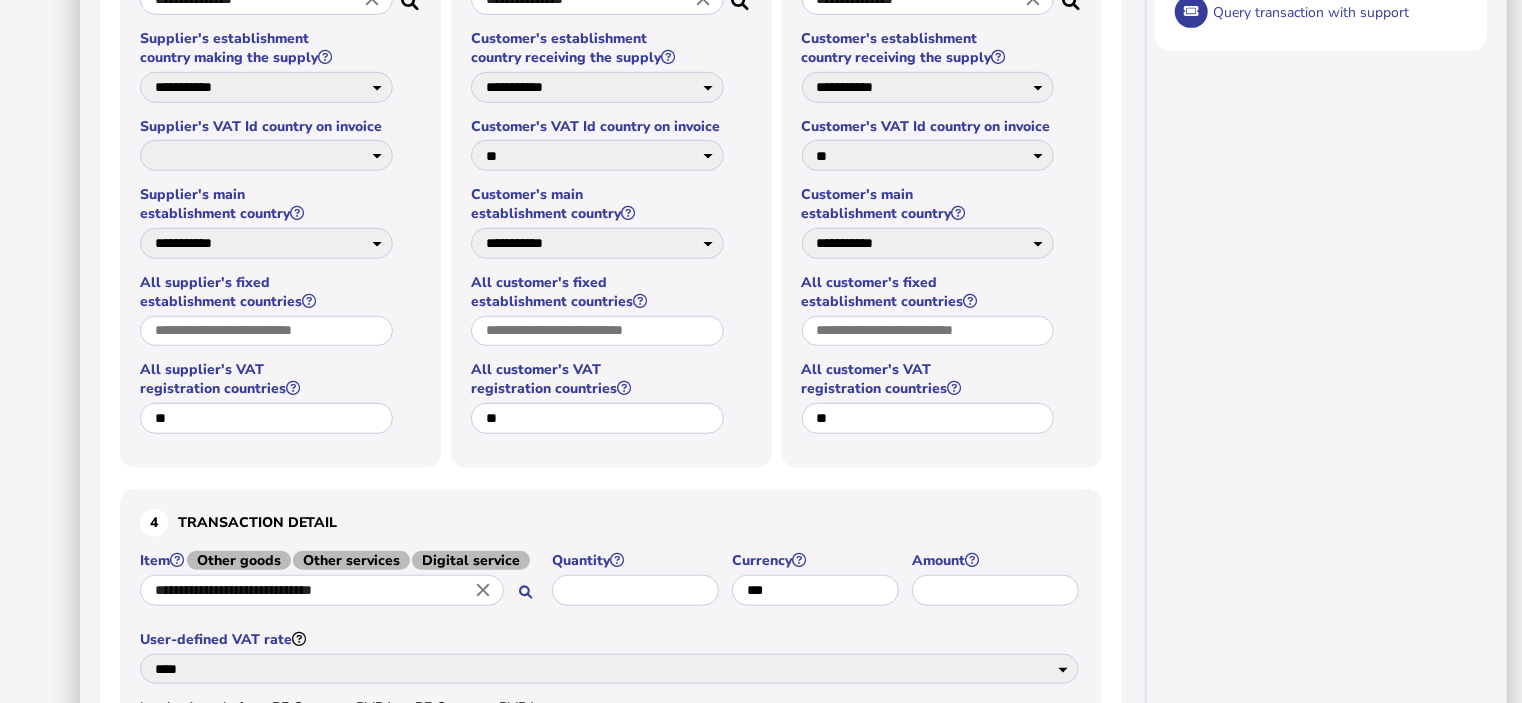 click on "**********" at bounding box center (597, -1) 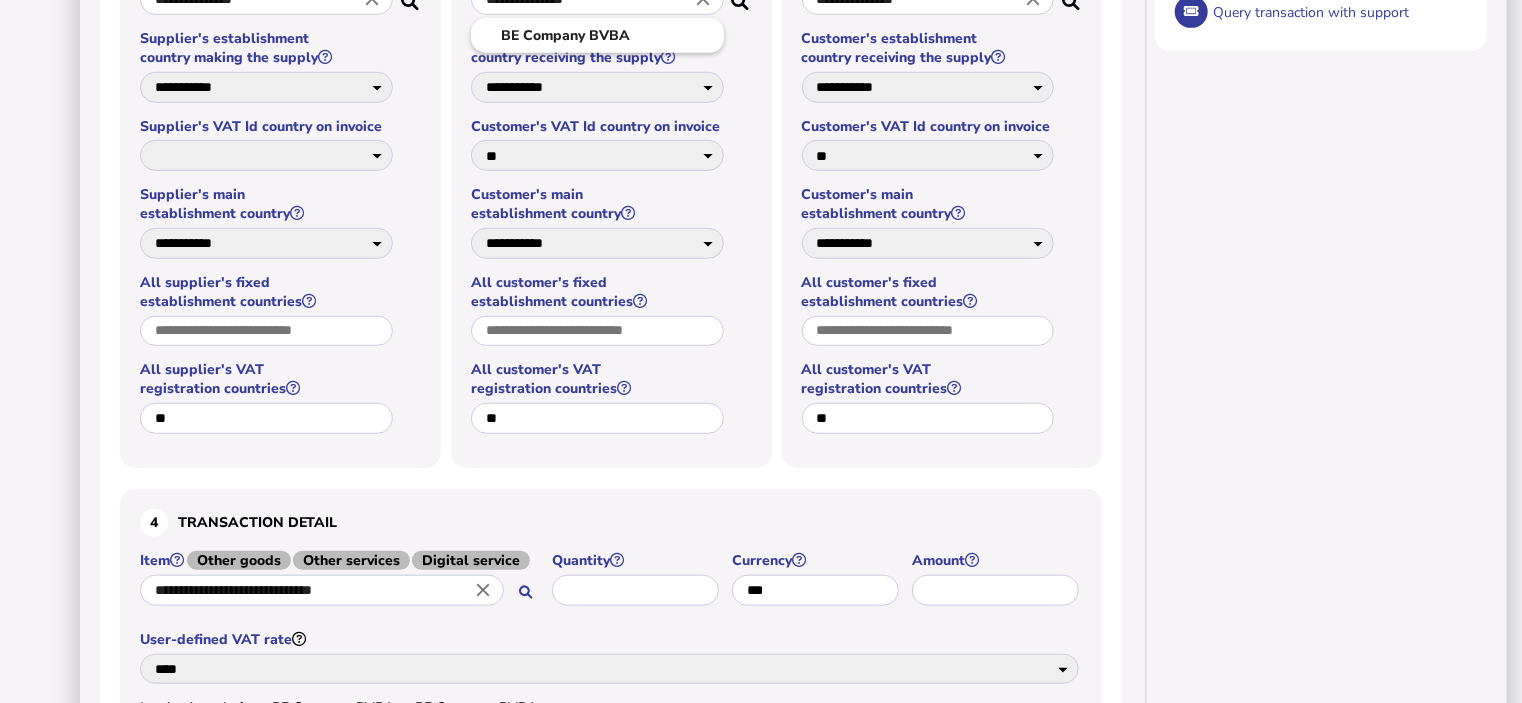 drag, startPoint x: 620, startPoint y: 179, endPoint x: 190, endPoint y: 176, distance: 430.01047 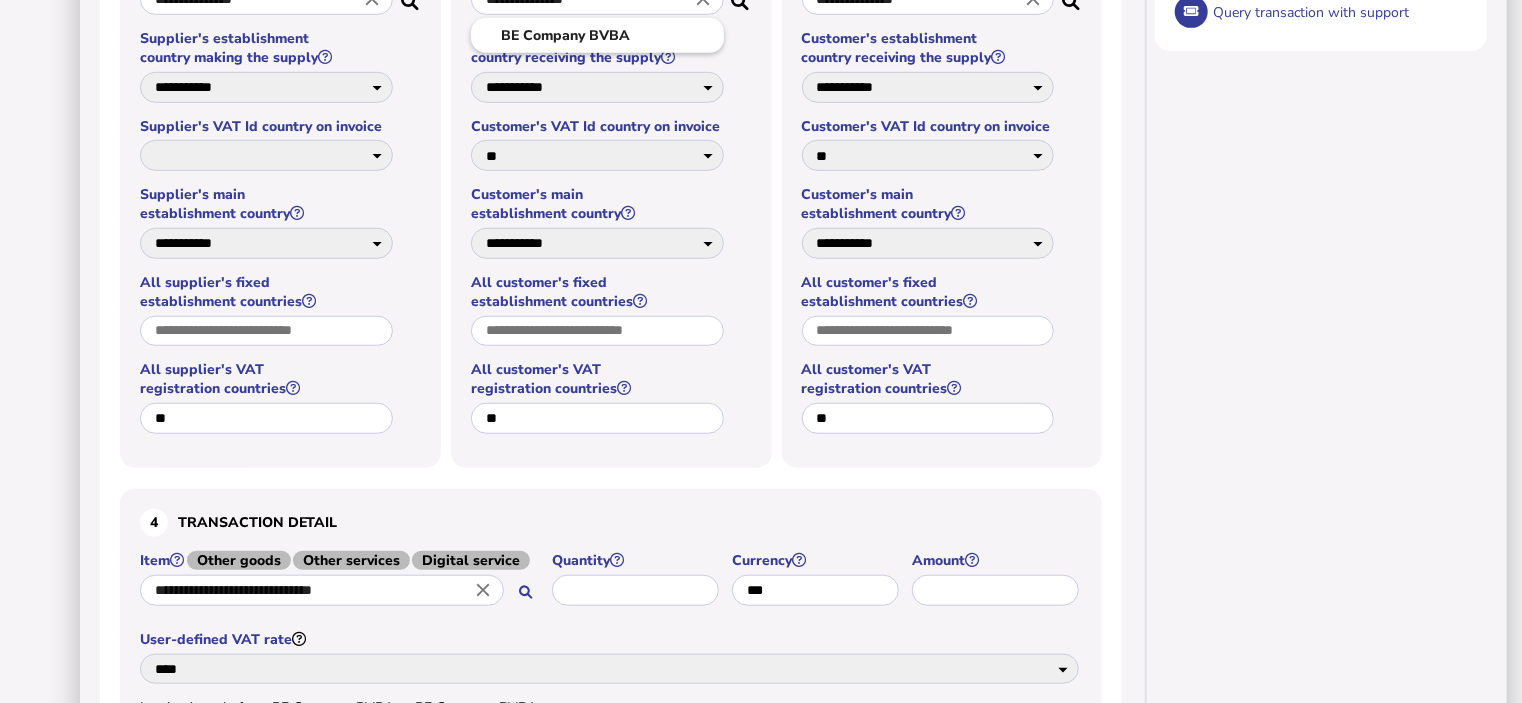 click on "**********" at bounding box center [597, 2] 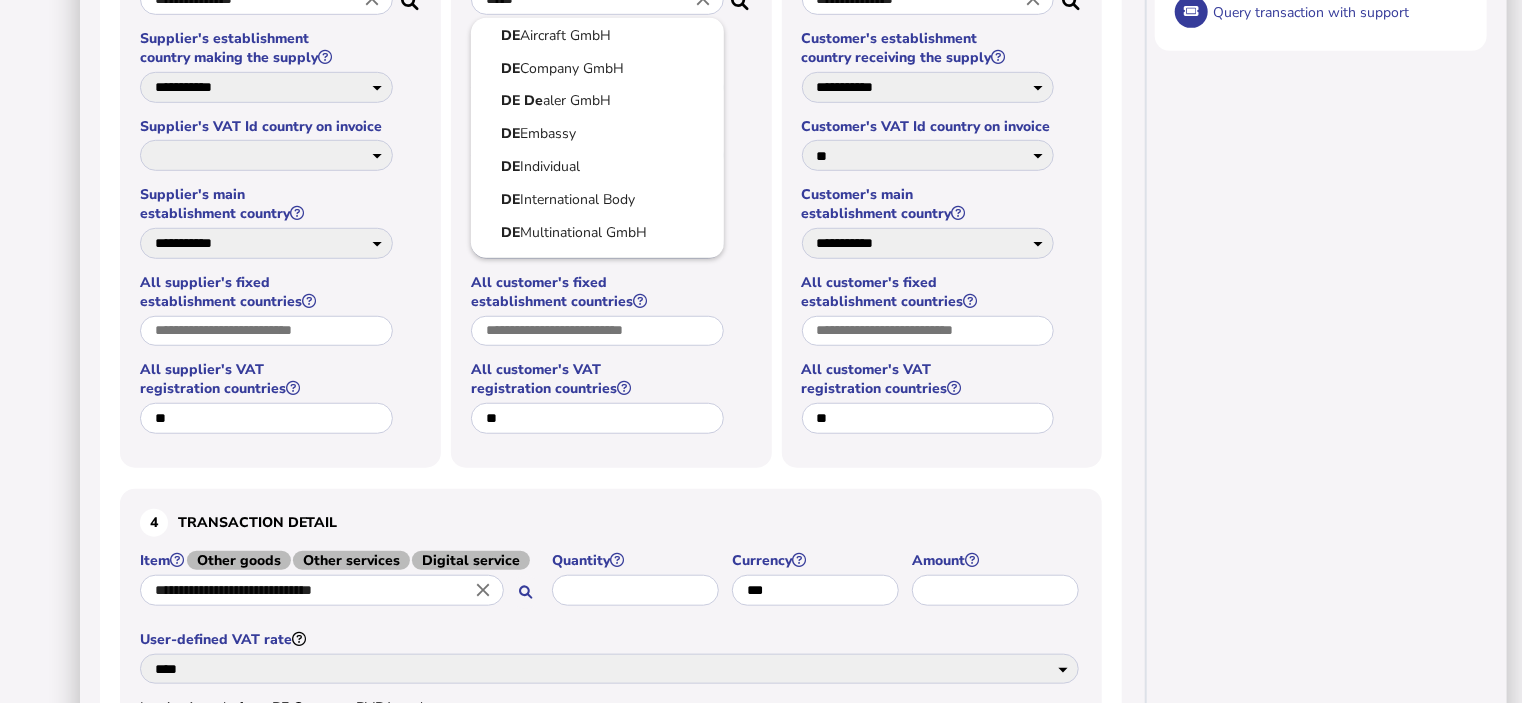 type on "******" 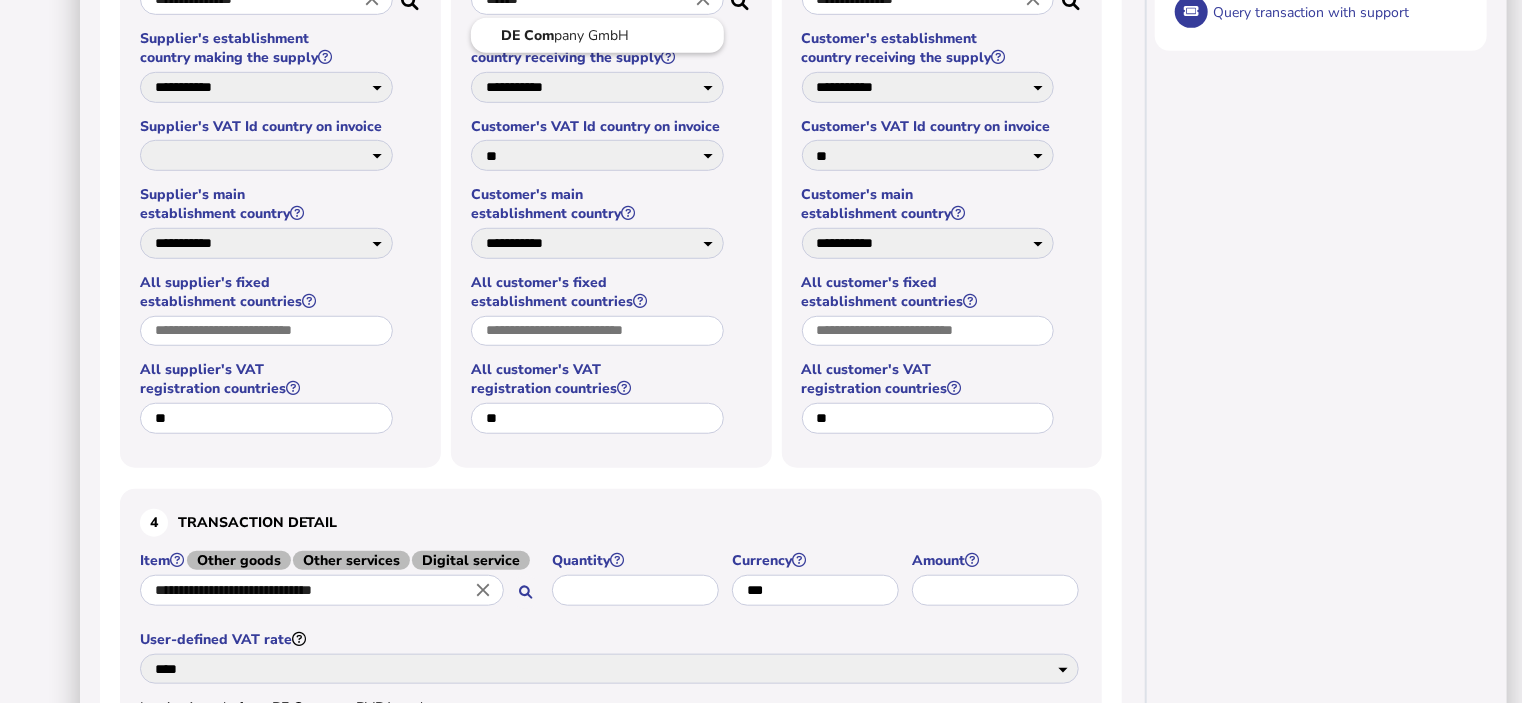 select on "**" 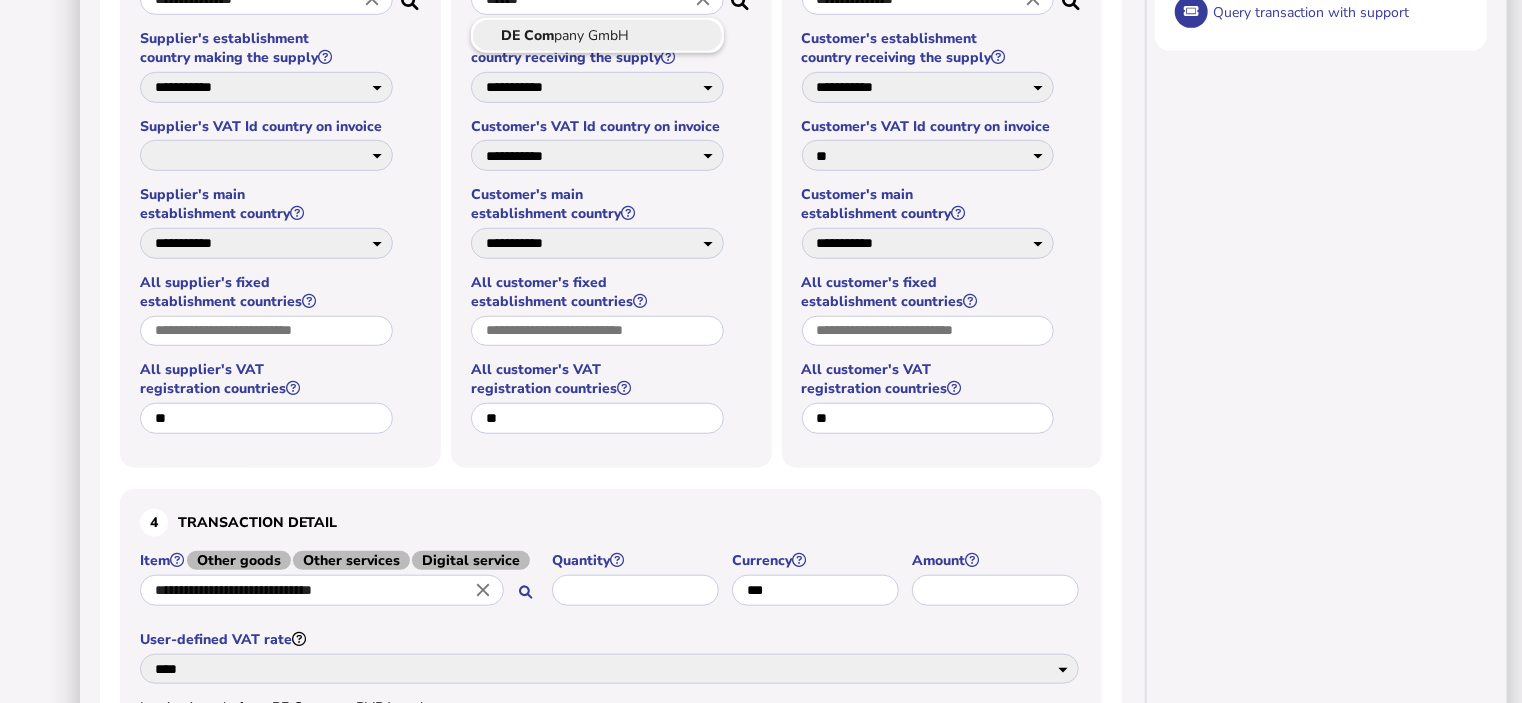 click on "[COUNTRY]   Com pany GmbH" at bounding box center (597, 35) 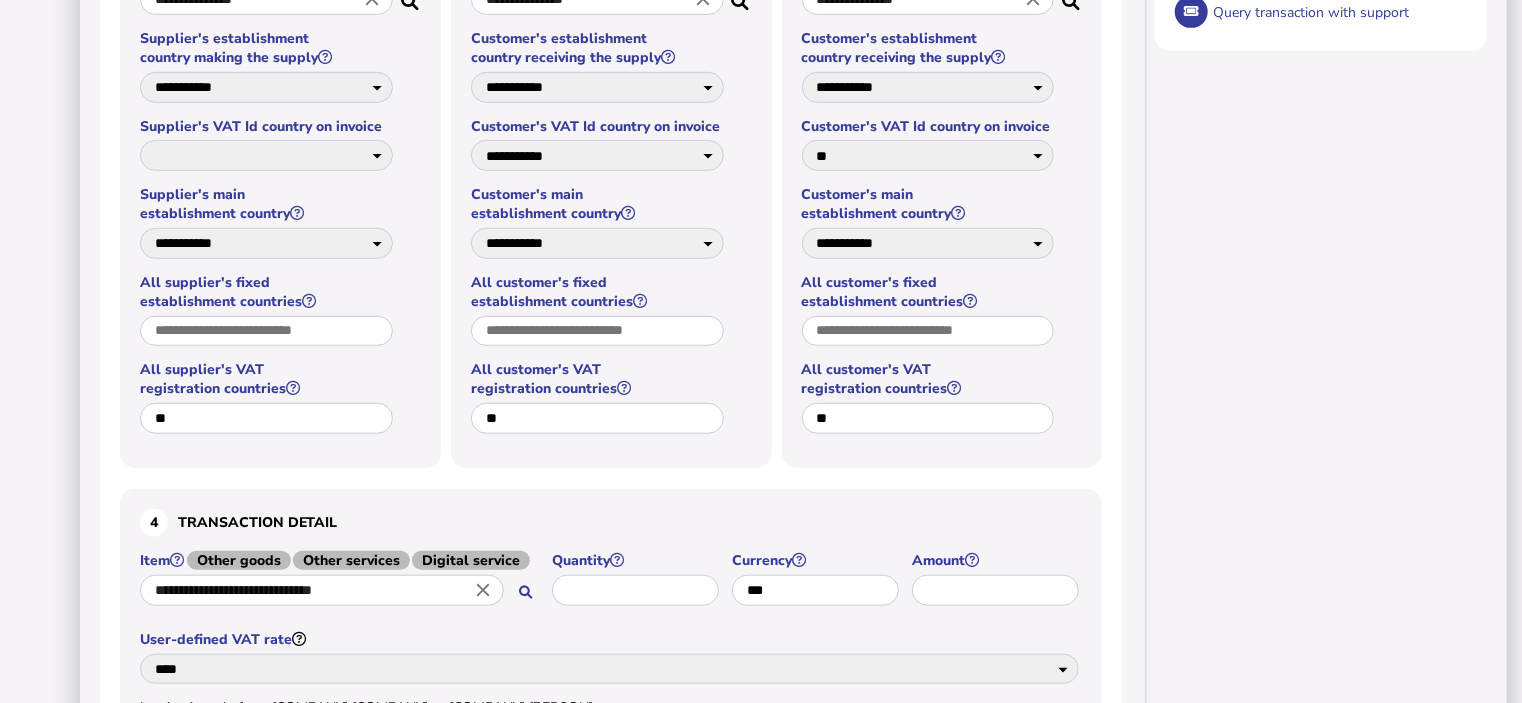 select on "**" 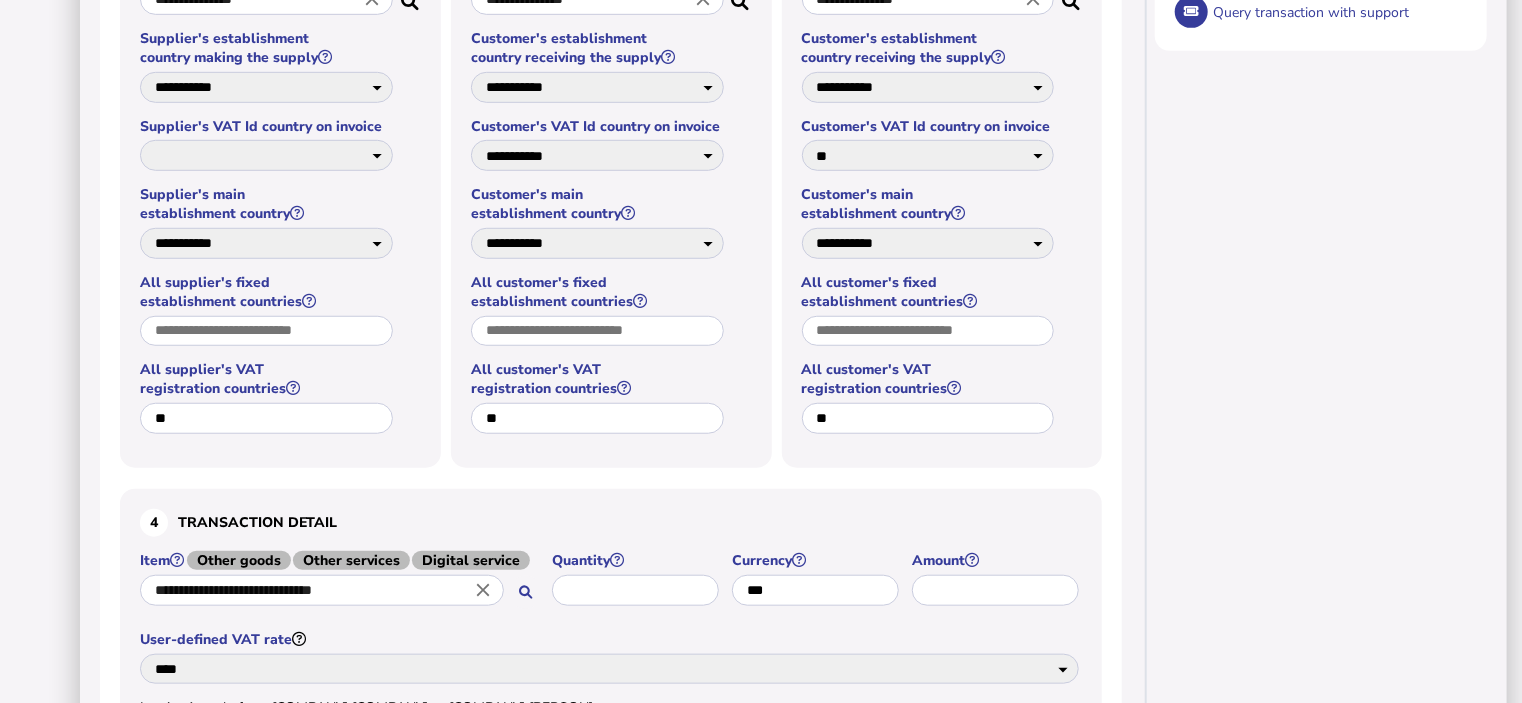 select on "**" 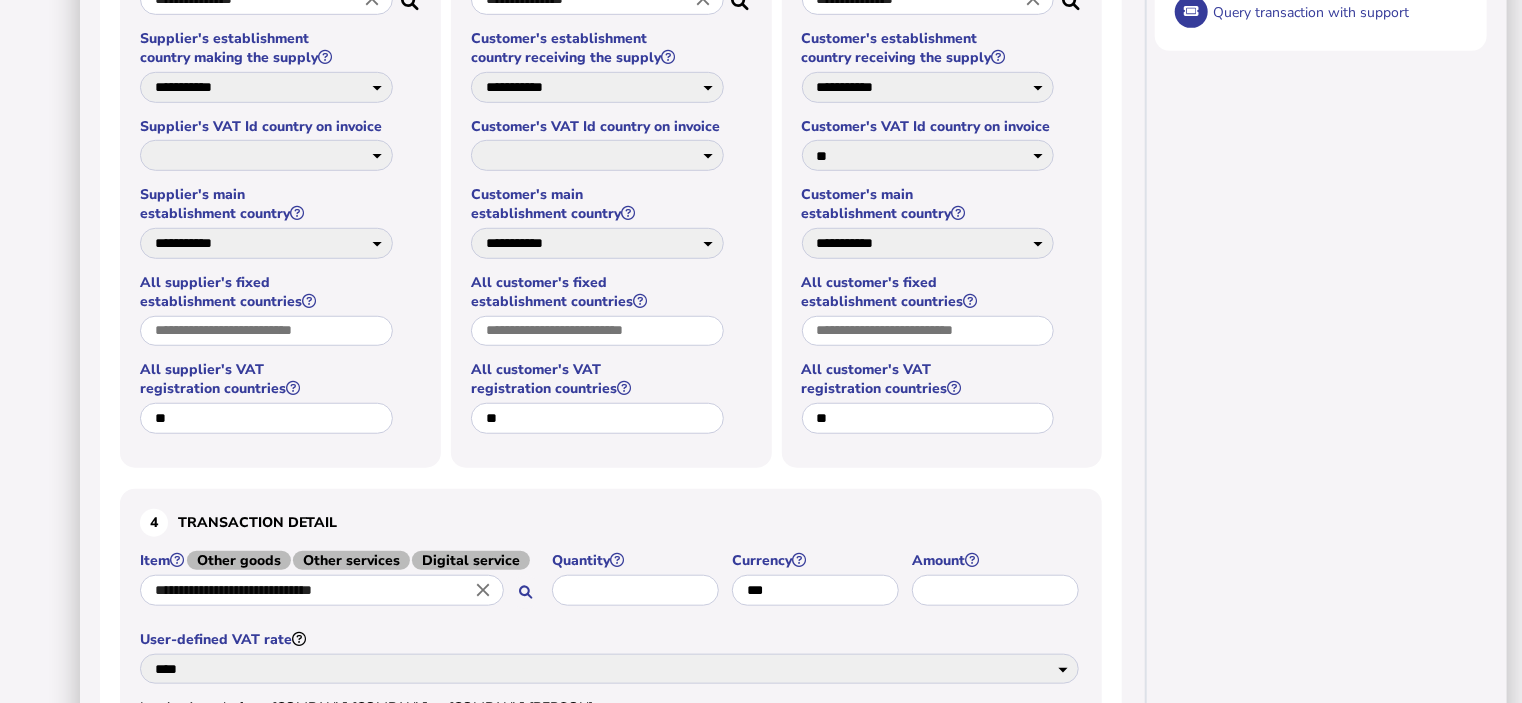 click on "VAT Transaction list Setup Manage companies Manage tax code mappings Manage users Manage user lists" at bounding box center (40, 887) 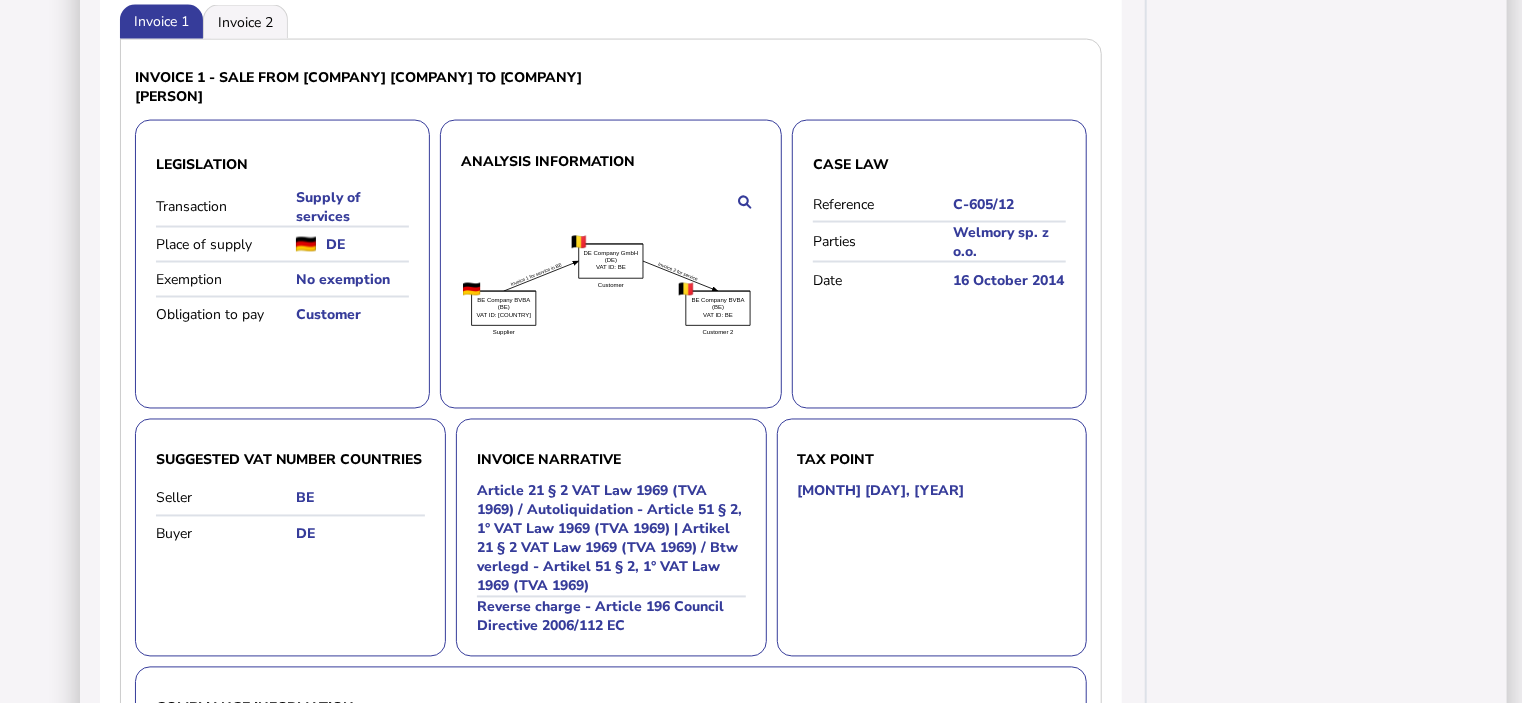 scroll, scrollTop: 1700, scrollLeft: 0, axis: vertical 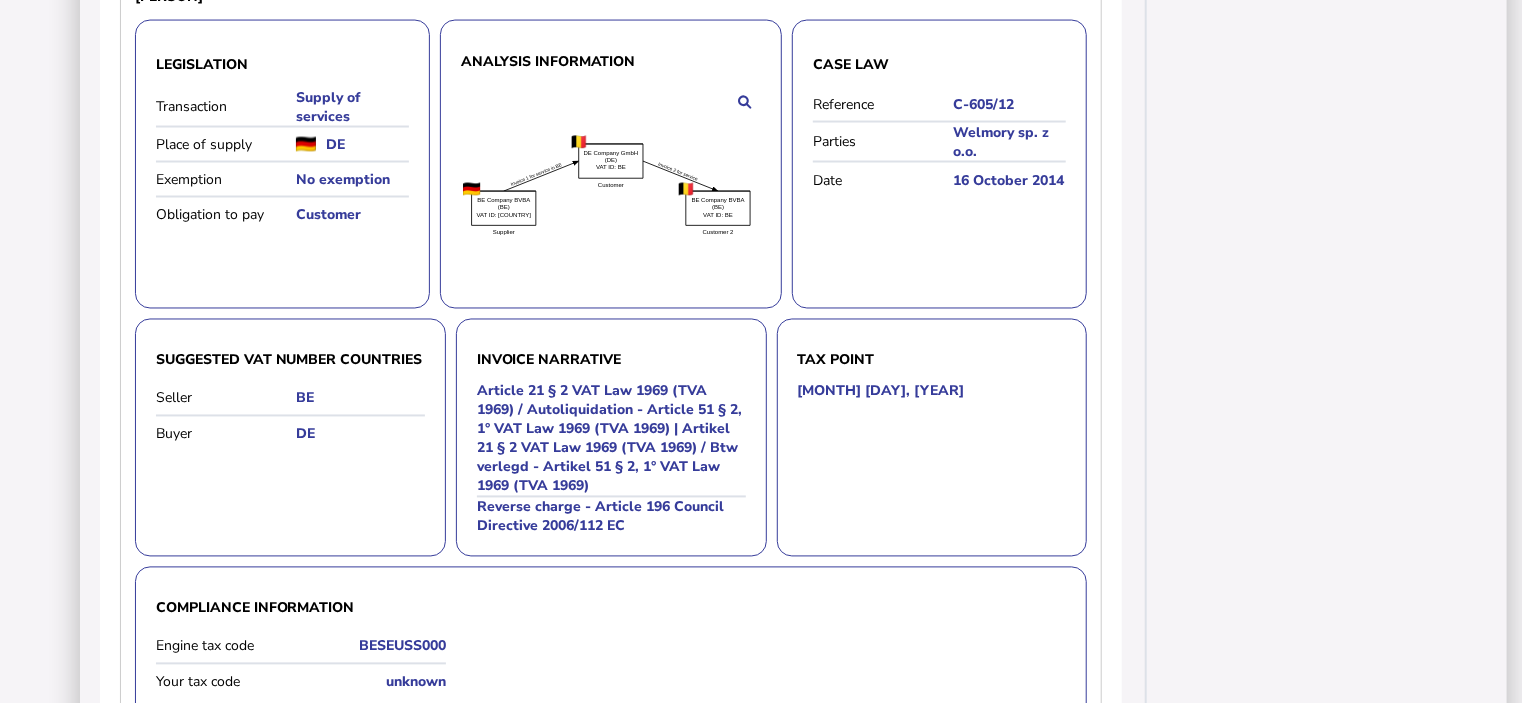 click on "Analysis results  Invoice 1  Invoice 2 Invoice 1 - sale from BE Company BVBA to DE Company GmbH Legislation  Transaction  Supply of services Place of supply DE Exemption  No exemption Obligation to pay  Customer Analysis information  Invoice 1 for service in BE Invoice 2 for service Supplier BE Company BVBA (BE) VAT ID: DE (DE) (DE) Customer DE Company GmbH (DE) VAT ID: BE (BE) (BE) Customer 2 BE Company BVBA (BE) VAT ID: BE (BE) (BE) Case law Reference  C‑605/12 Parties  Welmory sp. z o.o. Date  16 October 2014 Suggested VAT number countries Seller BE Buyer DE Invoice narrative Article 21 § 2 VAT Law 1969 (TVA 1969) / Autoliquidation - Article 51 § 2, 1° VAT Law 1969 (TVA 1969) | Artikel 21 § 2 VAT Law 1969 (TVA 1969) / Btw verlegd - Artikel 51 § 2, 1° VAT Law 1969 (TVA 1969) Reverse charge - Article 196 Council Directive 2006/112 EC Tax point  Jul 14, 2025 Compliance information Engine tax code BESEUSS000 Your tax code unknown BE Box 44  100.00  Deductible input VAT N/A Values Amount  100.00 EUR @0%" at bounding box center (611, 475) 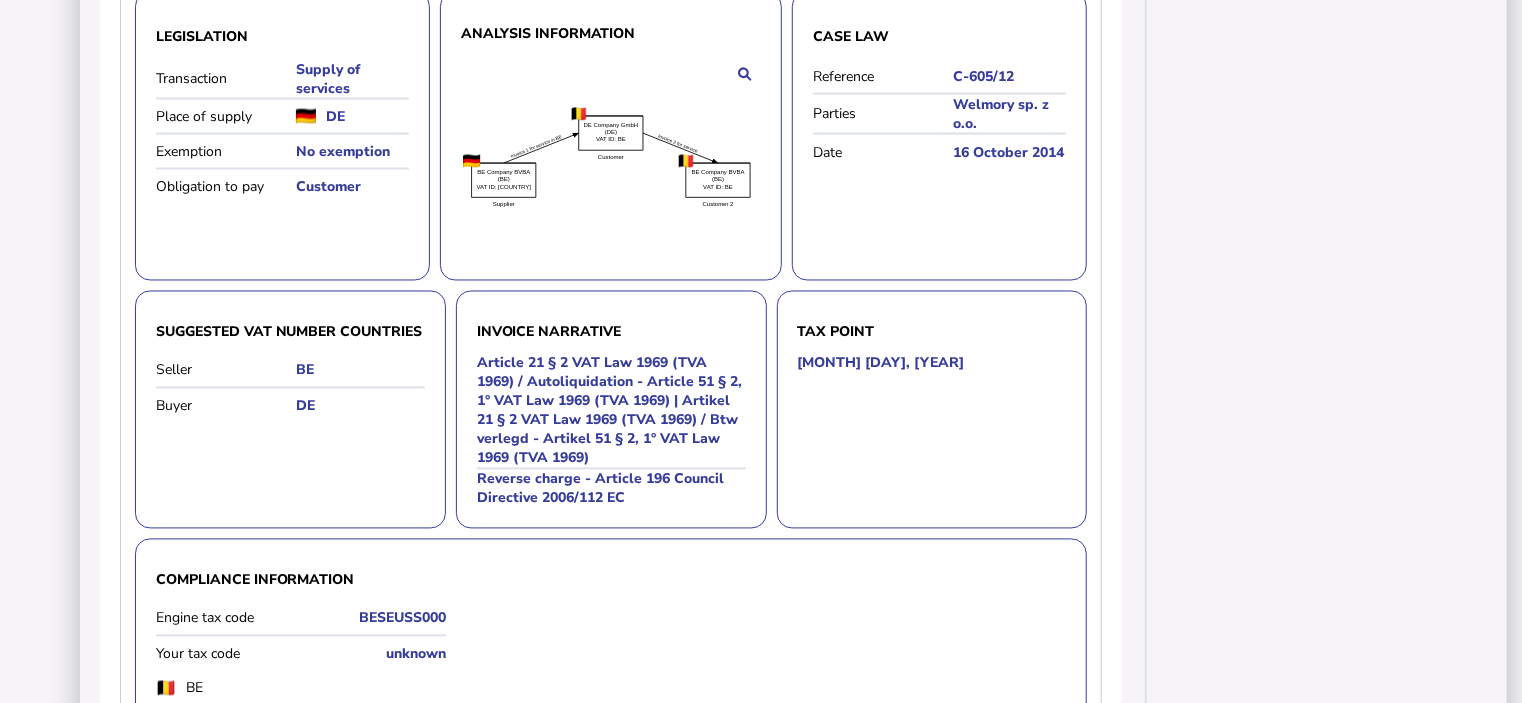 scroll, scrollTop: 1828, scrollLeft: 0, axis: vertical 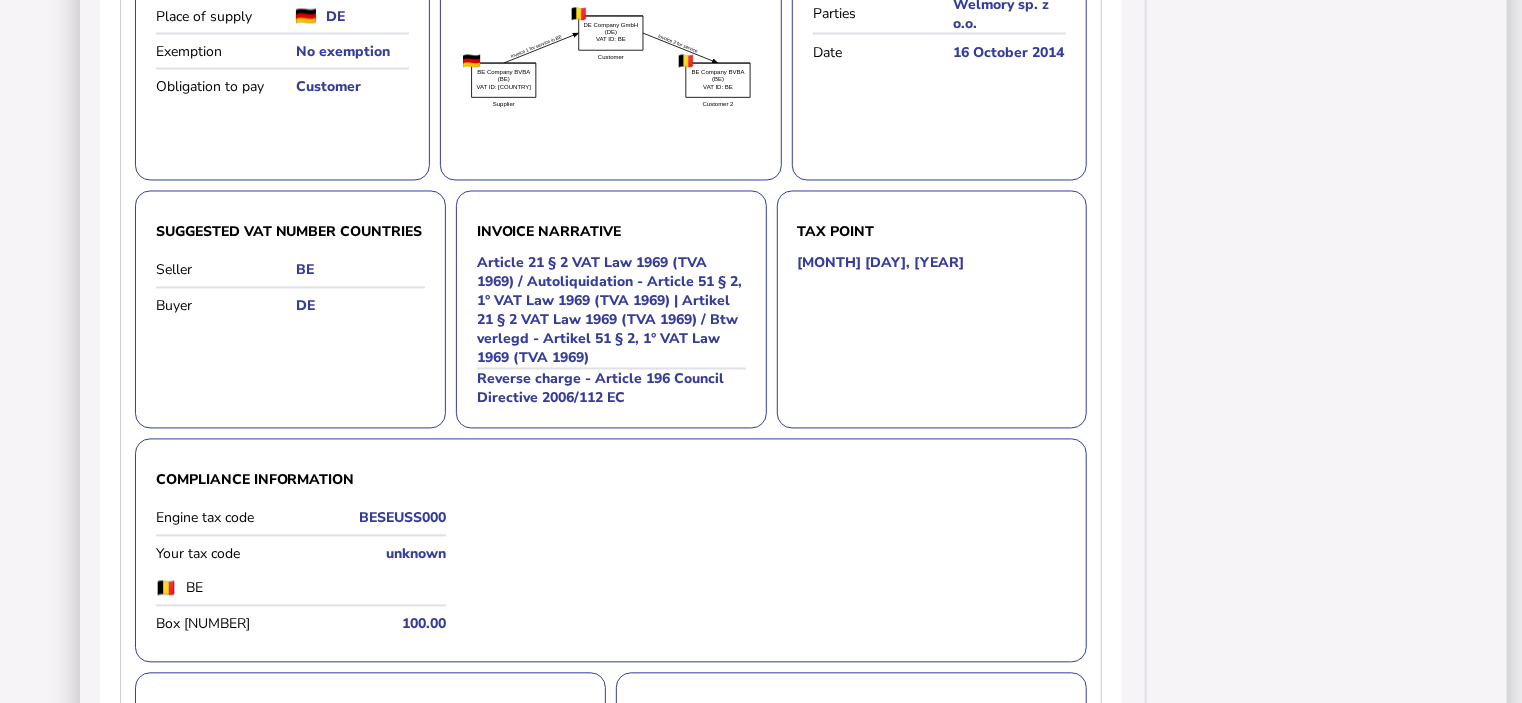 click on "Invoice 2" at bounding box center [245, -206] 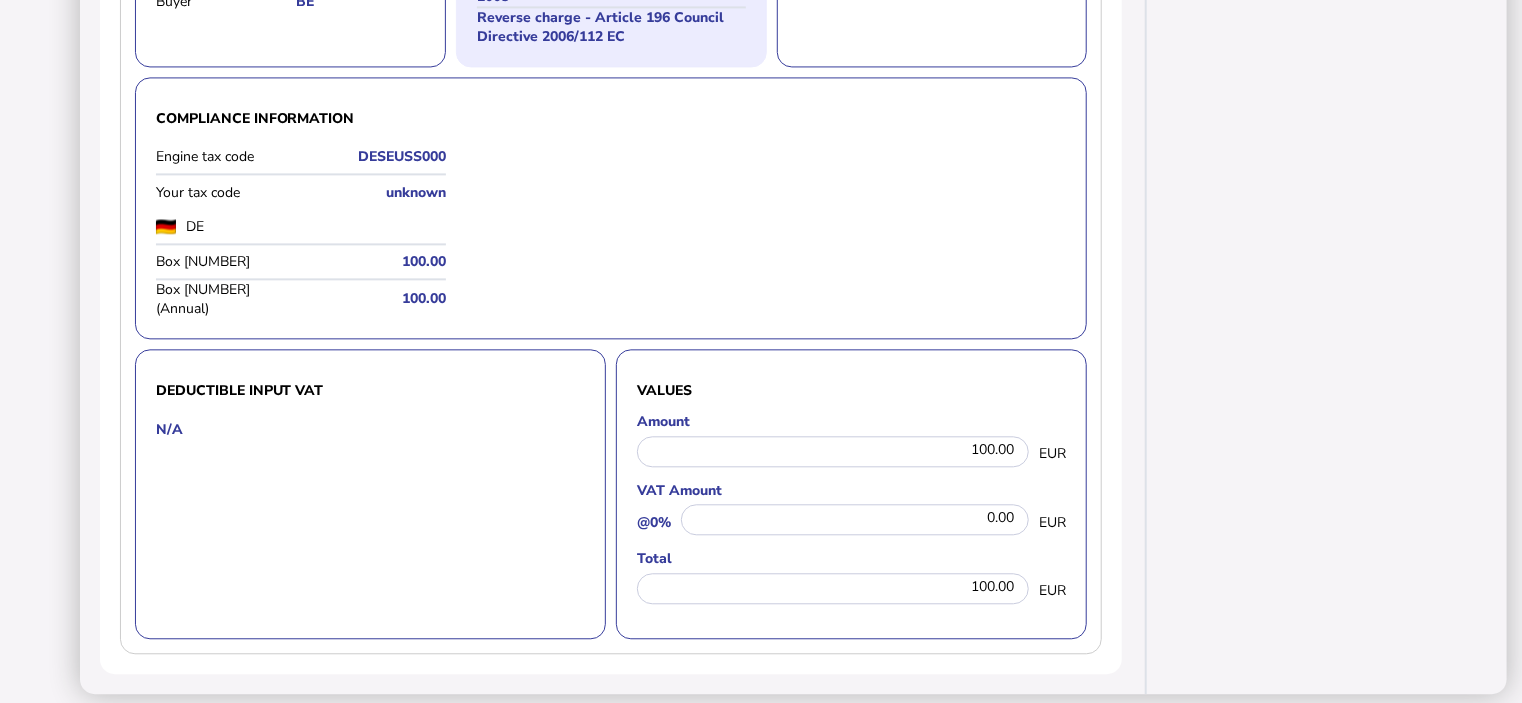 scroll, scrollTop: 1628, scrollLeft: 0, axis: vertical 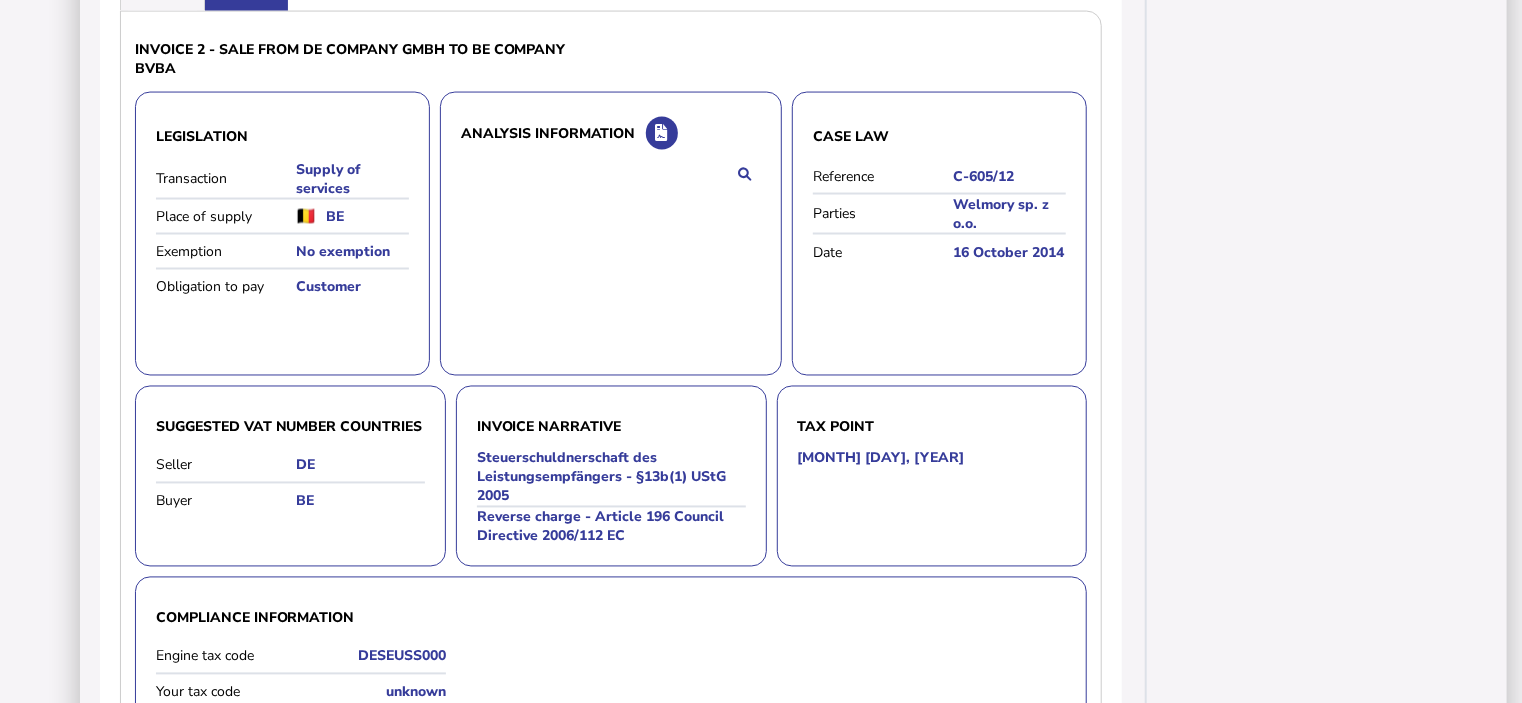 click on "Invoice 1" at bounding box center [162, -6] 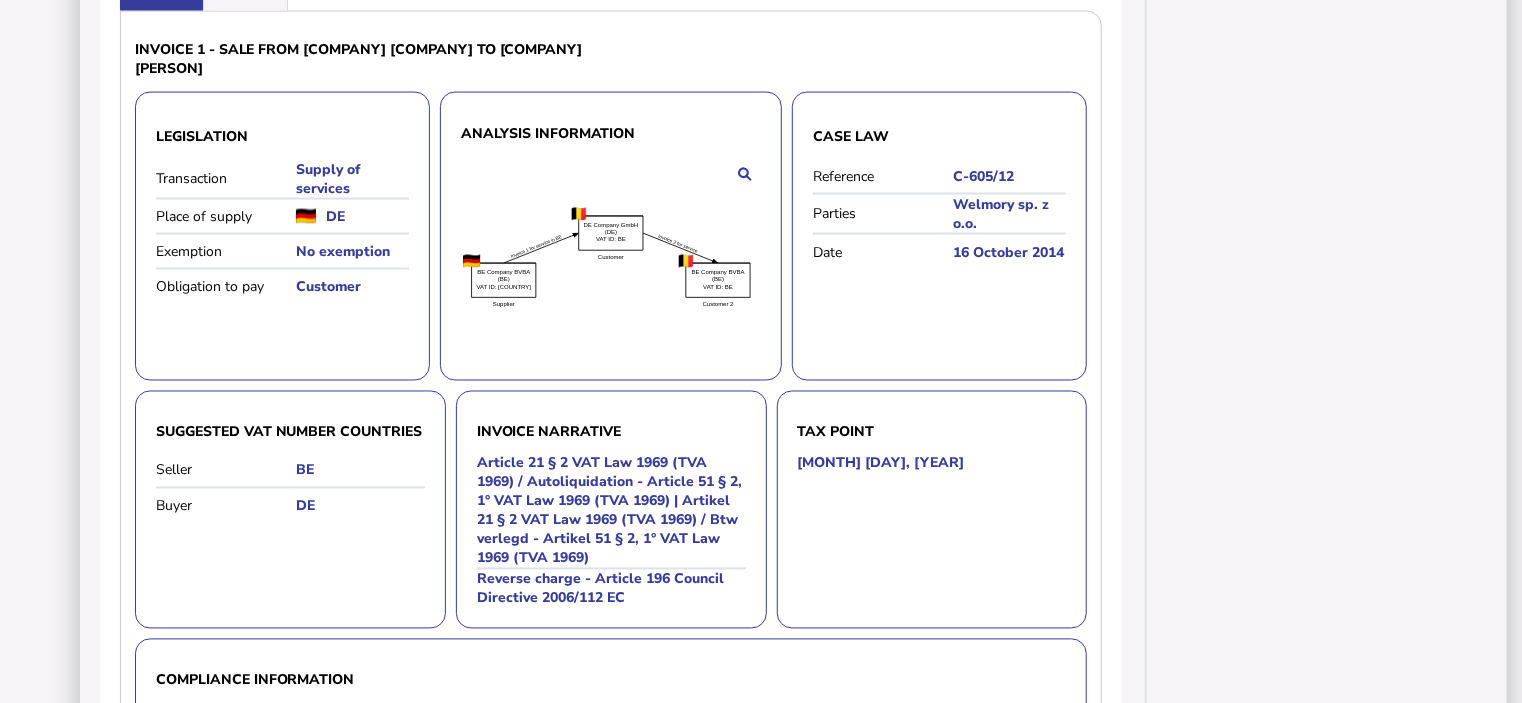 scroll, scrollTop: 1428, scrollLeft: 0, axis: vertical 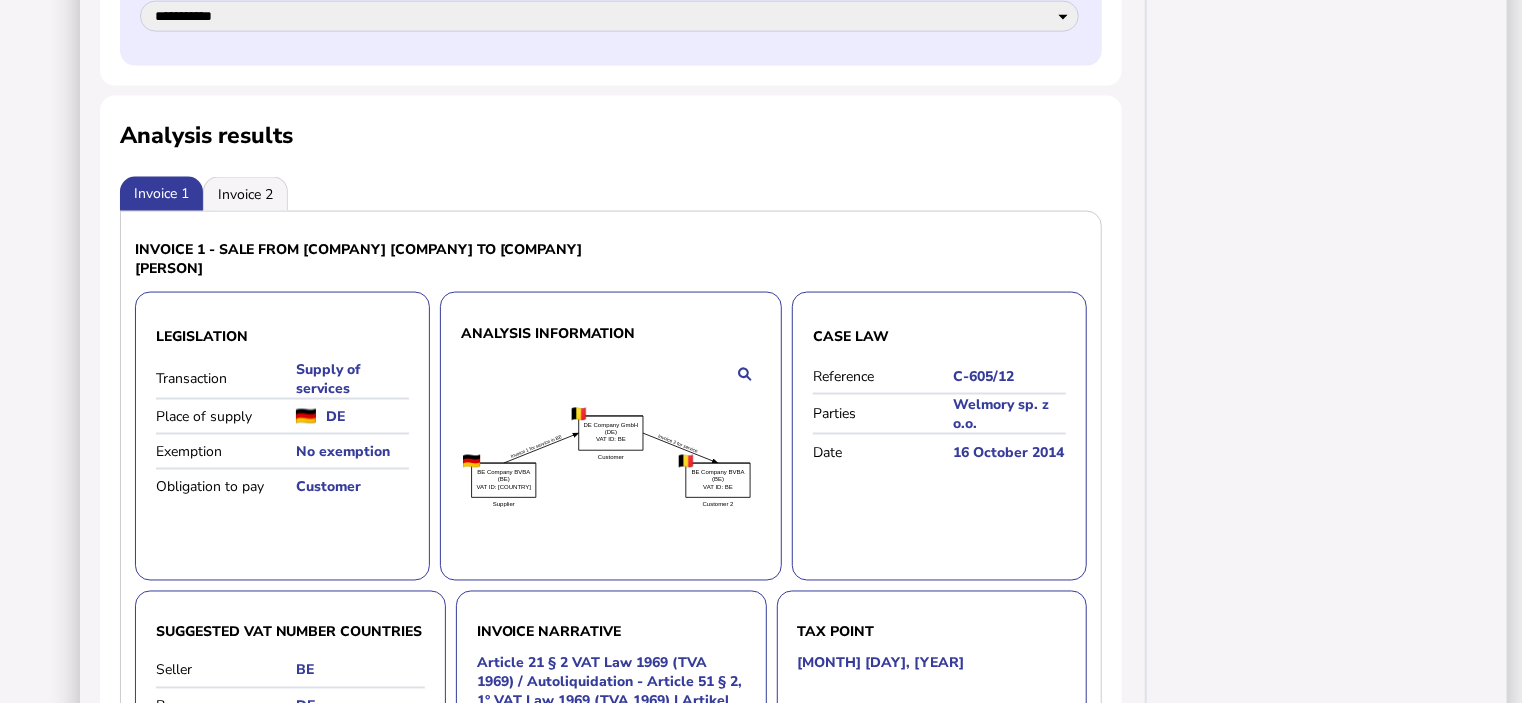 click on "**********" at bounding box center [322, -238] 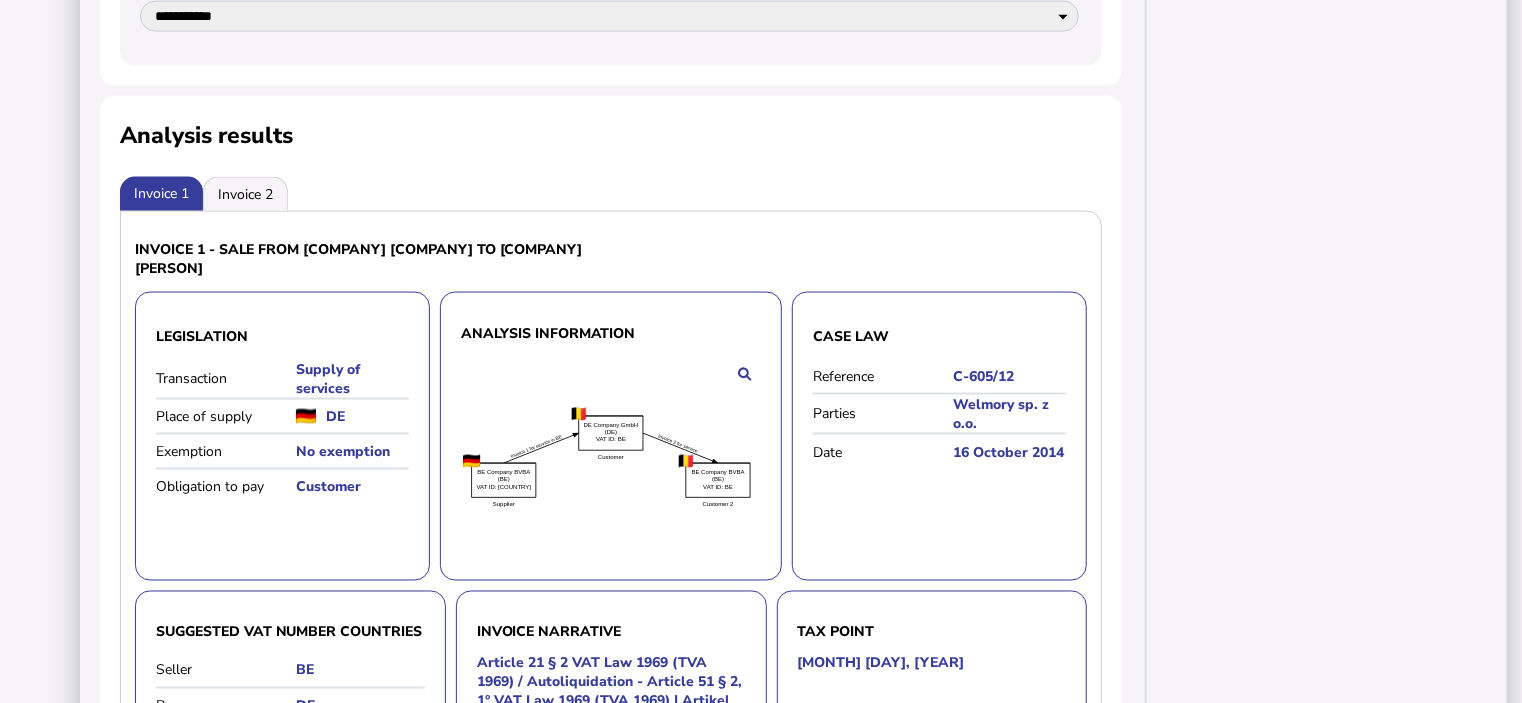 drag, startPoint x: 261, startPoint y: 99, endPoint x: 0, endPoint y: -26, distance: 289.389 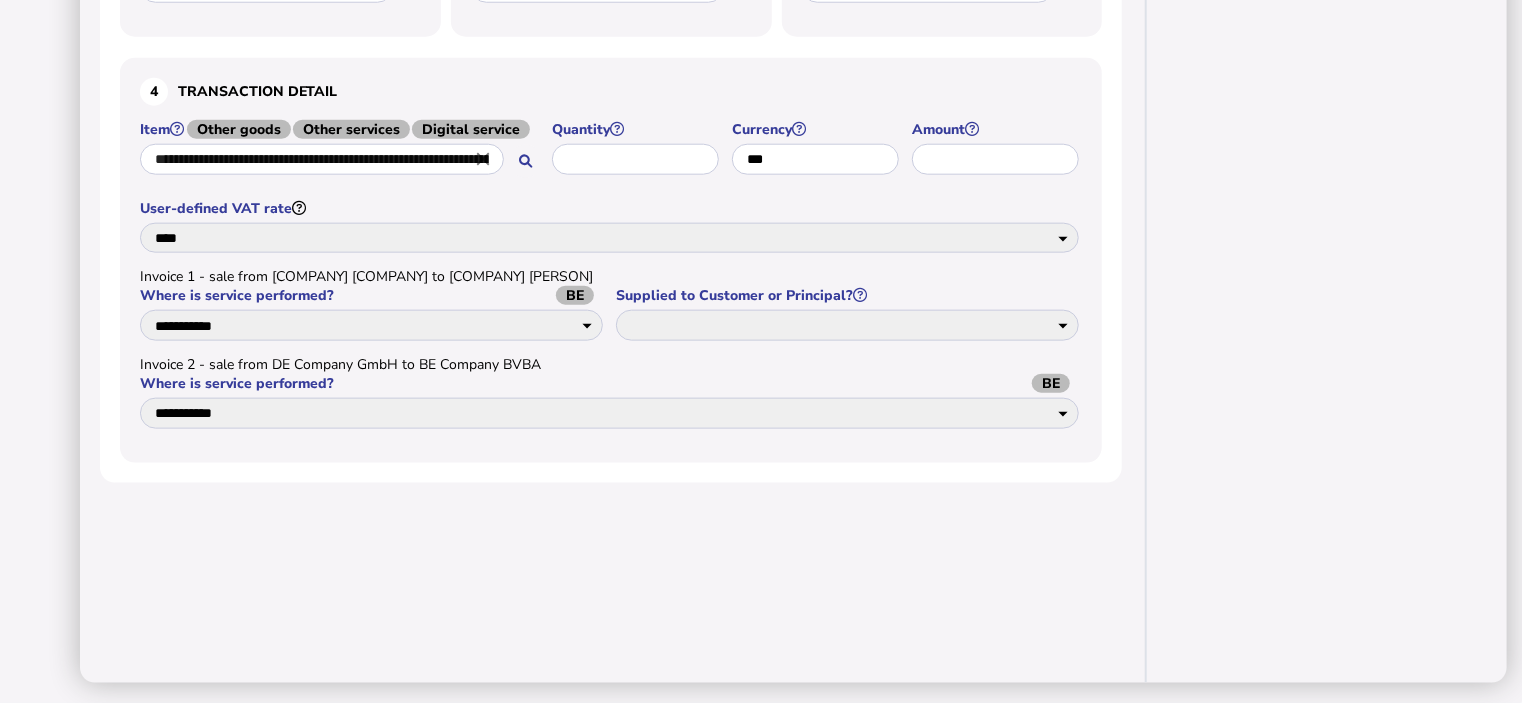 click on "Share transaction Actions Clear form Save to Transaction list Generate PDF invoice Generate tax advice document Show VAT legislation Generate Peppol BIS 3.0 invoice Copy as API request Query transaction with support" at bounding box center [1328, -118] 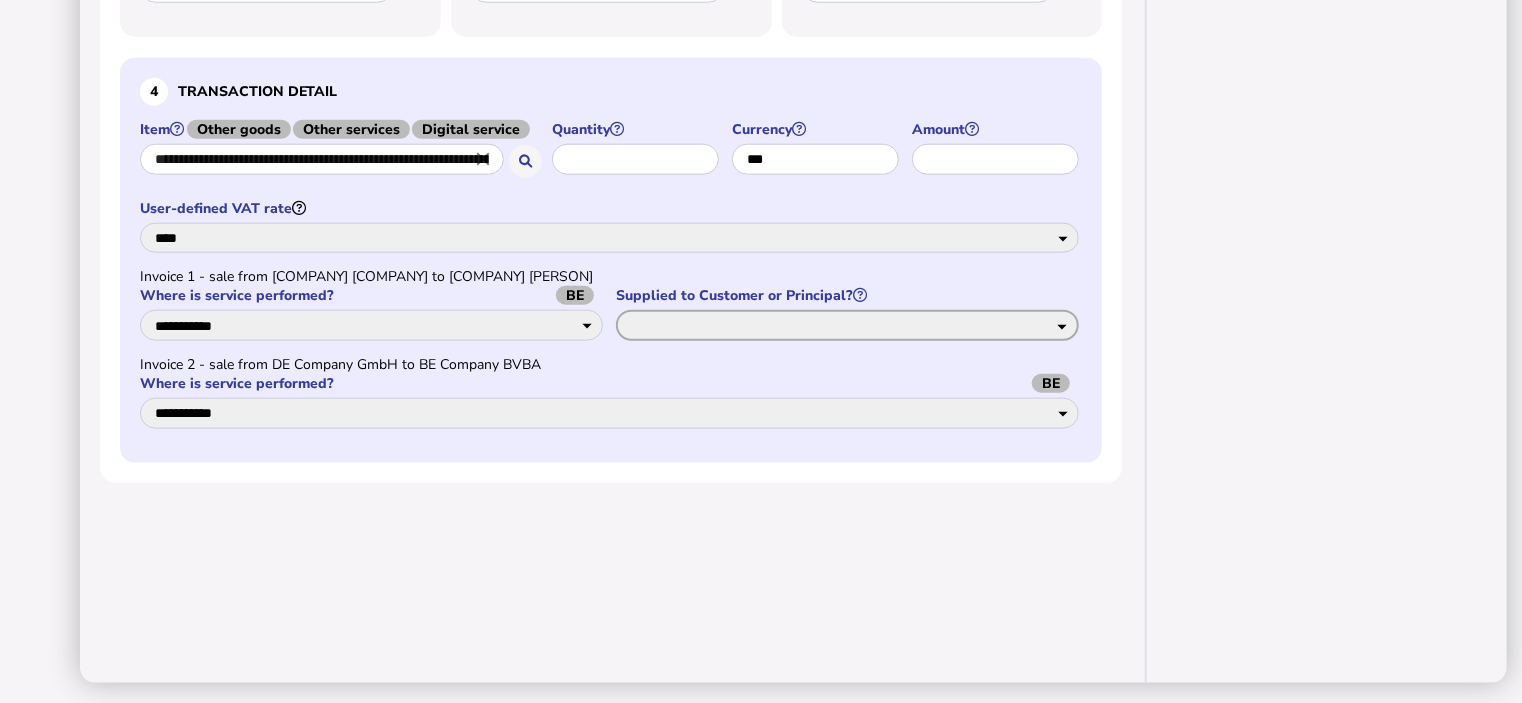 click on "******** *********" at bounding box center [847, 325] 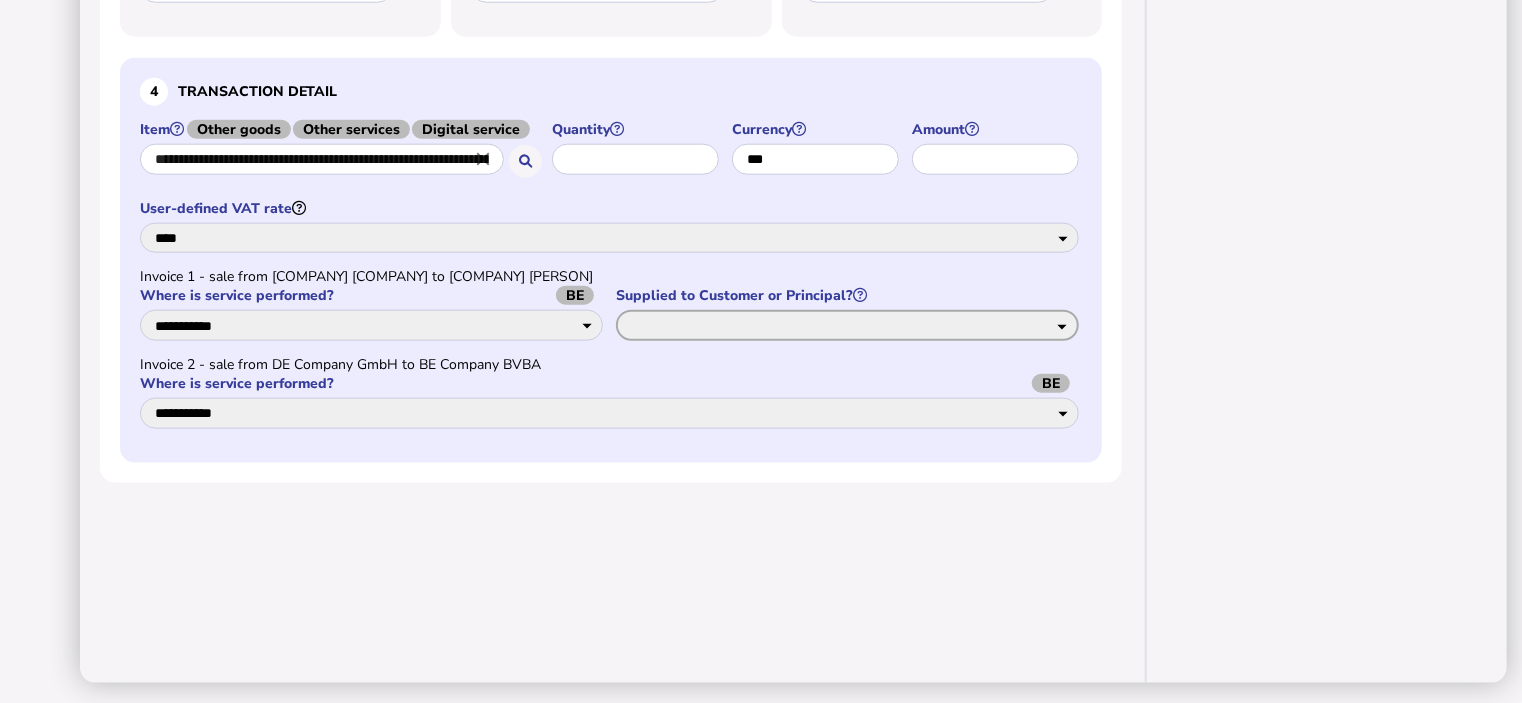 select on "********" 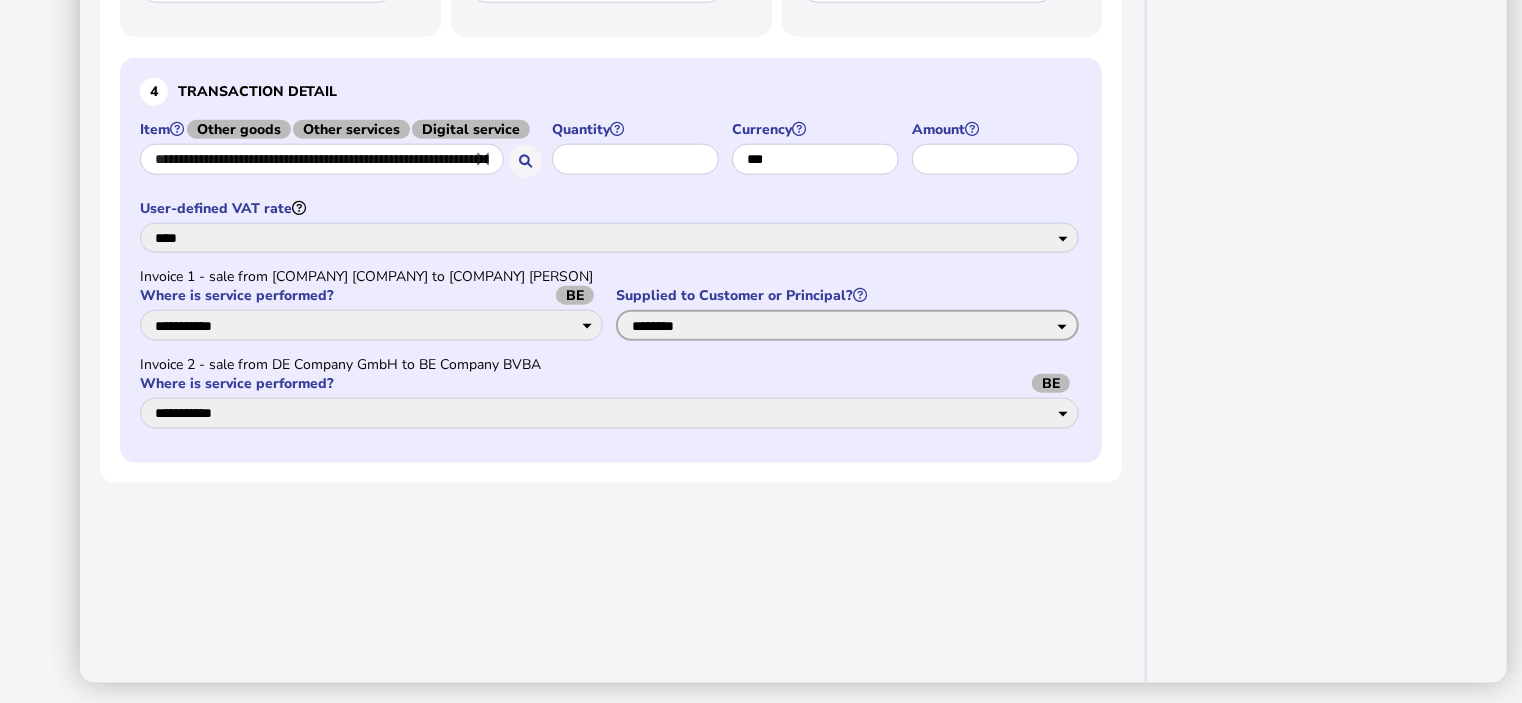click on "******** *********" at bounding box center (847, 325) 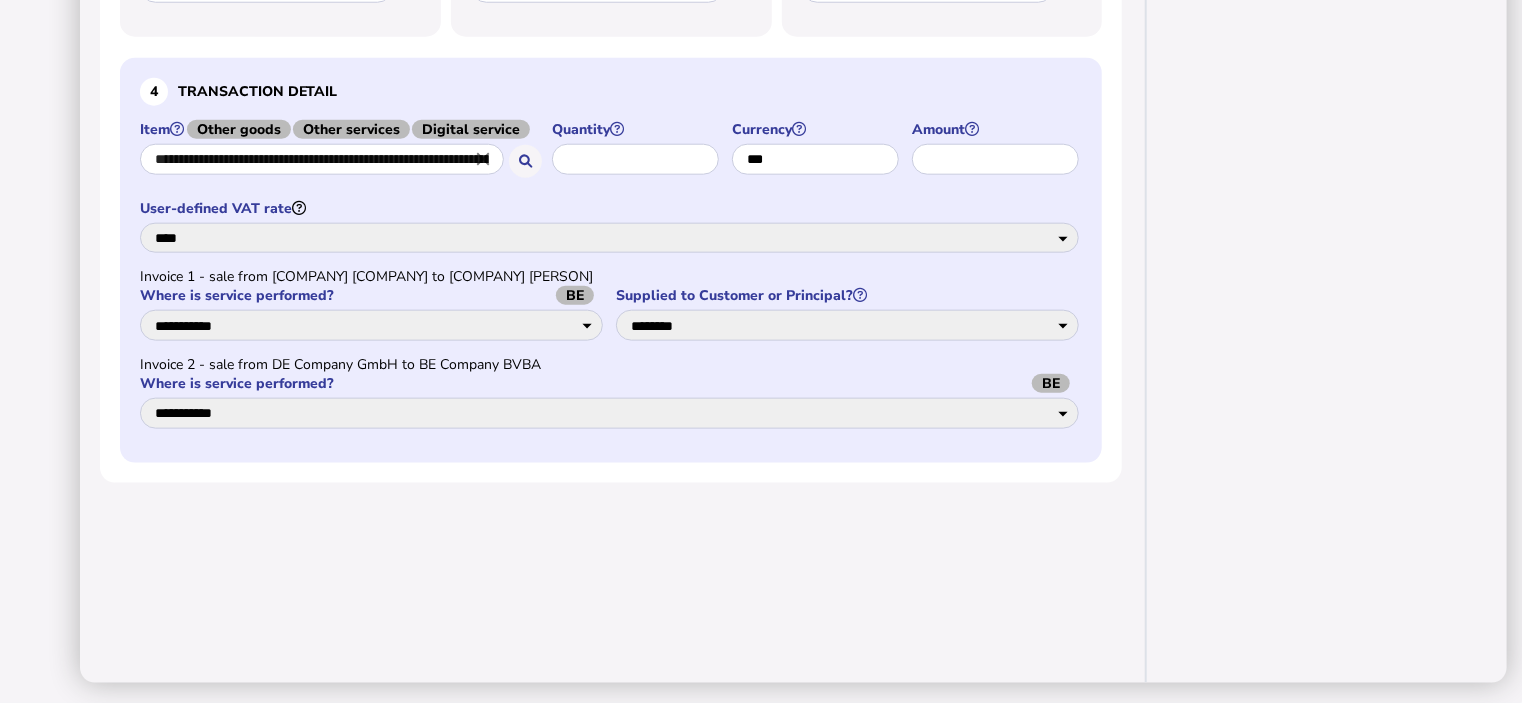 click on "**********" at bounding box center (611, 399) 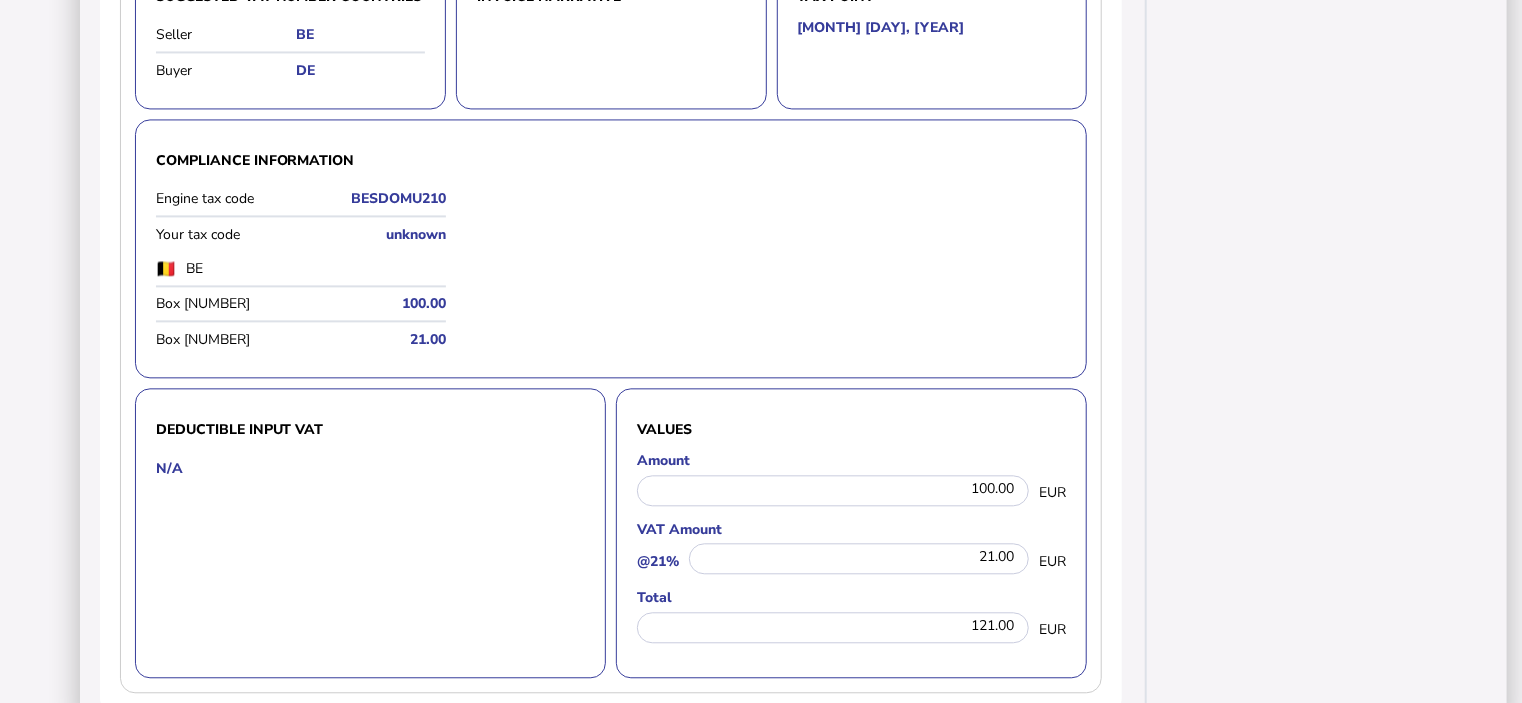 scroll, scrollTop: 1964, scrollLeft: 0, axis: vertical 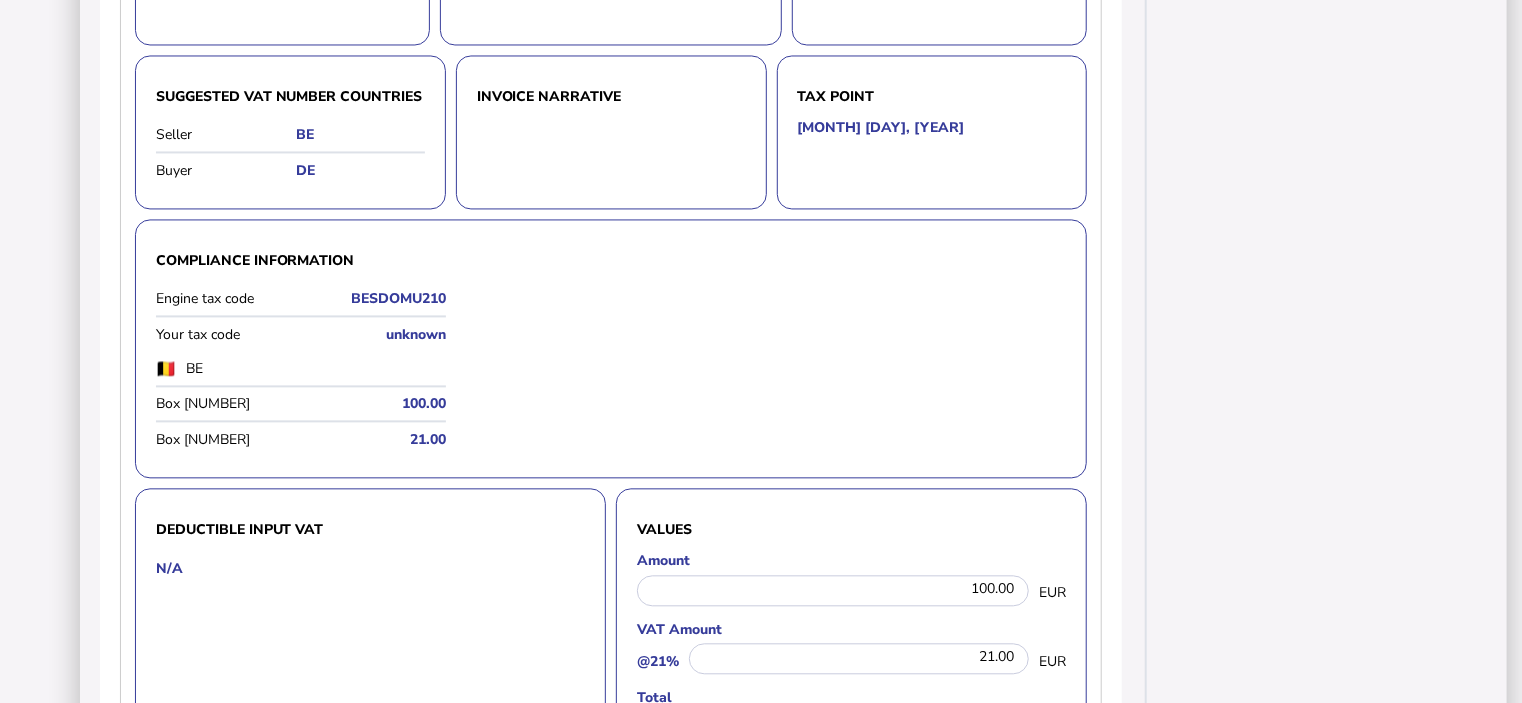 click on "Invoice 2" at bounding box center (245, -342) 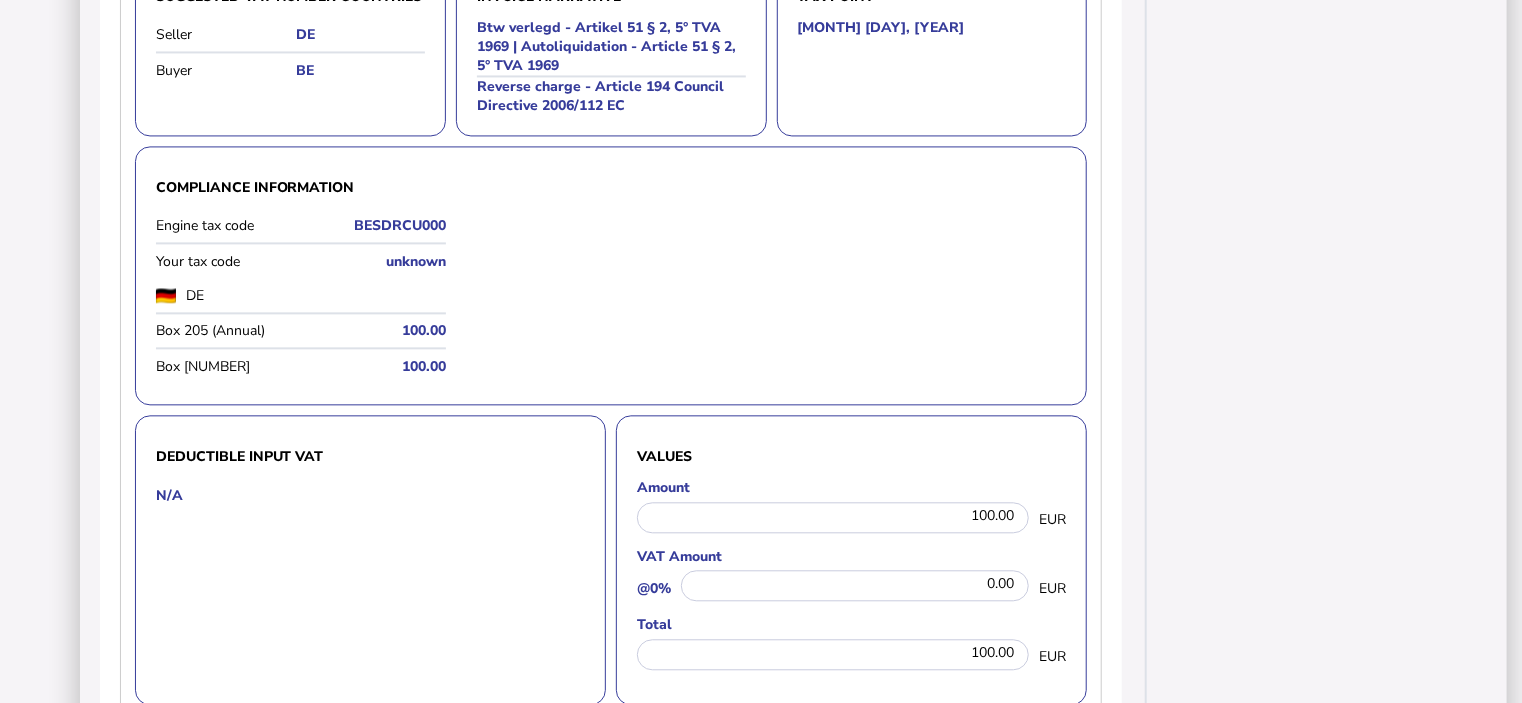 scroll, scrollTop: 2164, scrollLeft: 0, axis: vertical 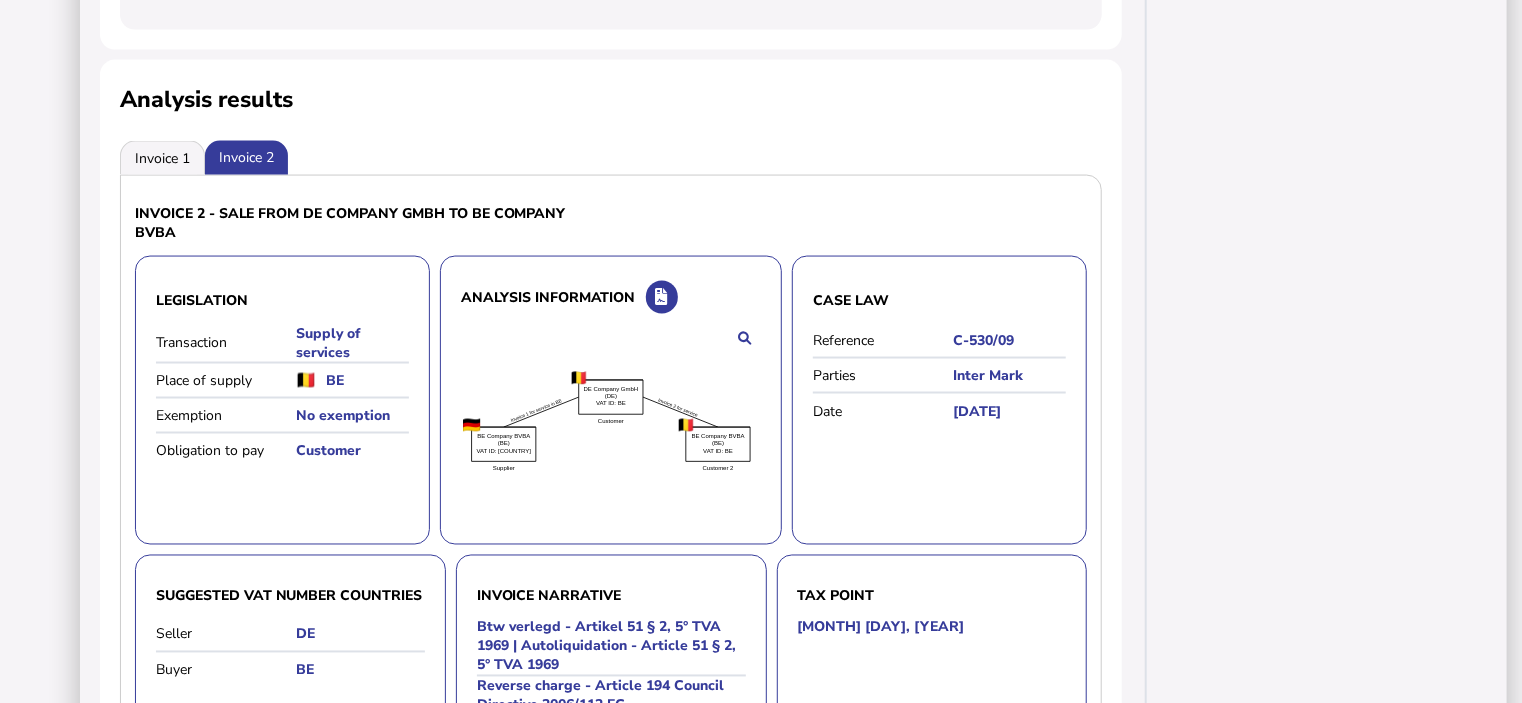 click on "Invoice 1" at bounding box center [162, 158] 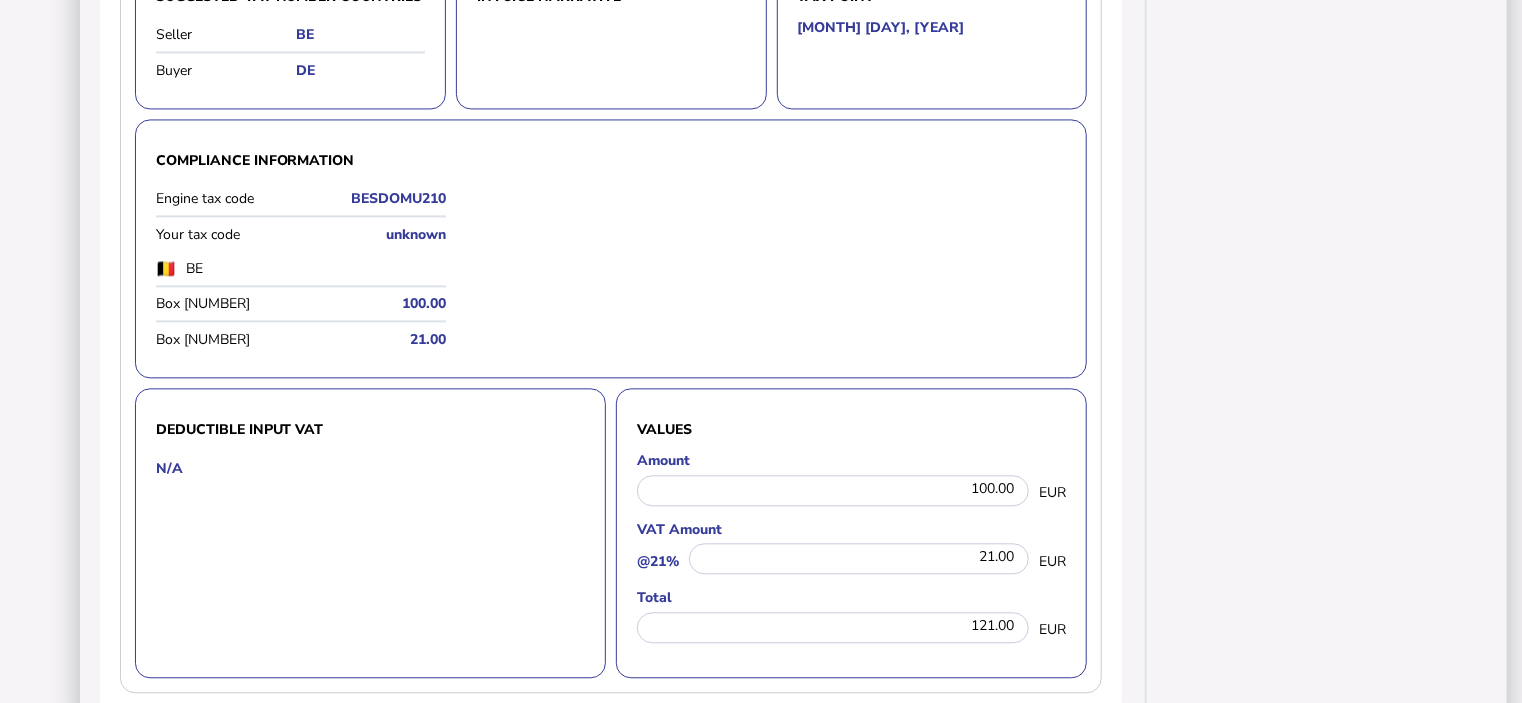 scroll, scrollTop: 2364, scrollLeft: 0, axis: vertical 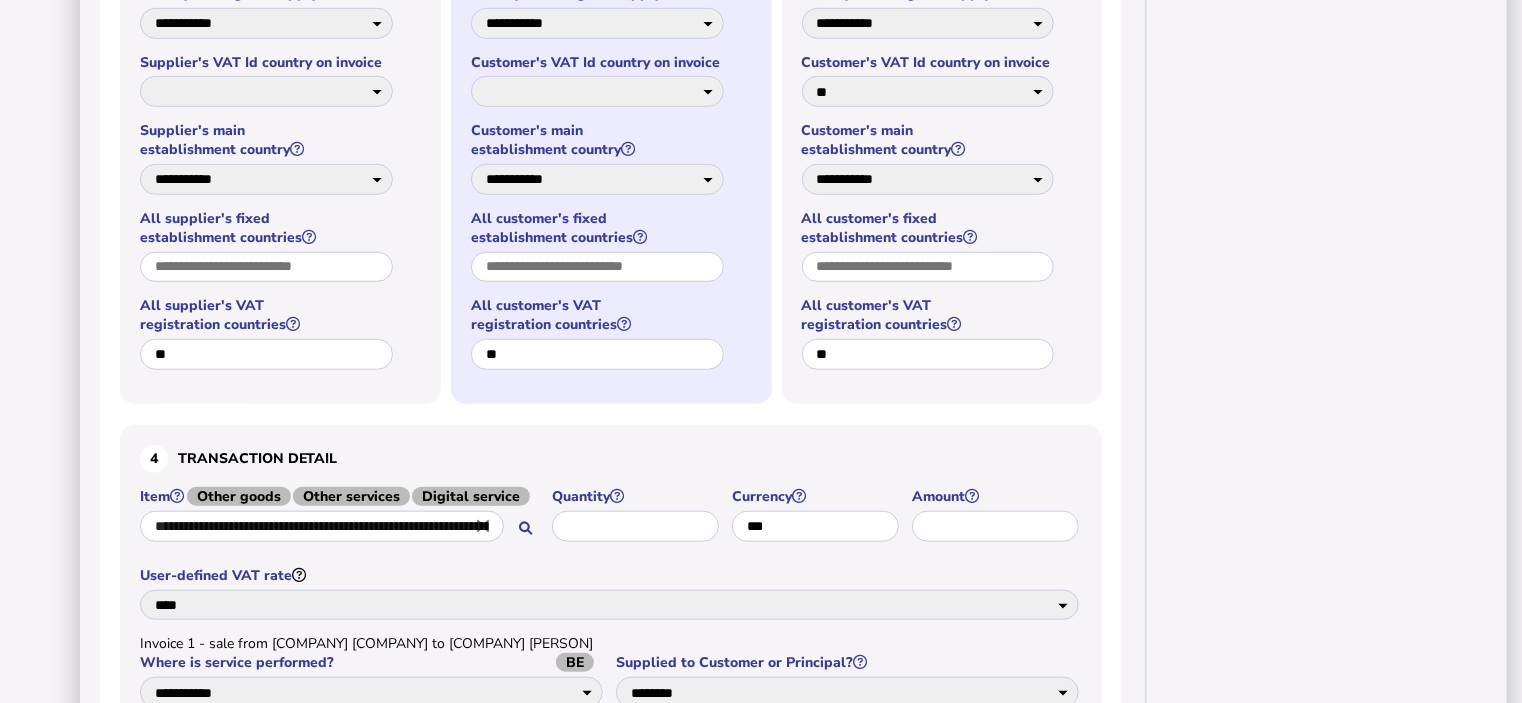 click on "**********" at bounding box center (597, -65) 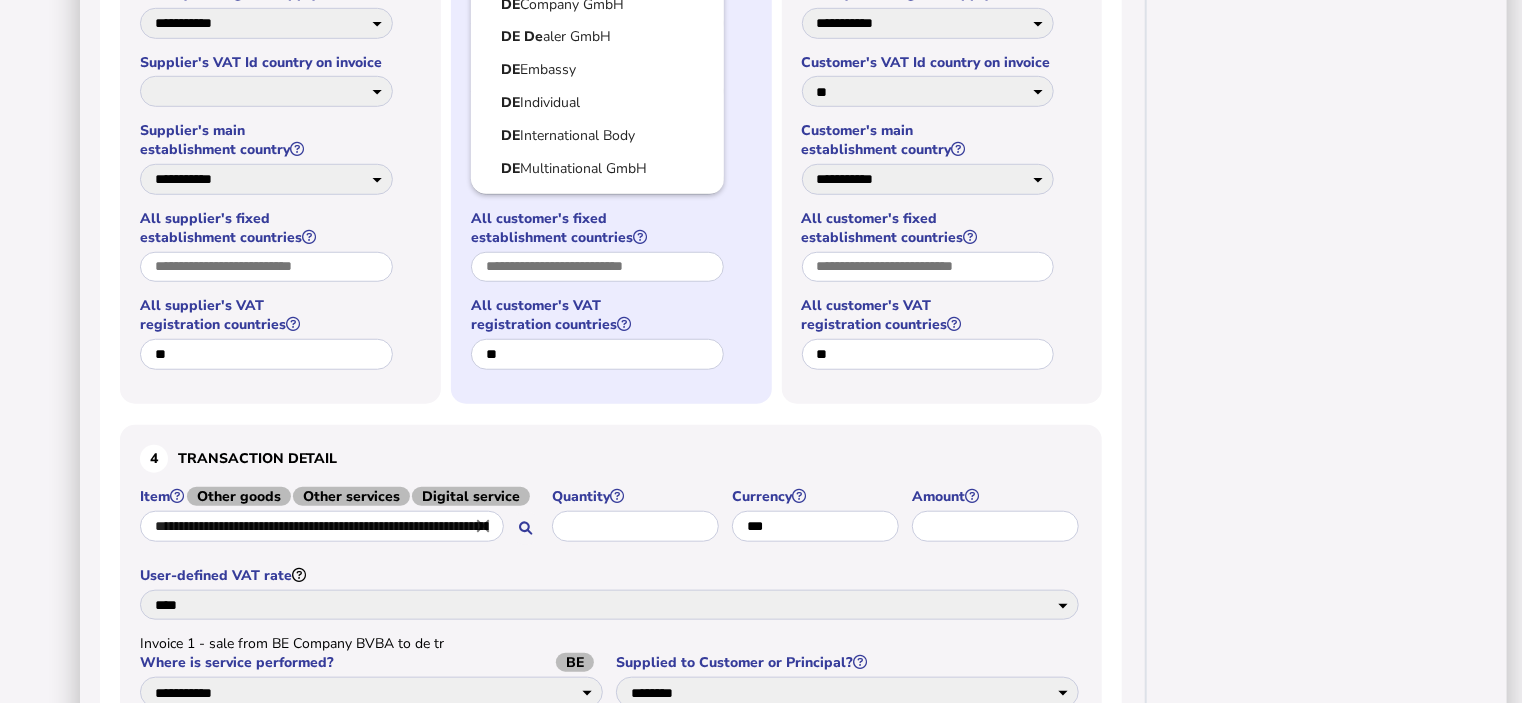 type on "*******" 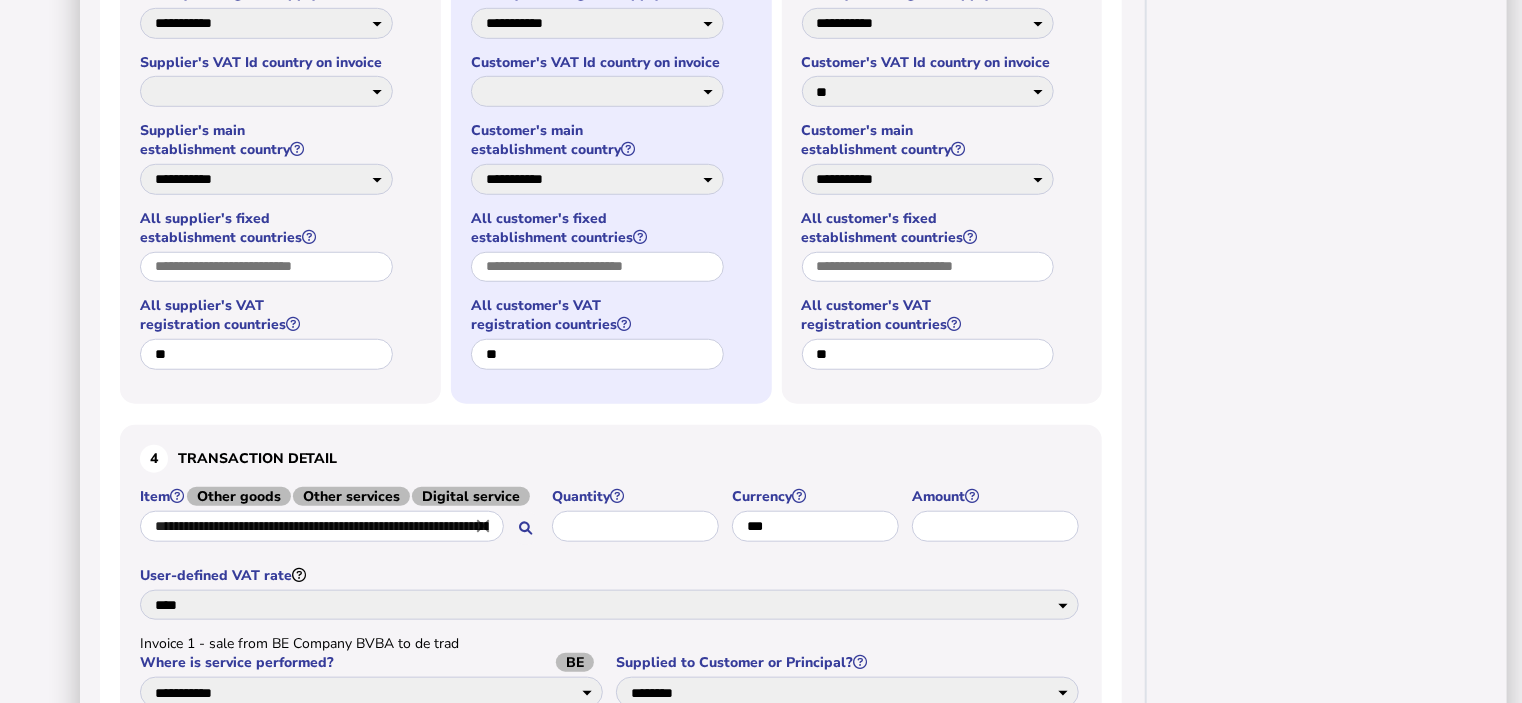 select on "**" 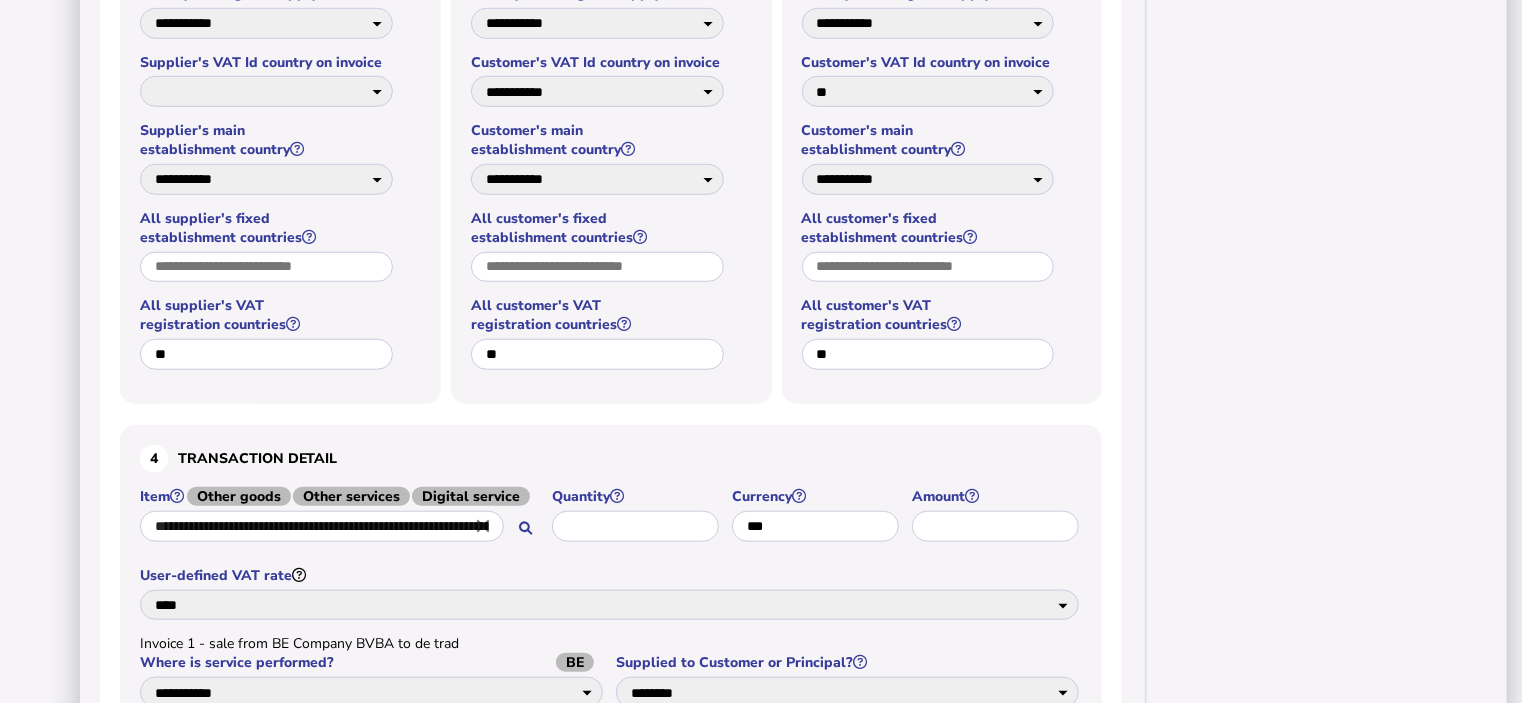 click on "[COUNTRY]   Trad ing GmbH" at bounding box center (597, -29) 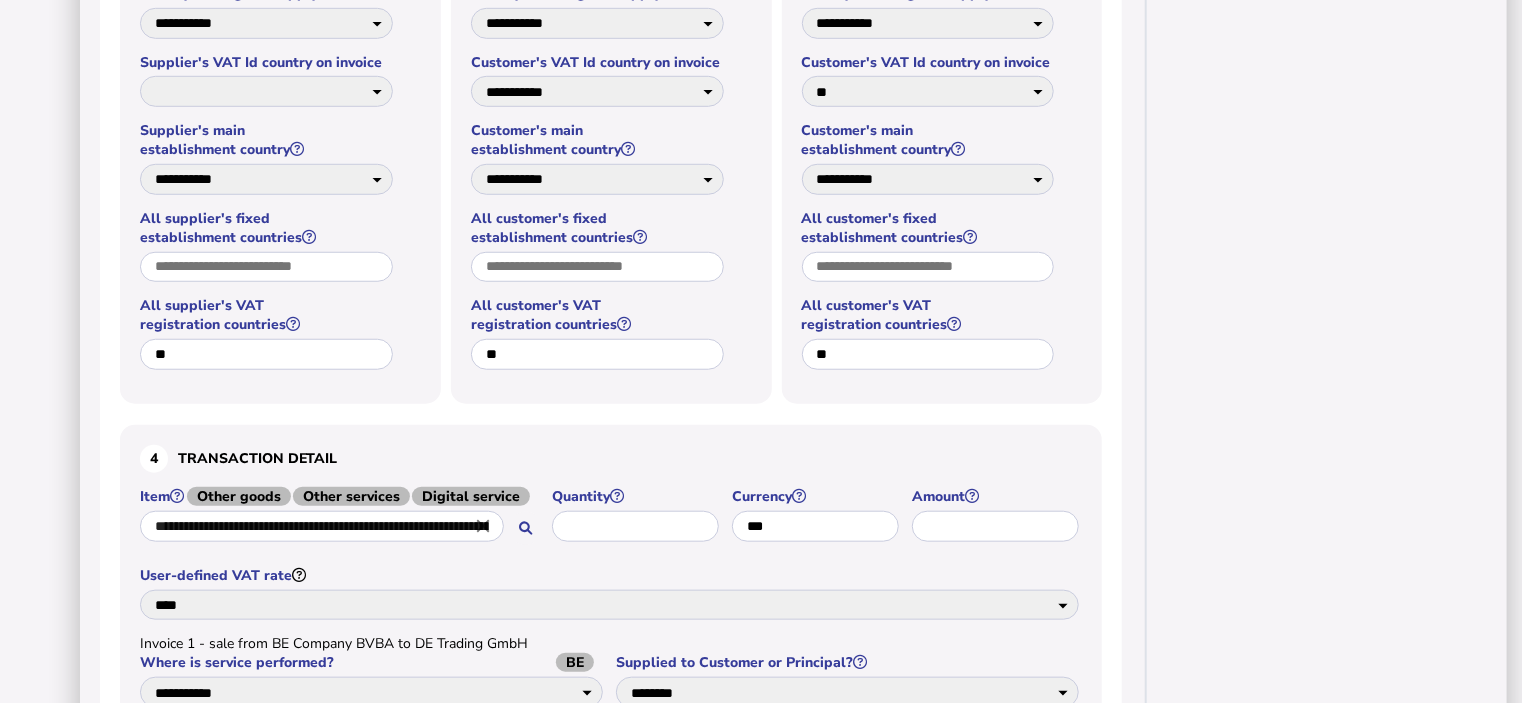 type on "**********" 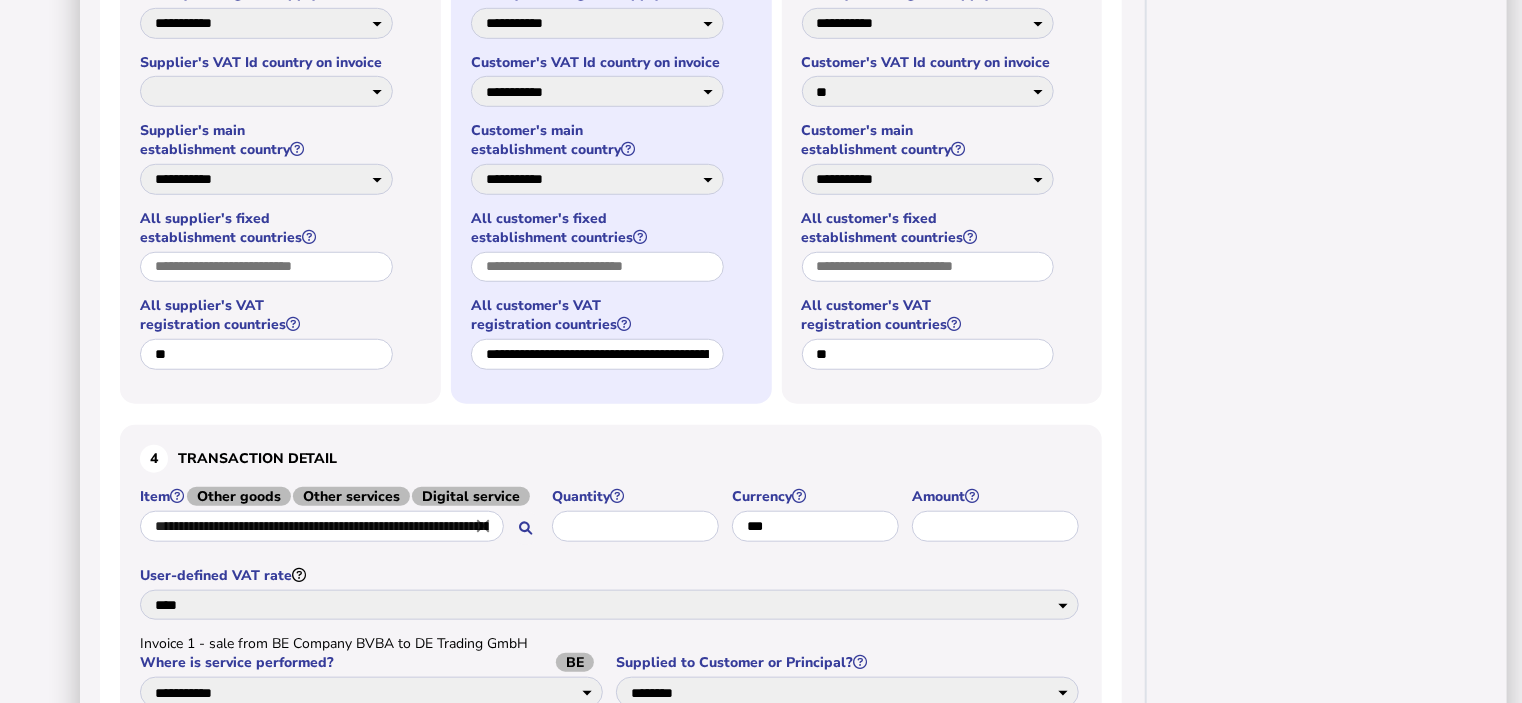 select on "**" 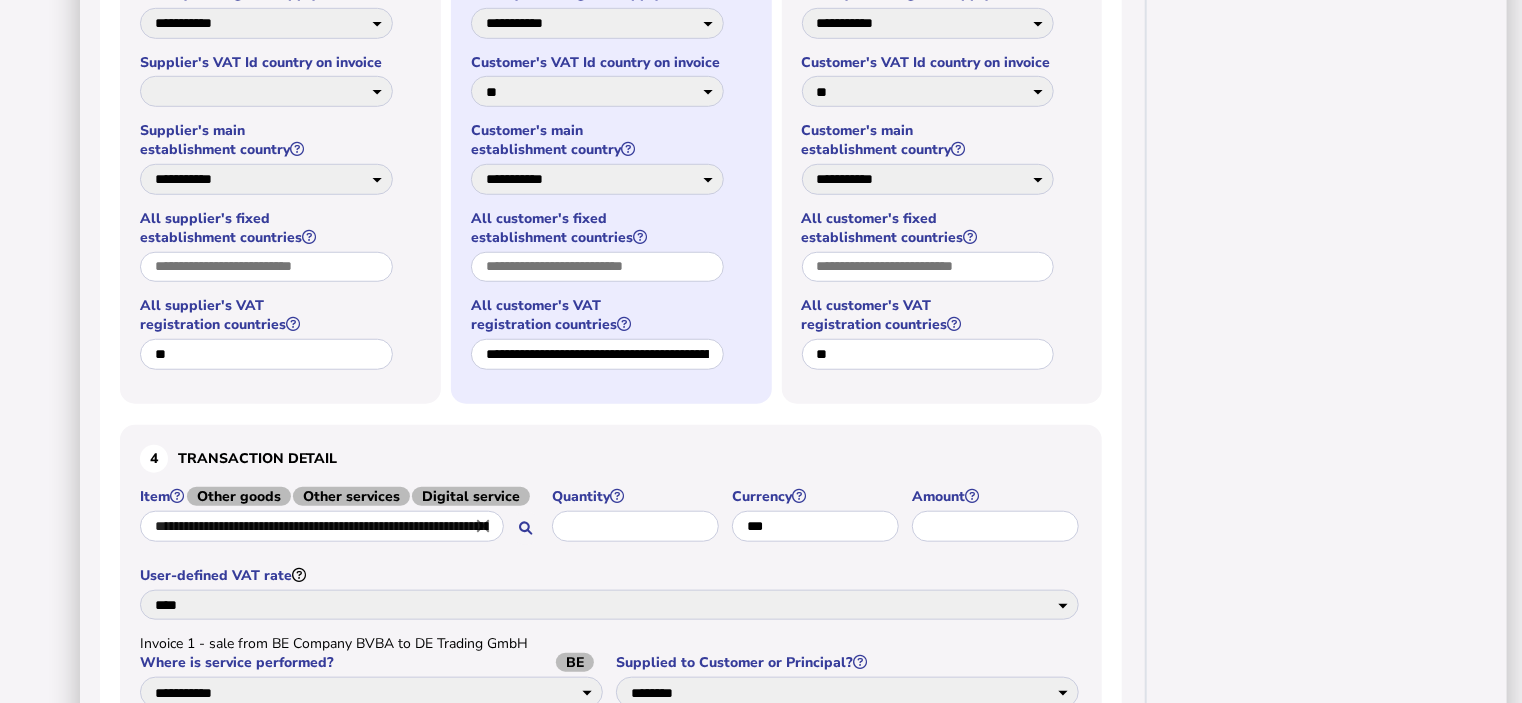 click on "**********" at bounding box center (611, 165) 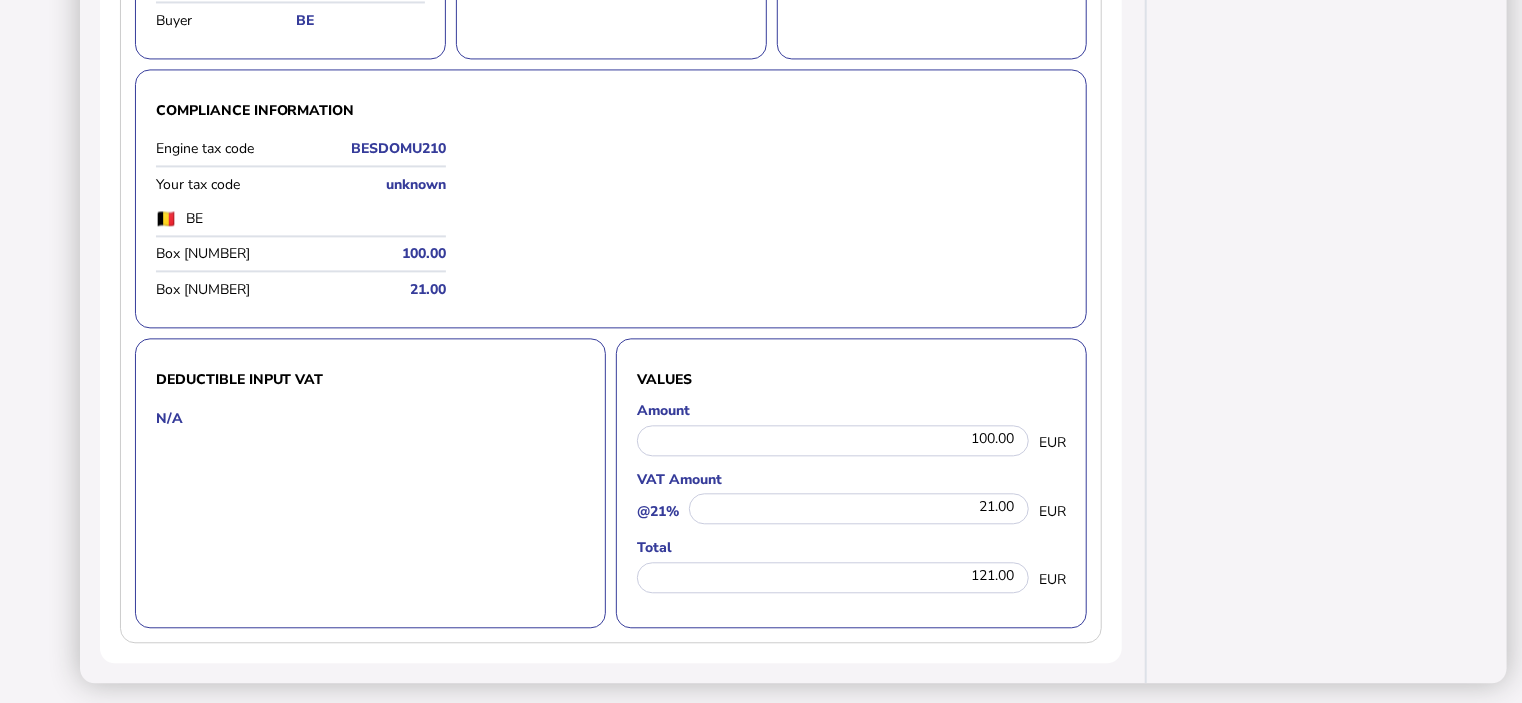 scroll, scrollTop: 2030, scrollLeft: 0, axis: vertical 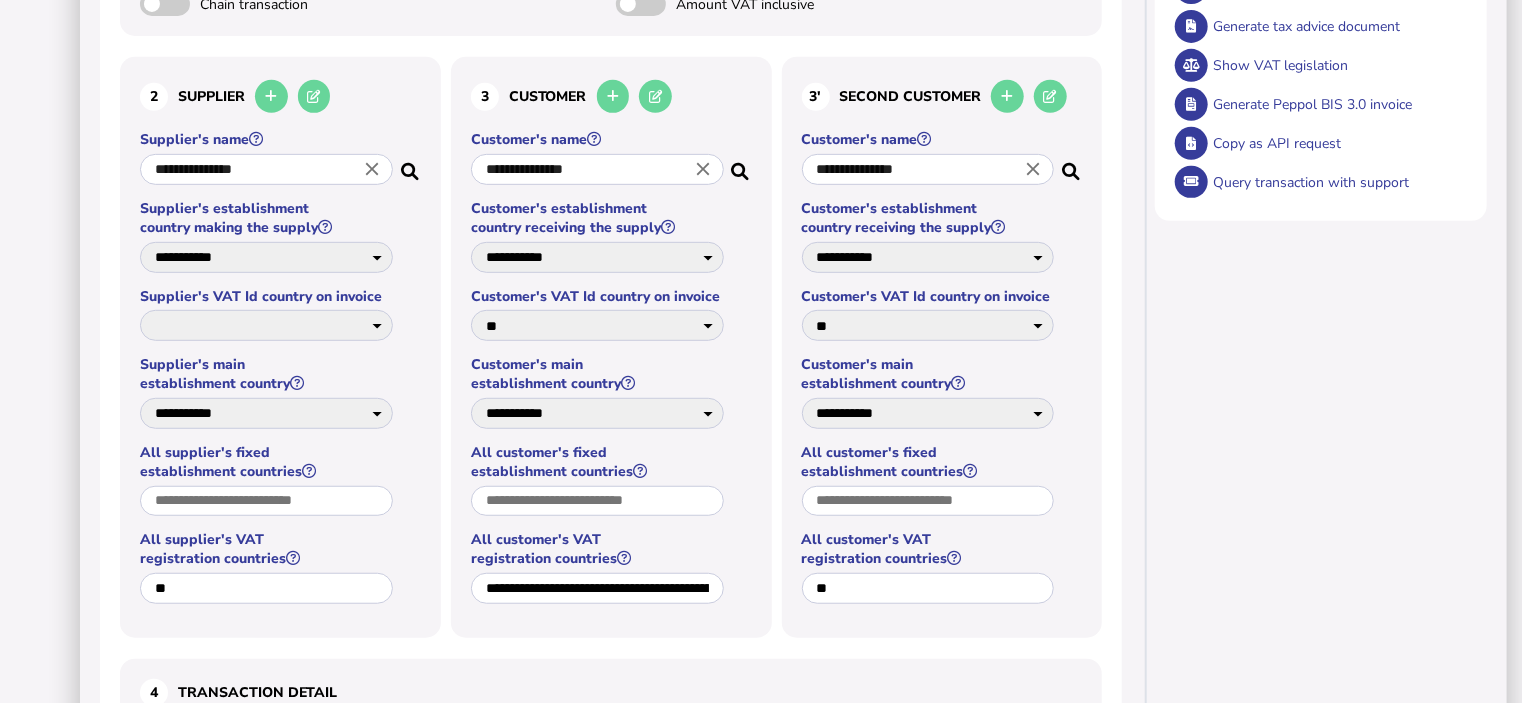 click on "**********" at bounding box center (928, 169) 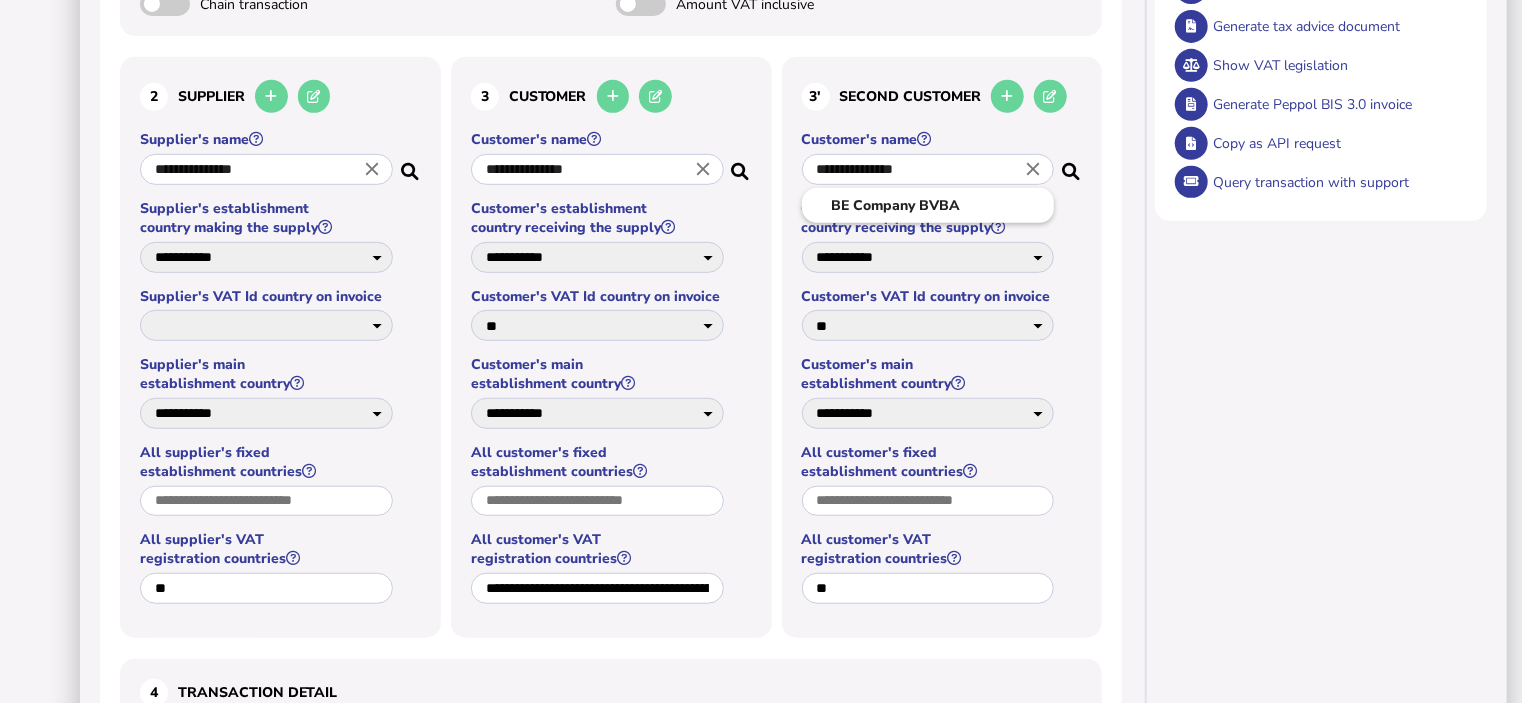 click on "close" at bounding box center [1033, 169] 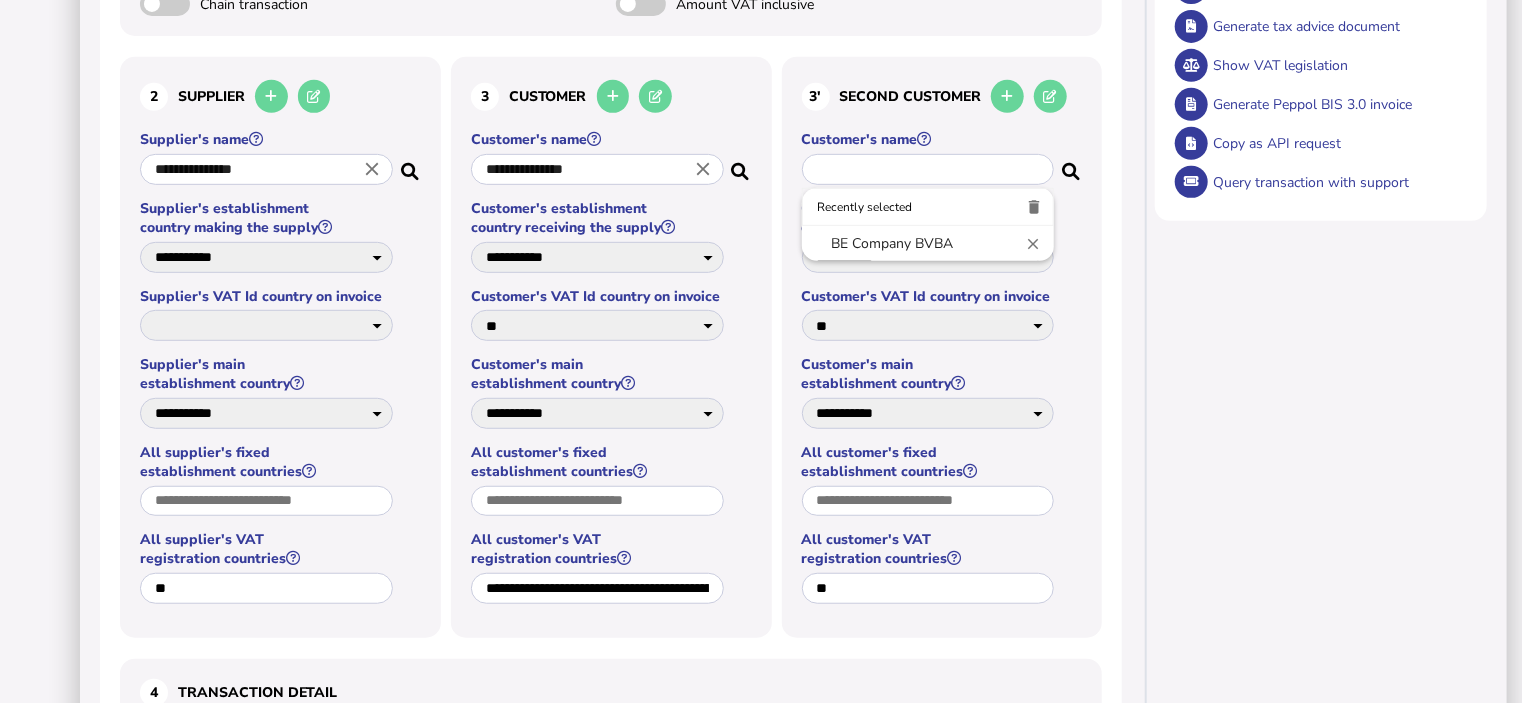 select 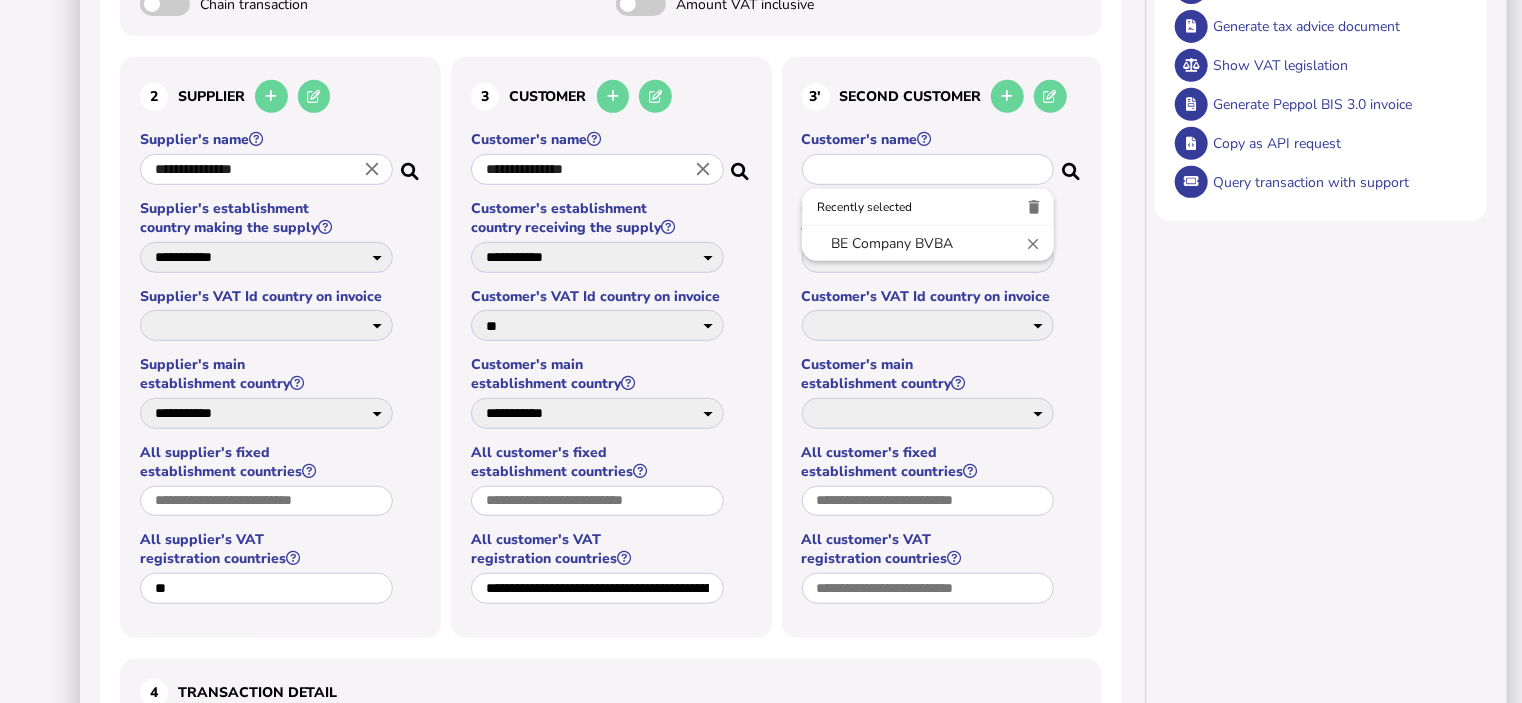 click at bounding box center (928, 169) 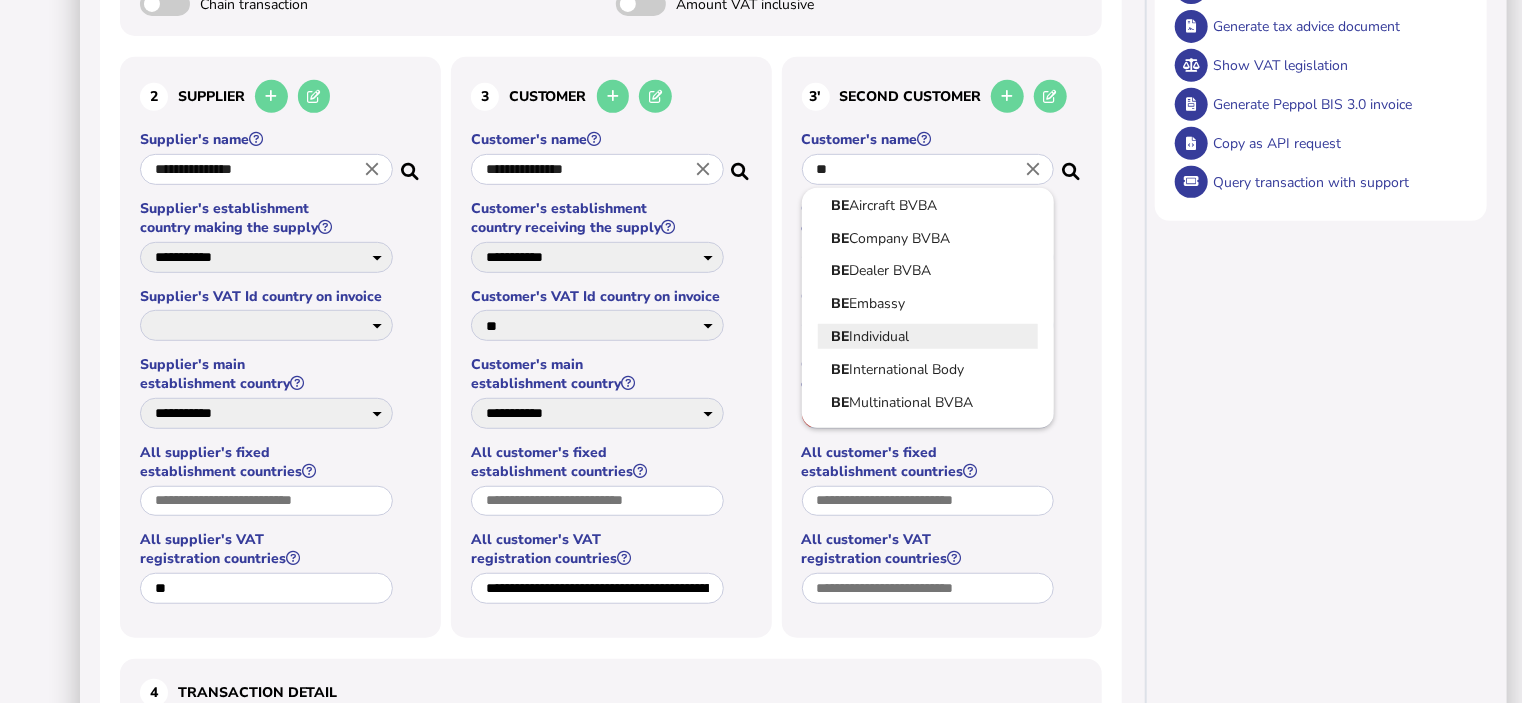 type on "**********" 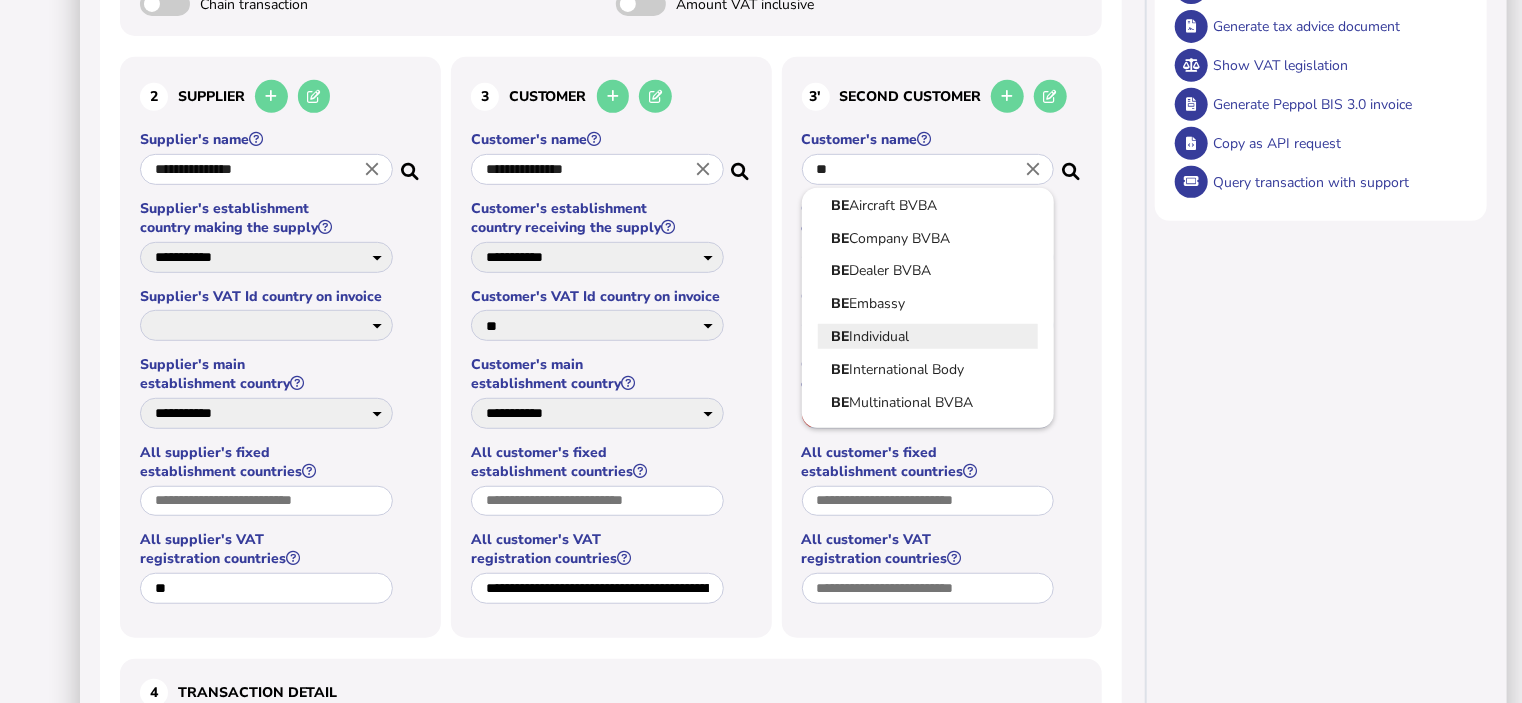 click at bounding box center [271, 96] 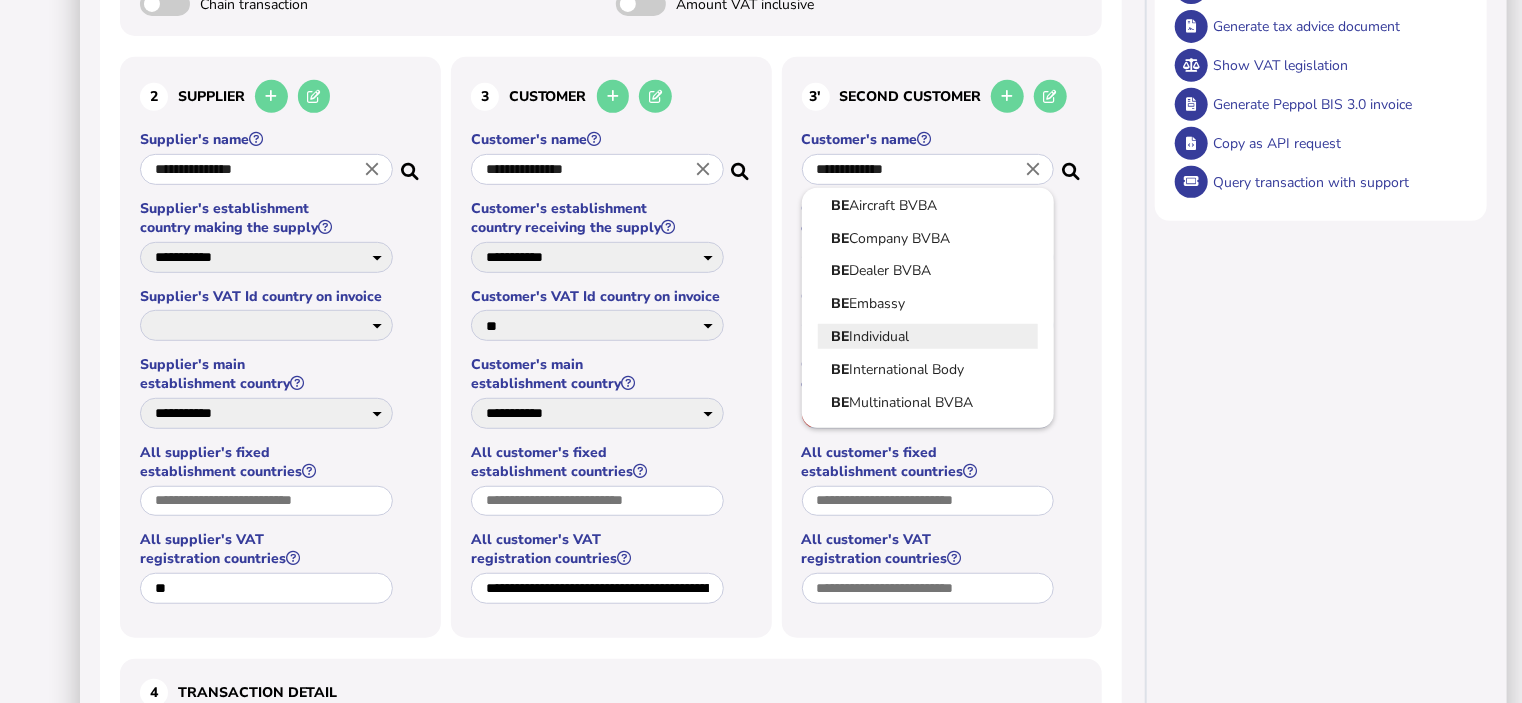 select 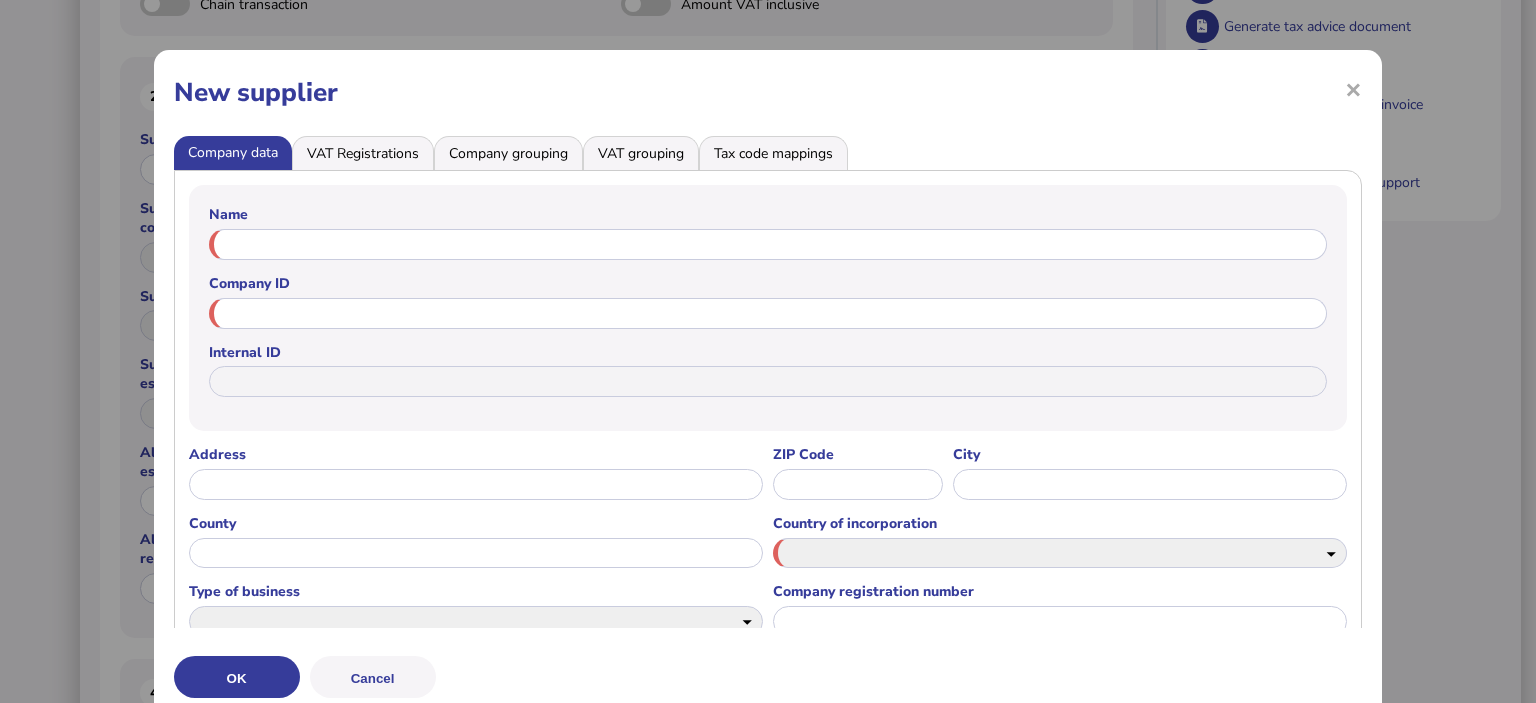 select on "**" 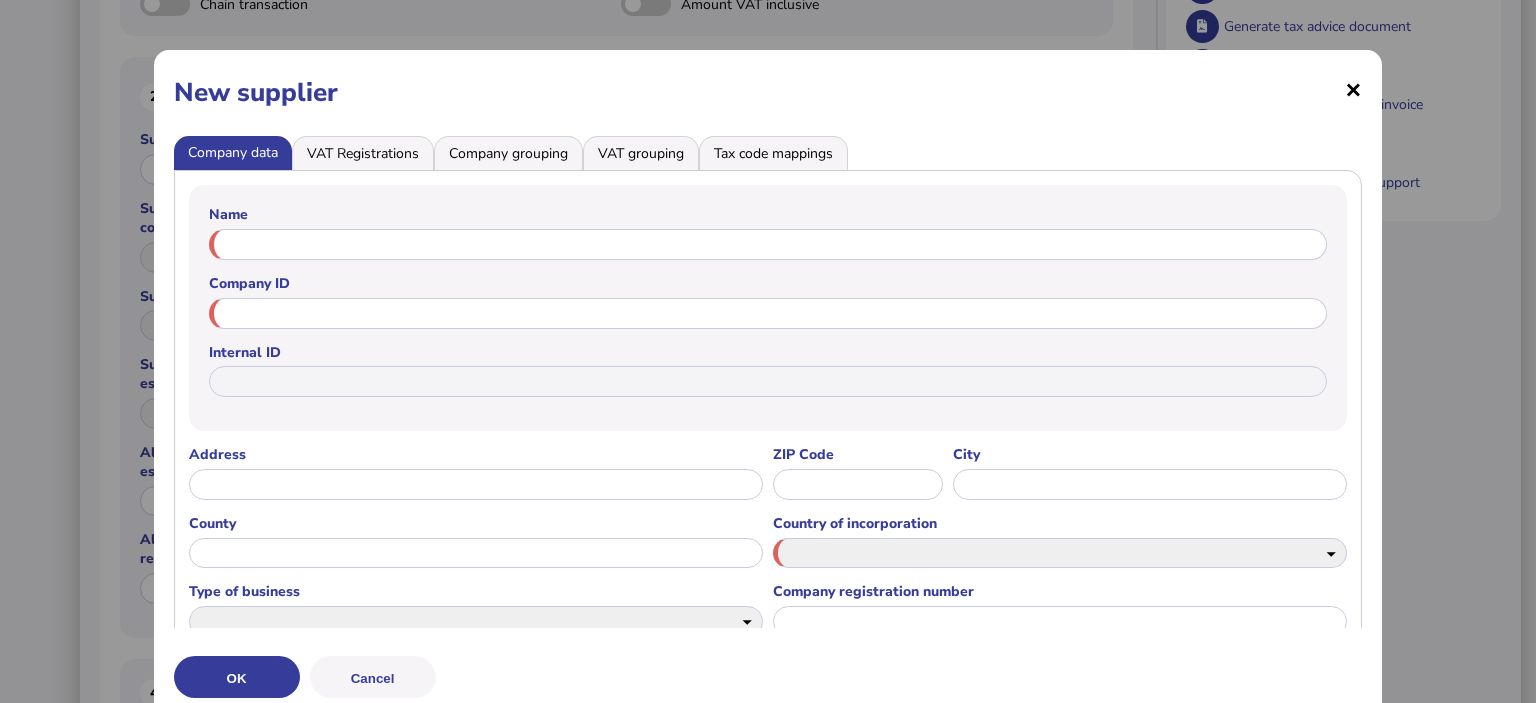 click on "×" at bounding box center [0, 0] 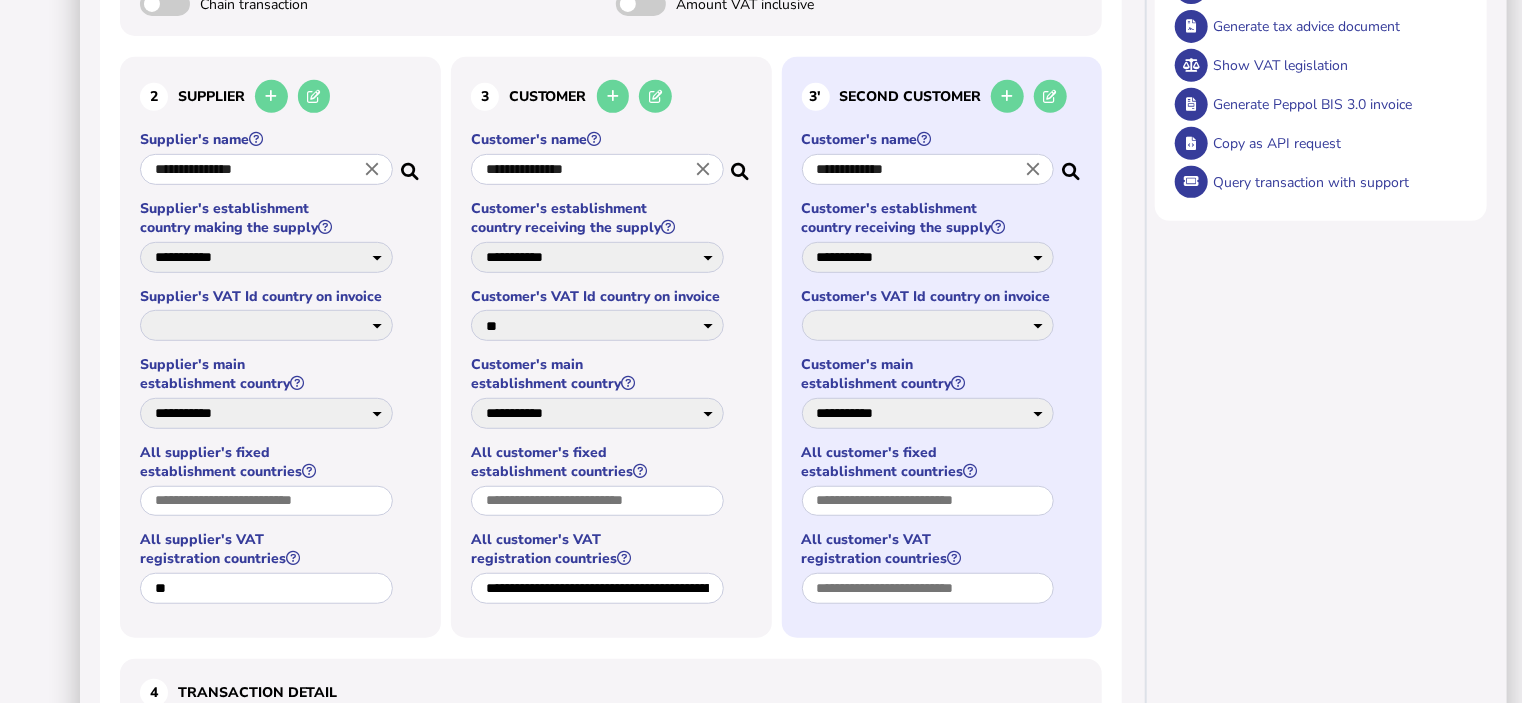 click on "Box 205 (Annual)" at bounding box center [942, 347] 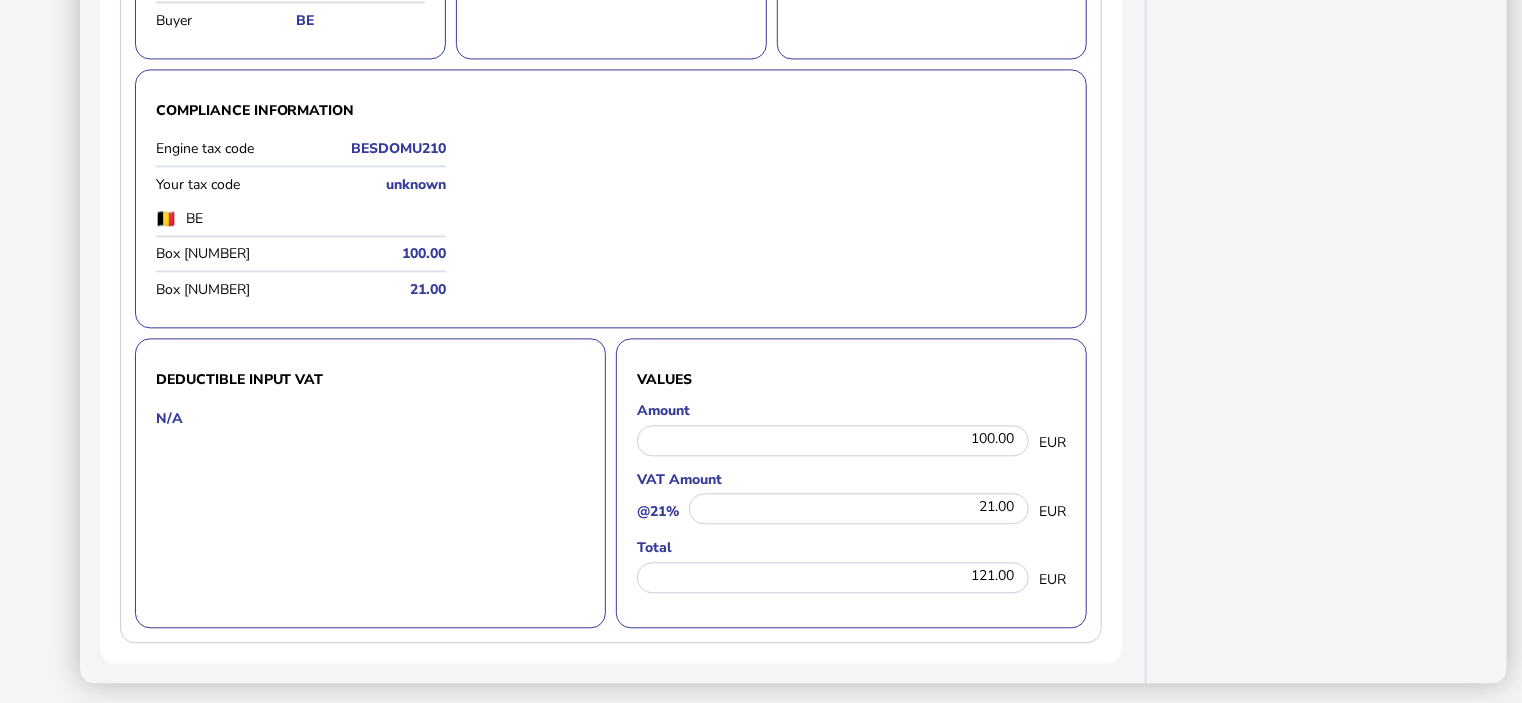 scroll, scrollTop: 2030, scrollLeft: 0, axis: vertical 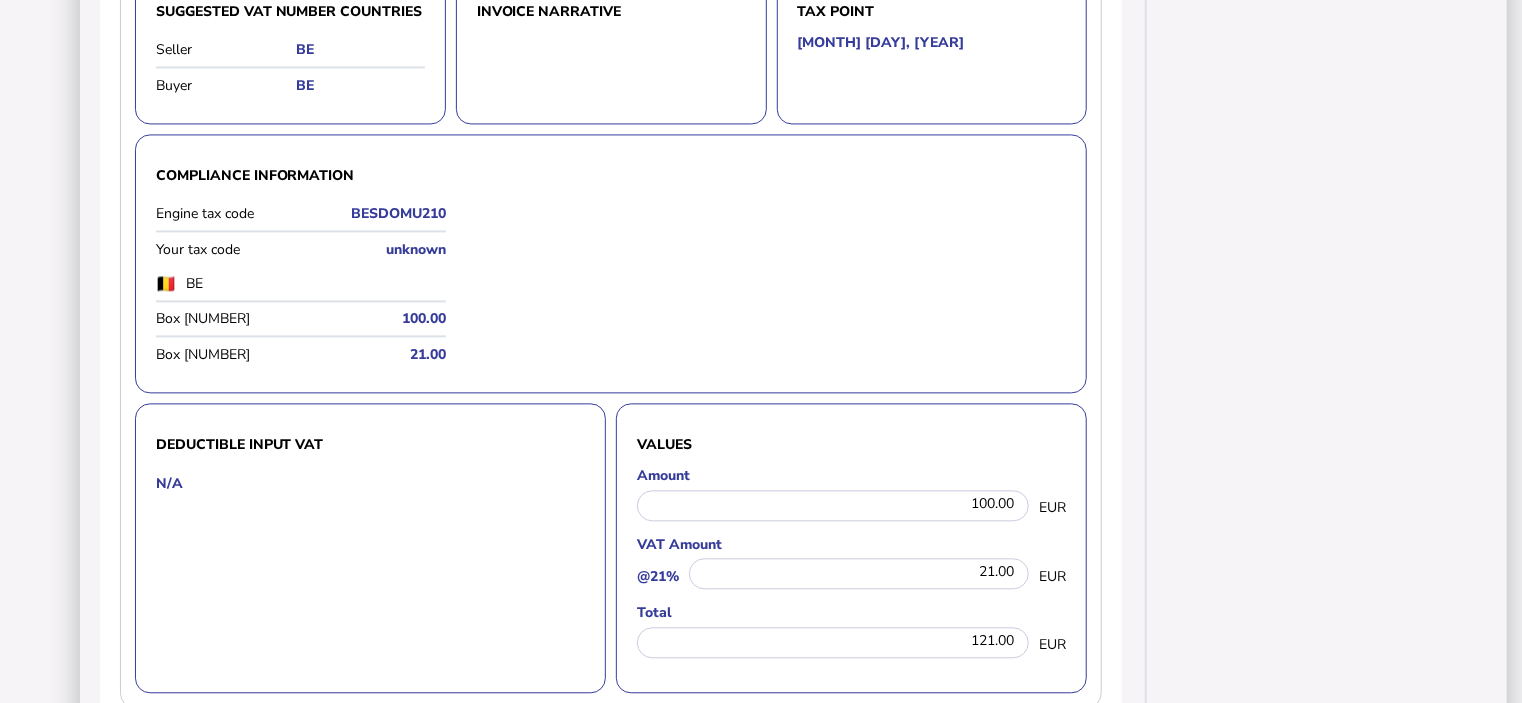 click on "Invoice 2" at bounding box center (245, -408) 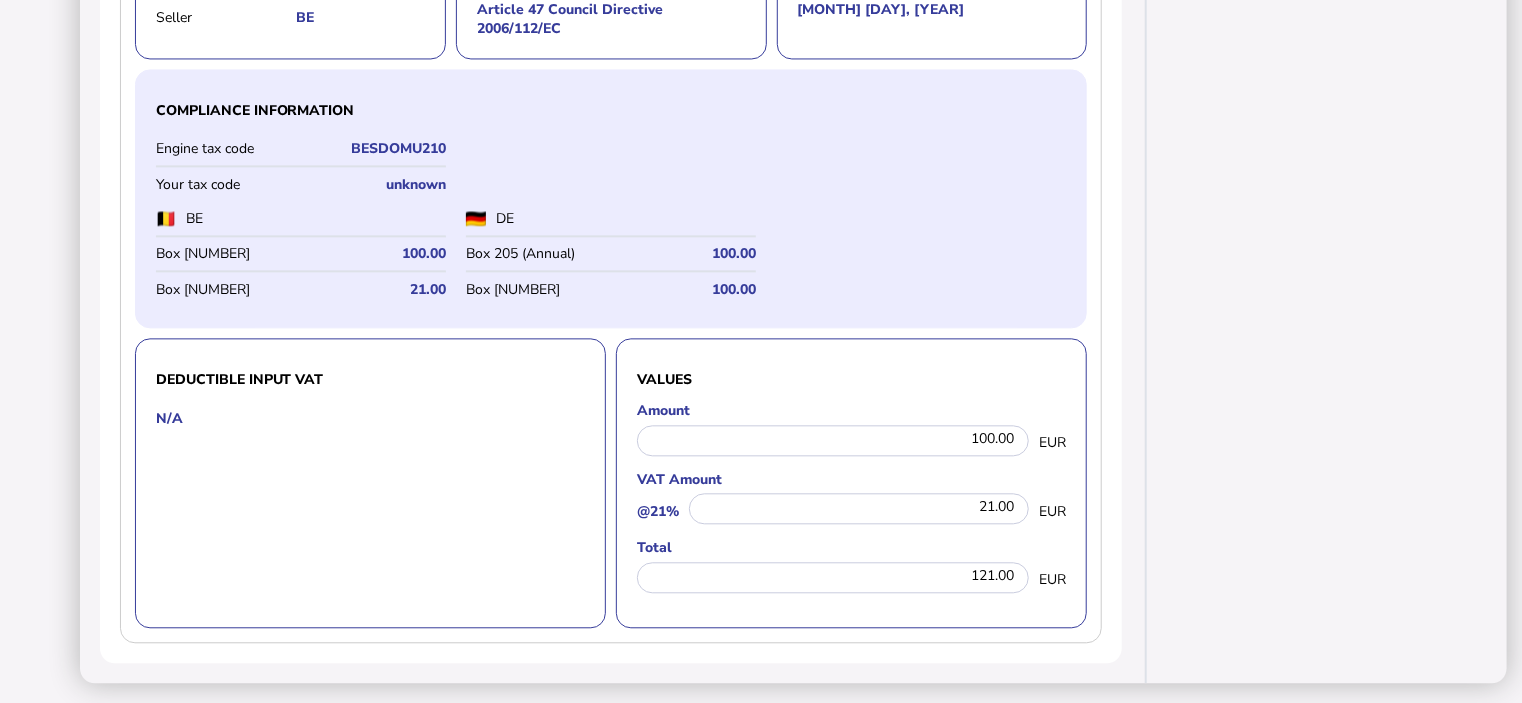 scroll, scrollTop: 2430, scrollLeft: 0, axis: vertical 